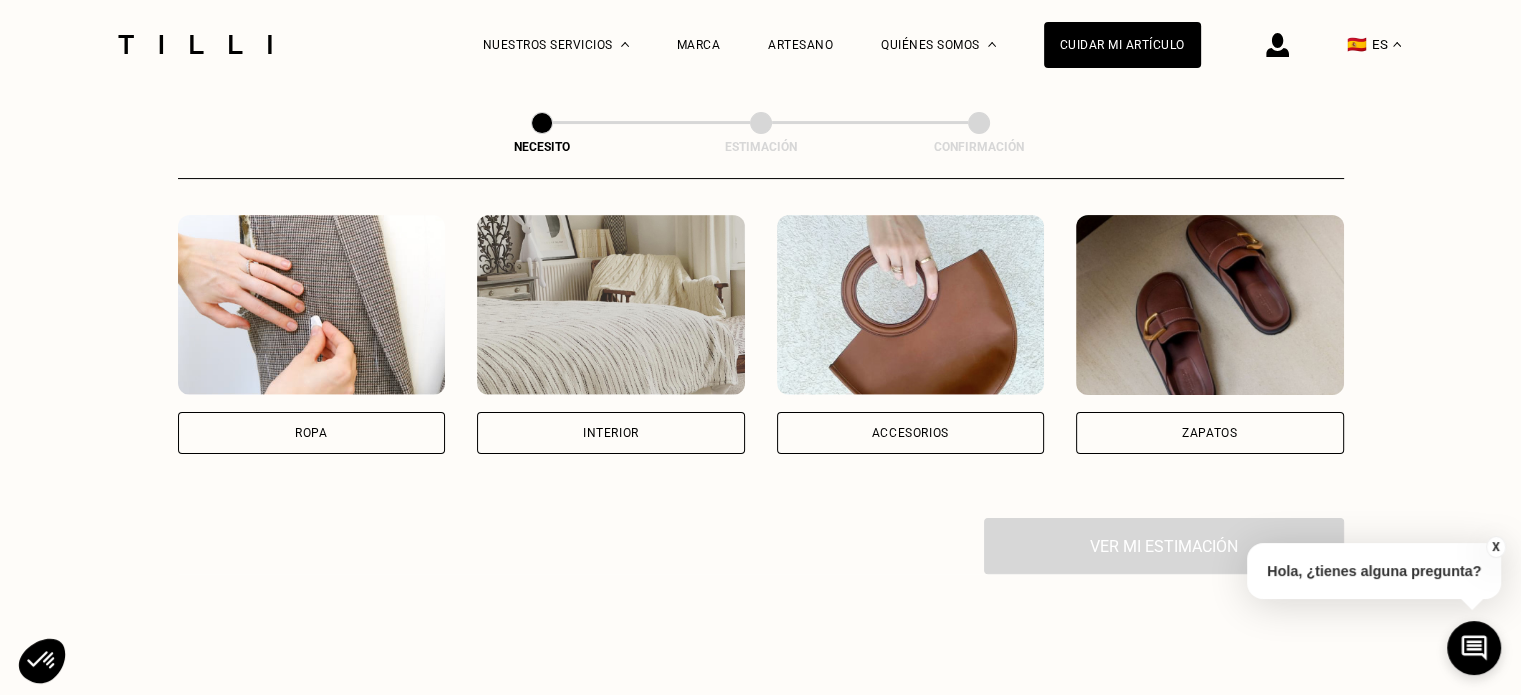 scroll, scrollTop: 400, scrollLeft: 0, axis: vertical 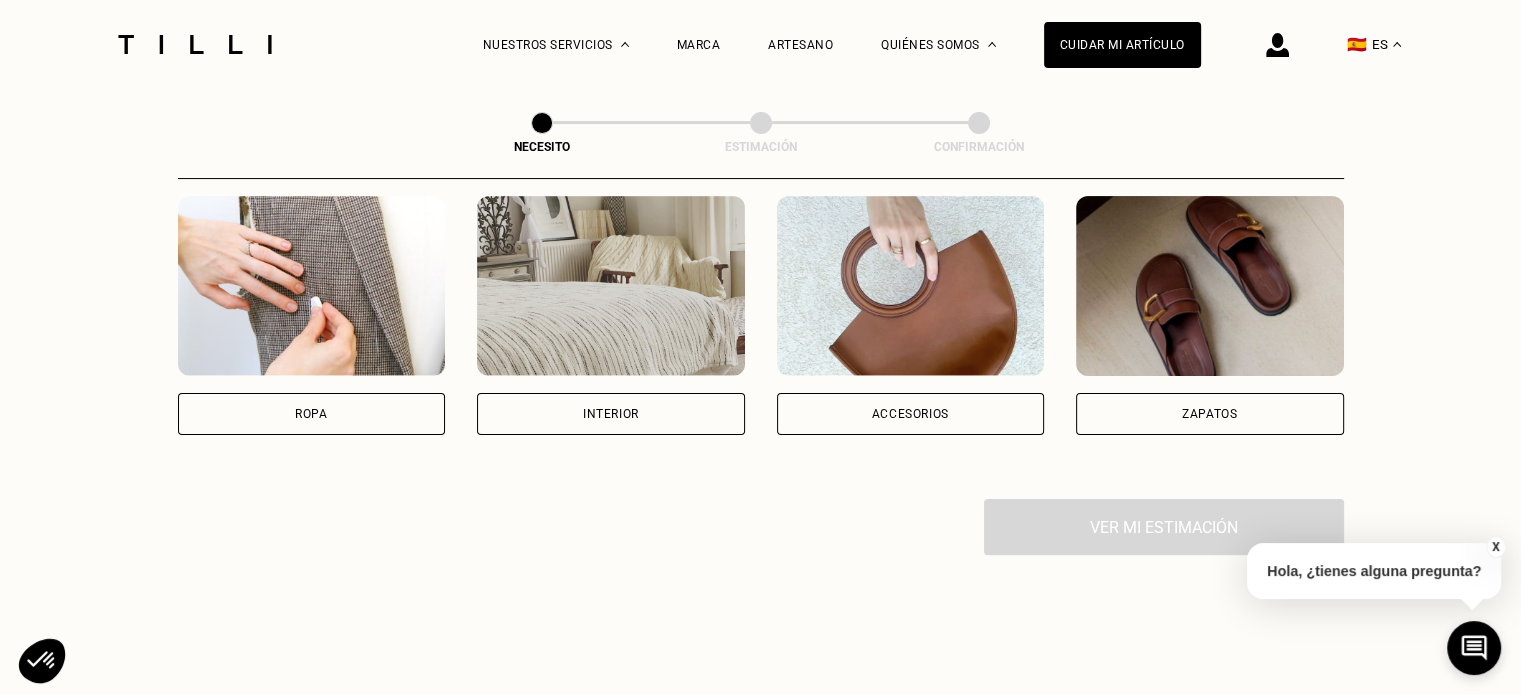 click on "Ropa" at bounding box center [312, 414] 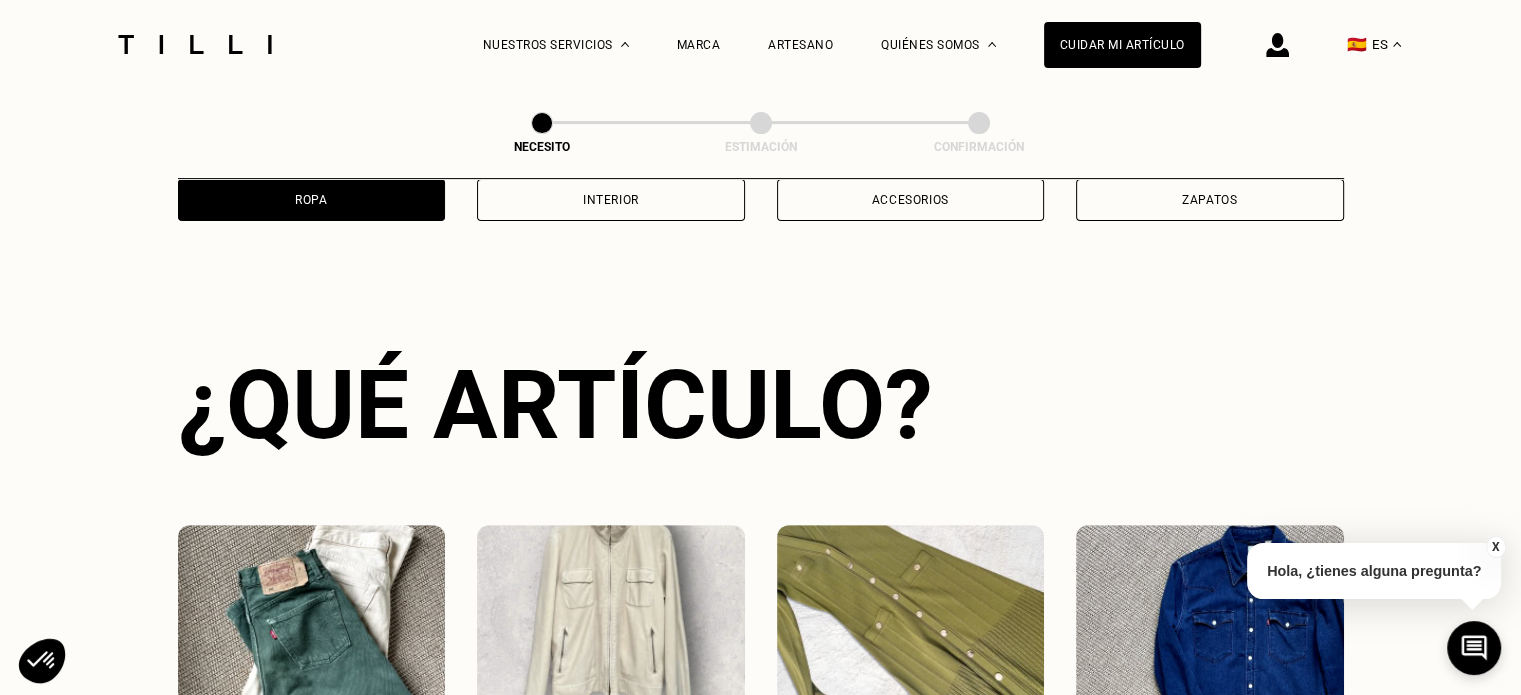 scroll, scrollTop: 975, scrollLeft: 0, axis: vertical 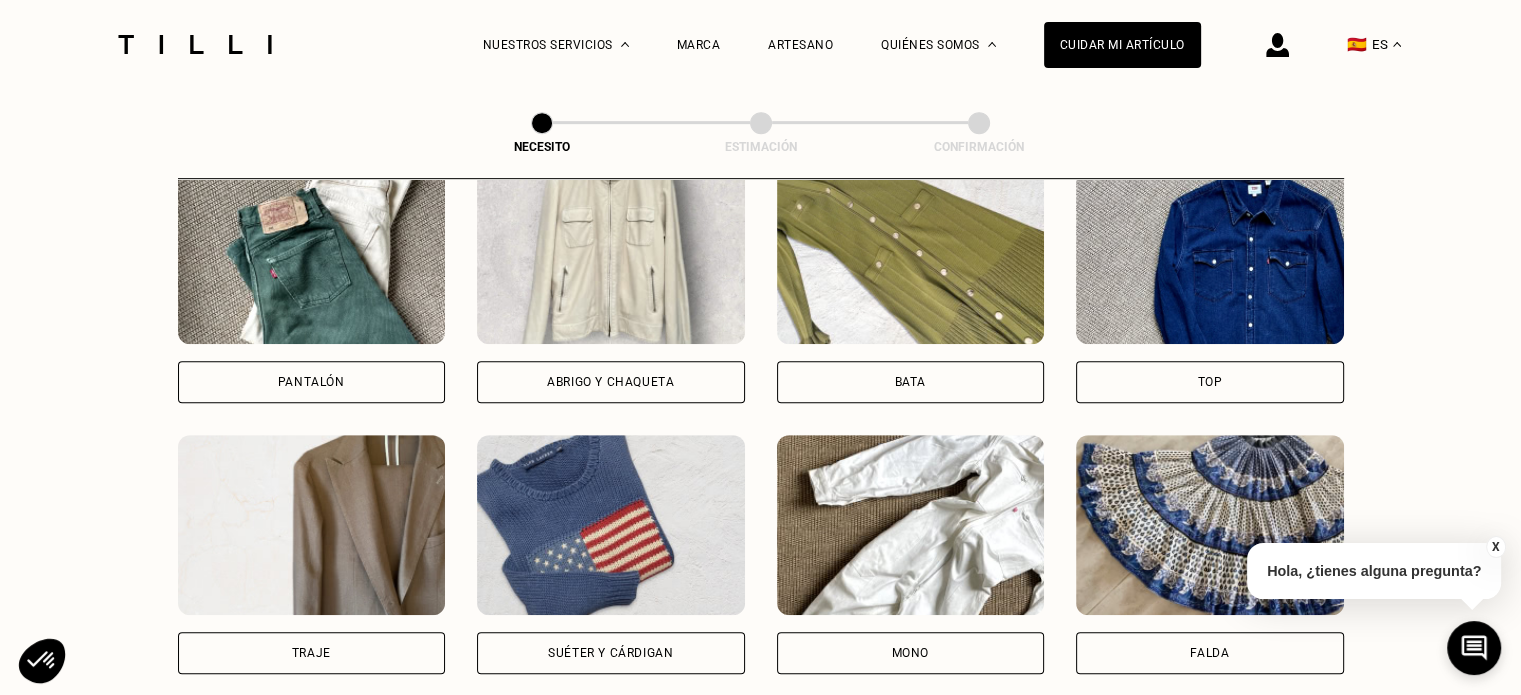 click on "Top" at bounding box center [1210, 382] 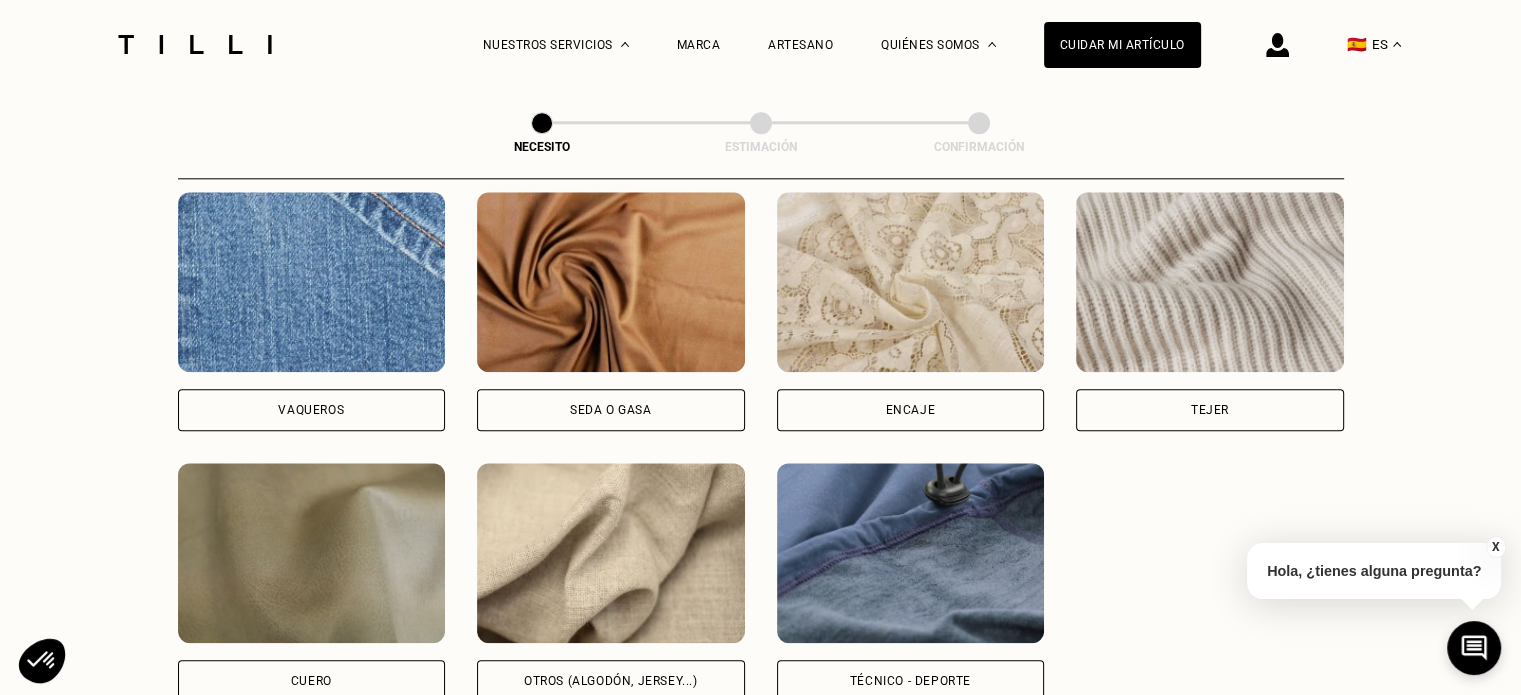 scroll, scrollTop: 2362, scrollLeft: 0, axis: vertical 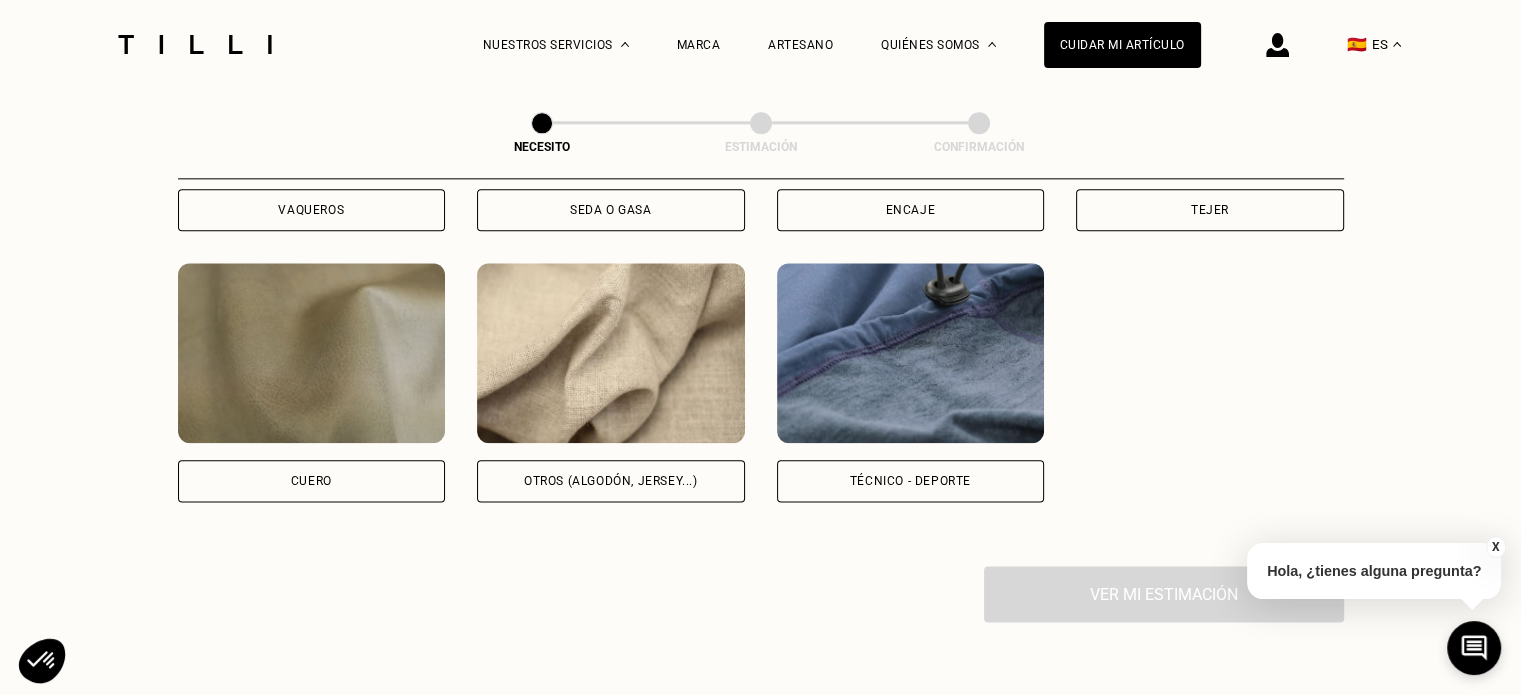 click on "Otros (algodón, jersey...)" at bounding box center (611, 481) 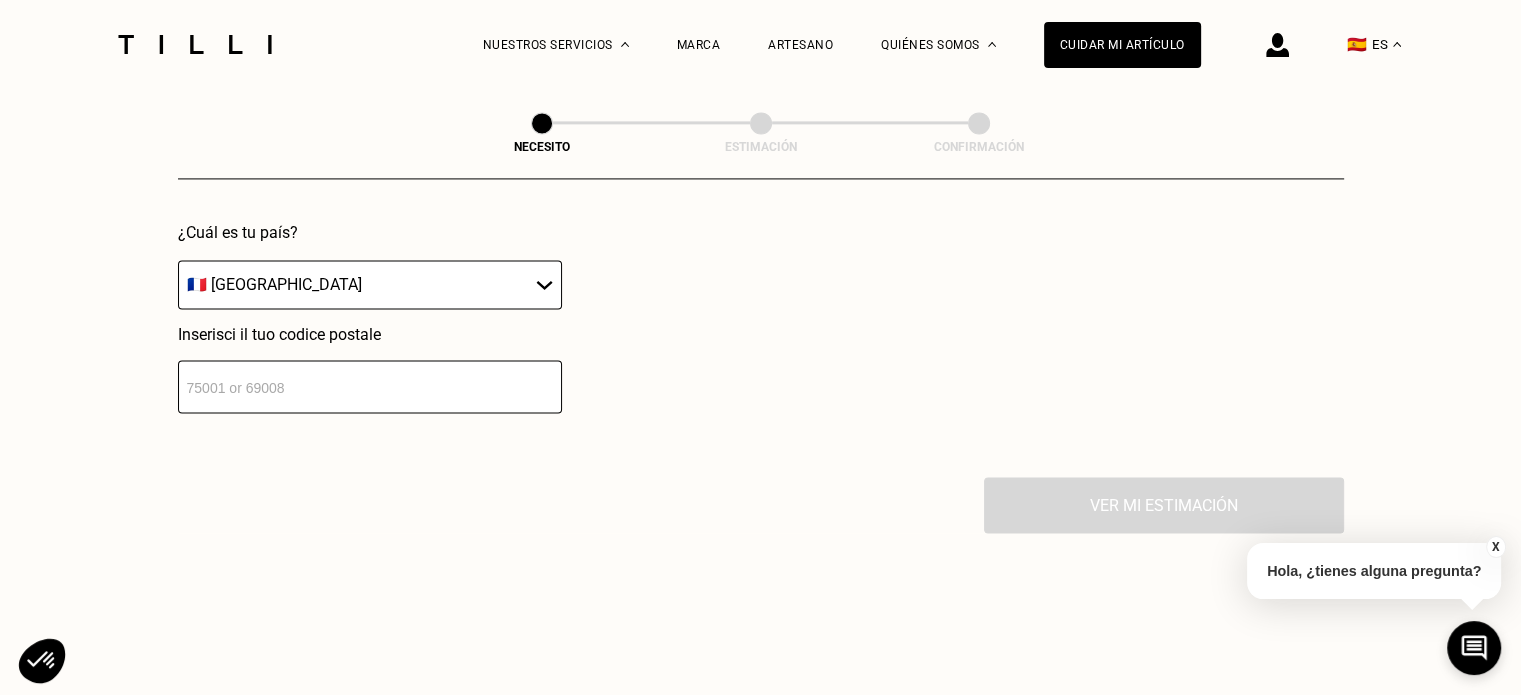 scroll, scrollTop: 3009, scrollLeft: 0, axis: vertical 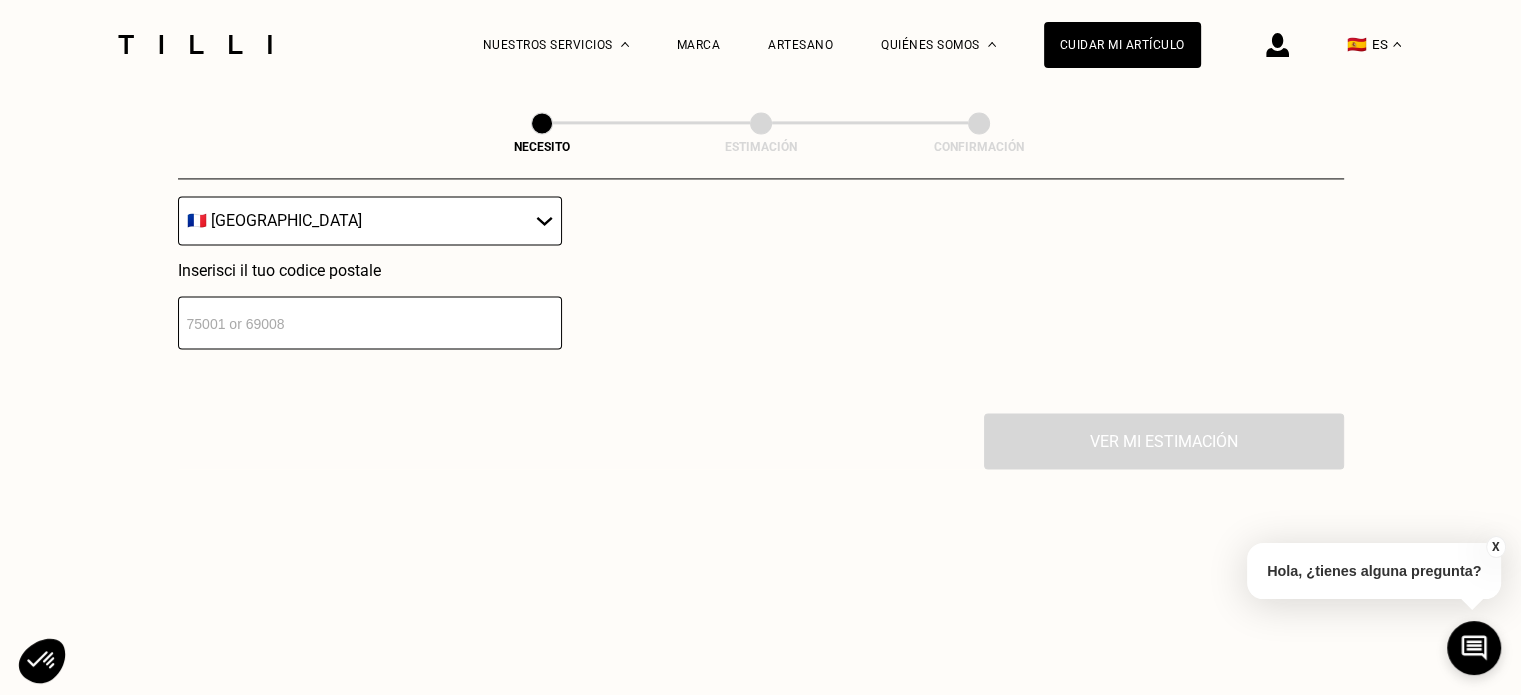 click on "🇩🇪   [GEOGRAPHIC_DATA] 🇦🇹   [GEOGRAPHIC_DATA] 🇧🇪   [GEOGRAPHIC_DATA] 🇧🇬   [GEOGRAPHIC_DATA] 🇨🇾   [GEOGRAPHIC_DATA] 🇭🇷   [GEOGRAPHIC_DATA] 🇩🇰   [GEOGRAPHIC_DATA] 🇸🇰   [GEOGRAPHIC_DATA] 🇸🇮   [GEOGRAPHIC_DATA] 🇪🇸   [GEOGRAPHIC_DATA] 🇪🇪   [GEOGRAPHIC_DATA] 🇫🇮   [GEOGRAPHIC_DATA] 🇫🇷   [GEOGRAPHIC_DATA] 🇬🇷   [GEOGRAPHIC_DATA] 🇭🇺   [GEOGRAPHIC_DATA] 🇮🇪   [GEOGRAPHIC_DATA] 🇮🇹   [GEOGRAPHIC_DATA] 🇱[GEOGRAPHIC_DATA]   [GEOGRAPHIC_DATA] 🇱🇮   [GEOGRAPHIC_DATA] 🇱🇹   [GEOGRAPHIC_DATA] 🇱🇺   [GEOGRAPHIC_DATA] 🇲🇹   [GEOGRAPHIC_DATA] 🇳🇴   [GEOGRAPHIC_DATA] 🇳🇱   [GEOGRAPHIC_DATA] 🇵🇱   [GEOGRAPHIC_DATA] 🇵🇹   [GEOGRAPHIC_DATA] 🇬🇧   [GEOGRAPHIC_DATA] 🇨🇿   [GEOGRAPHIC_DATA] 🇷🇴   [GEOGRAPHIC_DATA] 🇸🇪   [GEOGRAPHIC_DATA] 🇨🇭   [GEOGRAPHIC_DATA]" at bounding box center (370, 220) 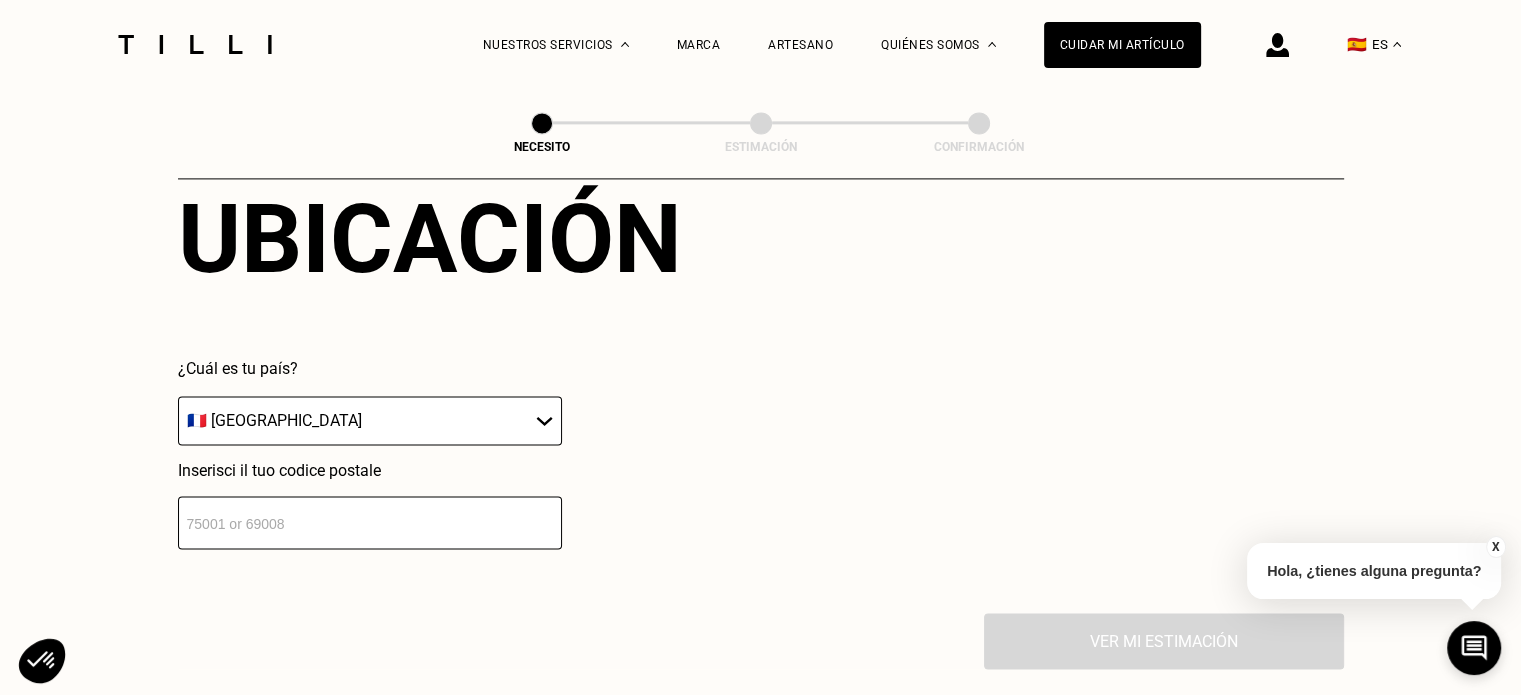click on "🇩🇪   [GEOGRAPHIC_DATA] 🇦🇹   [GEOGRAPHIC_DATA] 🇧🇪   [GEOGRAPHIC_DATA] 🇧🇬   [GEOGRAPHIC_DATA] 🇨🇾   [GEOGRAPHIC_DATA] 🇭🇷   [GEOGRAPHIC_DATA] 🇩🇰   [GEOGRAPHIC_DATA] 🇸🇰   [GEOGRAPHIC_DATA] 🇸🇮   [GEOGRAPHIC_DATA] 🇪🇸   [GEOGRAPHIC_DATA] 🇪🇪   [GEOGRAPHIC_DATA] 🇫🇮   [GEOGRAPHIC_DATA] 🇫🇷   [GEOGRAPHIC_DATA] 🇬🇷   [GEOGRAPHIC_DATA] 🇭🇺   [GEOGRAPHIC_DATA] 🇮🇪   [GEOGRAPHIC_DATA] 🇮🇹   [GEOGRAPHIC_DATA] 🇱[GEOGRAPHIC_DATA]   [GEOGRAPHIC_DATA] 🇱🇮   [GEOGRAPHIC_DATA] 🇱🇹   [GEOGRAPHIC_DATA] 🇱🇺   [GEOGRAPHIC_DATA] 🇲🇹   [GEOGRAPHIC_DATA] 🇳🇴   [GEOGRAPHIC_DATA] 🇳🇱   [GEOGRAPHIC_DATA] 🇵🇱   [GEOGRAPHIC_DATA] 🇵🇹   [GEOGRAPHIC_DATA] 🇬🇧   [GEOGRAPHIC_DATA] 🇨🇿   [GEOGRAPHIC_DATA] 🇷🇴   [GEOGRAPHIC_DATA] 🇸🇪   [GEOGRAPHIC_DATA] 🇨🇭   [GEOGRAPHIC_DATA]" at bounding box center (370, 420) 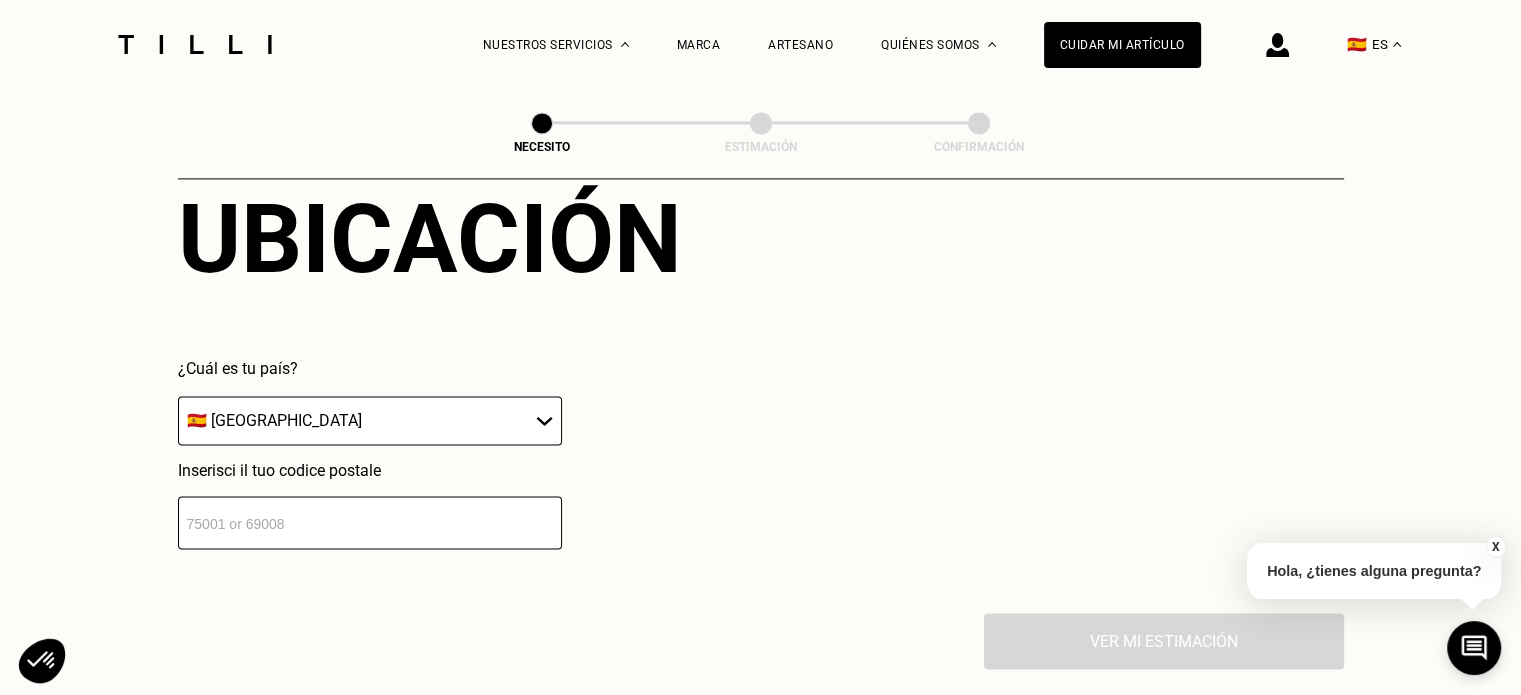 click on "🇩🇪   [GEOGRAPHIC_DATA] 🇦🇹   [GEOGRAPHIC_DATA] 🇧🇪   [GEOGRAPHIC_DATA] 🇧🇬   [GEOGRAPHIC_DATA] 🇨🇾   [GEOGRAPHIC_DATA] 🇭🇷   [GEOGRAPHIC_DATA] 🇩🇰   [GEOGRAPHIC_DATA] 🇸🇰   [GEOGRAPHIC_DATA] 🇸🇮   [GEOGRAPHIC_DATA] 🇪🇸   [GEOGRAPHIC_DATA] 🇪🇪   [GEOGRAPHIC_DATA] 🇫🇮   [GEOGRAPHIC_DATA] 🇫🇷   [GEOGRAPHIC_DATA] 🇬🇷   [GEOGRAPHIC_DATA] 🇭🇺   [GEOGRAPHIC_DATA] 🇮🇪   [GEOGRAPHIC_DATA] 🇮🇹   [GEOGRAPHIC_DATA] 🇱[GEOGRAPHIC_DATA]   [GEOGRAPHIC_DATA] 🇱🇮   [GEOGRAPHIC_DATA] 🇱🇹   [GEOGRAPHIC_DATA] 🇱🇺   [GEOGRAPHIC_DATA] 🇲🇹   [GEOGRAPHIC_DATA] 🇳🇴   [GEOGRAPHIC_DATA] 🇳🇱   [GEOGRAPHIC_DATA] 🇵🇱   [GEOGRAPHIC_DATA] 🇵🇹   [GEOGRAPHIC_DATA] 🇬🇧   [GEOGRAPHIC_DATA] 🇨🇿   [GEOGRAPHIC_DATA] 🇷🇴   [GEOGRAPHIC_DATA] 🇸🇪   [GEOGRAPHIC_DATA] 🇨🇭   [GEOGRAPHIC_DATA]" at bounding box center (370, 420) 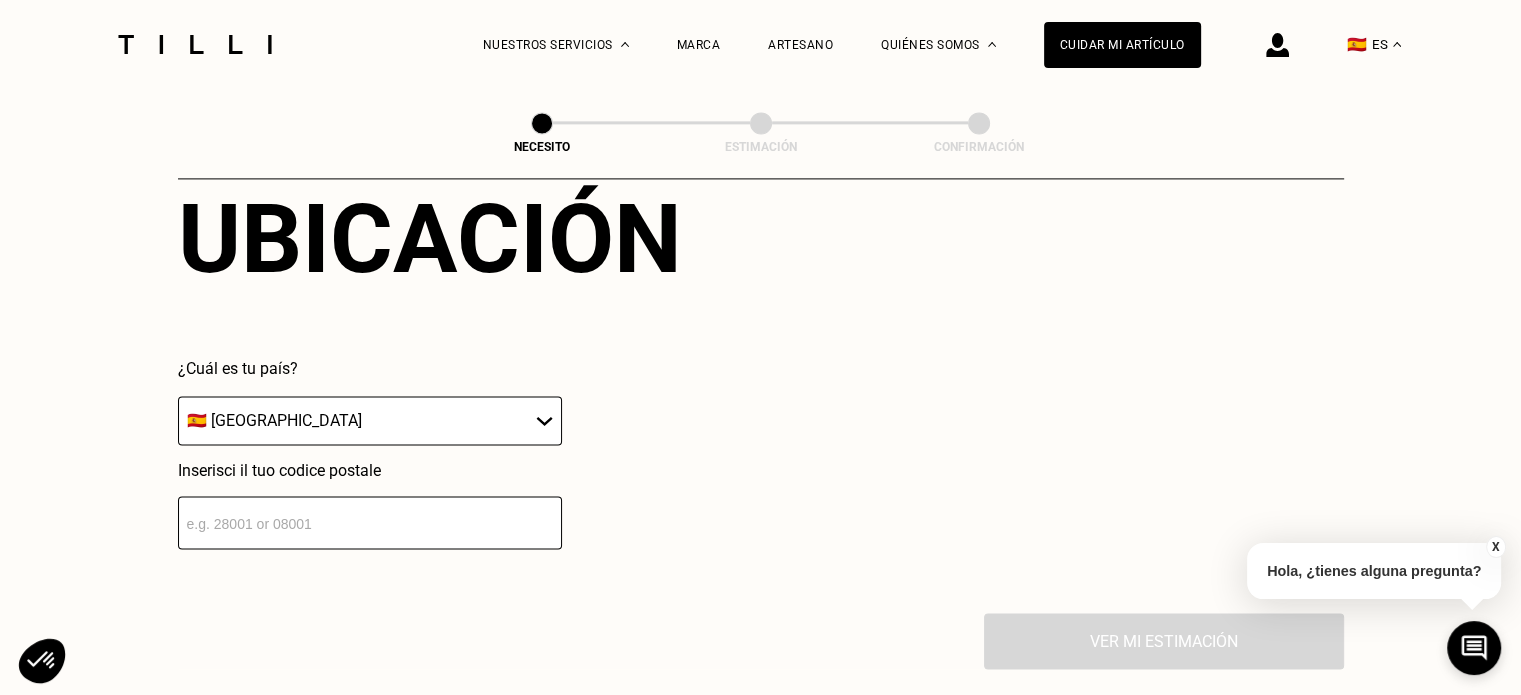 click at bounding box center (370, 522) 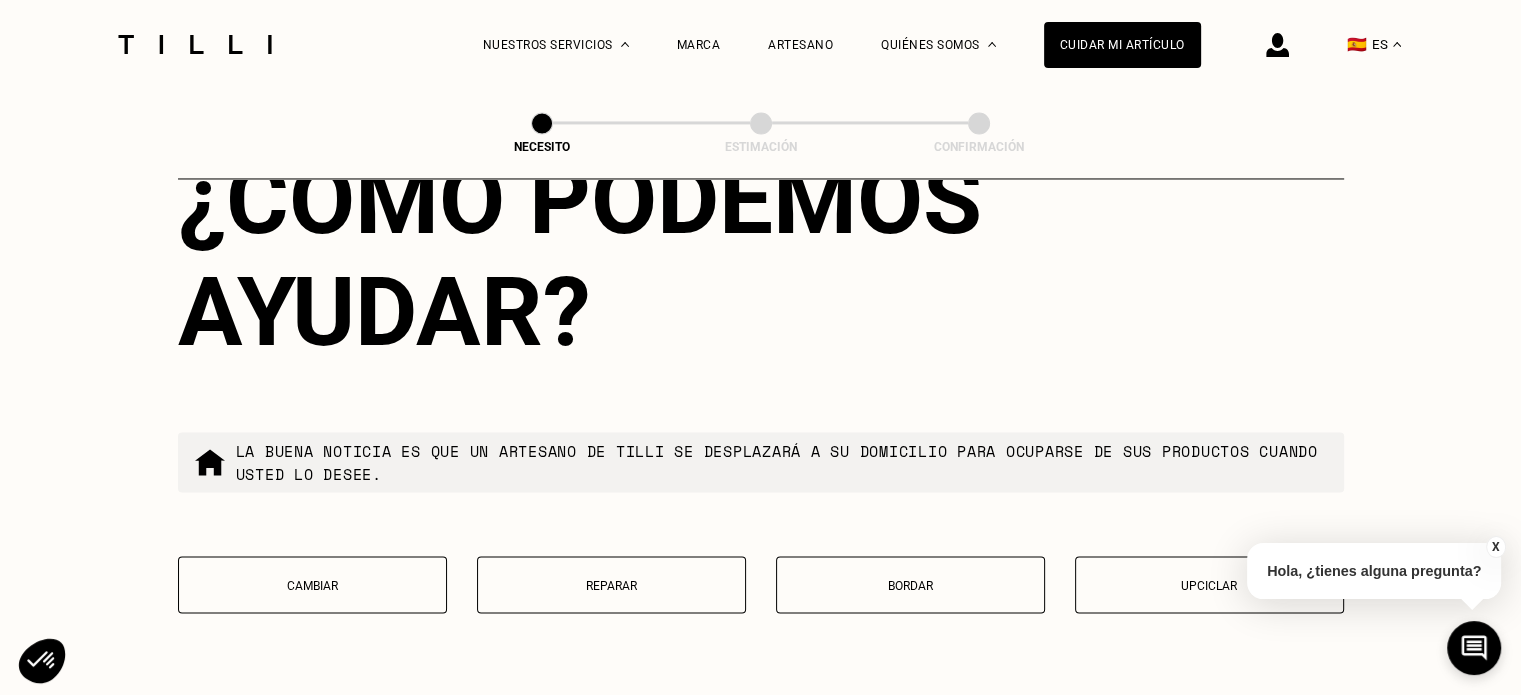 scroll, scrollTop: 3507, scrollLeft: 0, axis: vertical 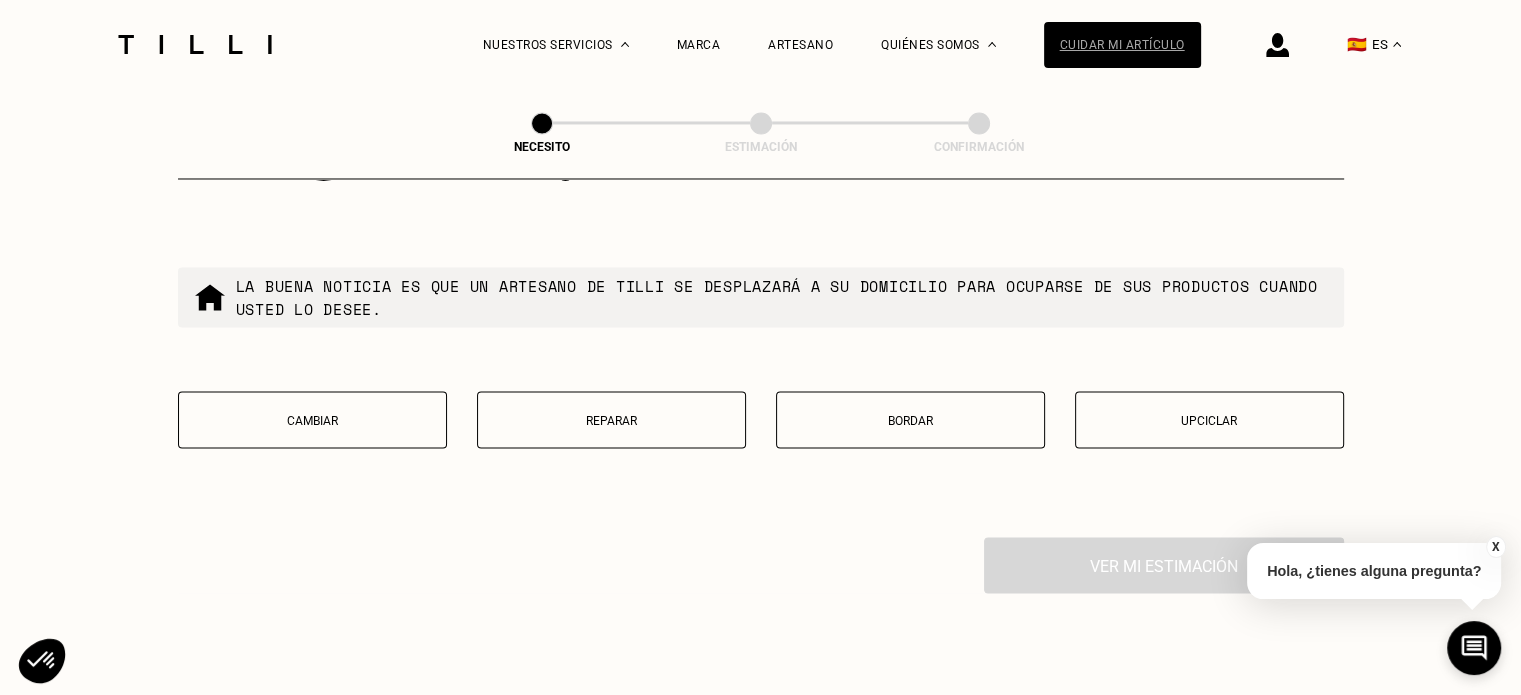 type on "08012" 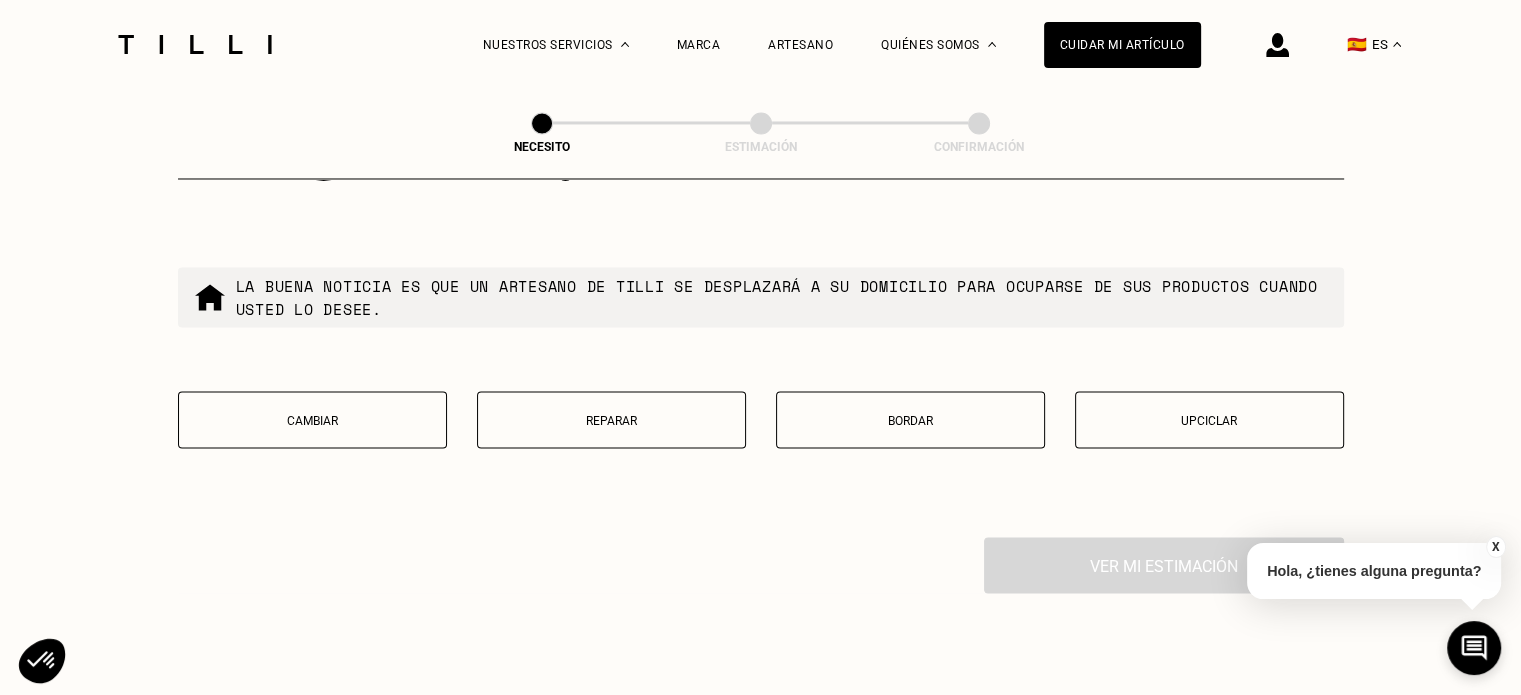 click on "Cambiar" at bounding box center (312, 419) 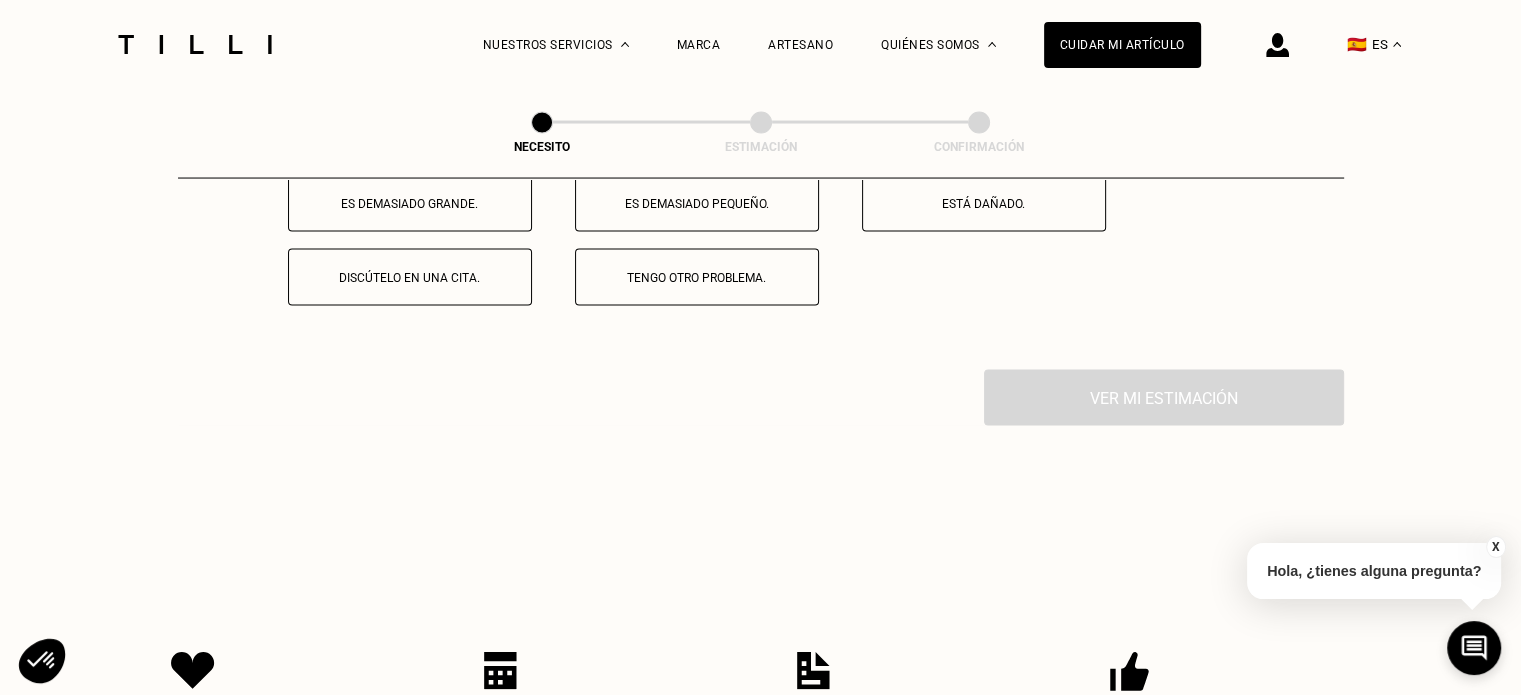scroll, scrollTop: 3918, scrollLeft: 0, axis: vertical 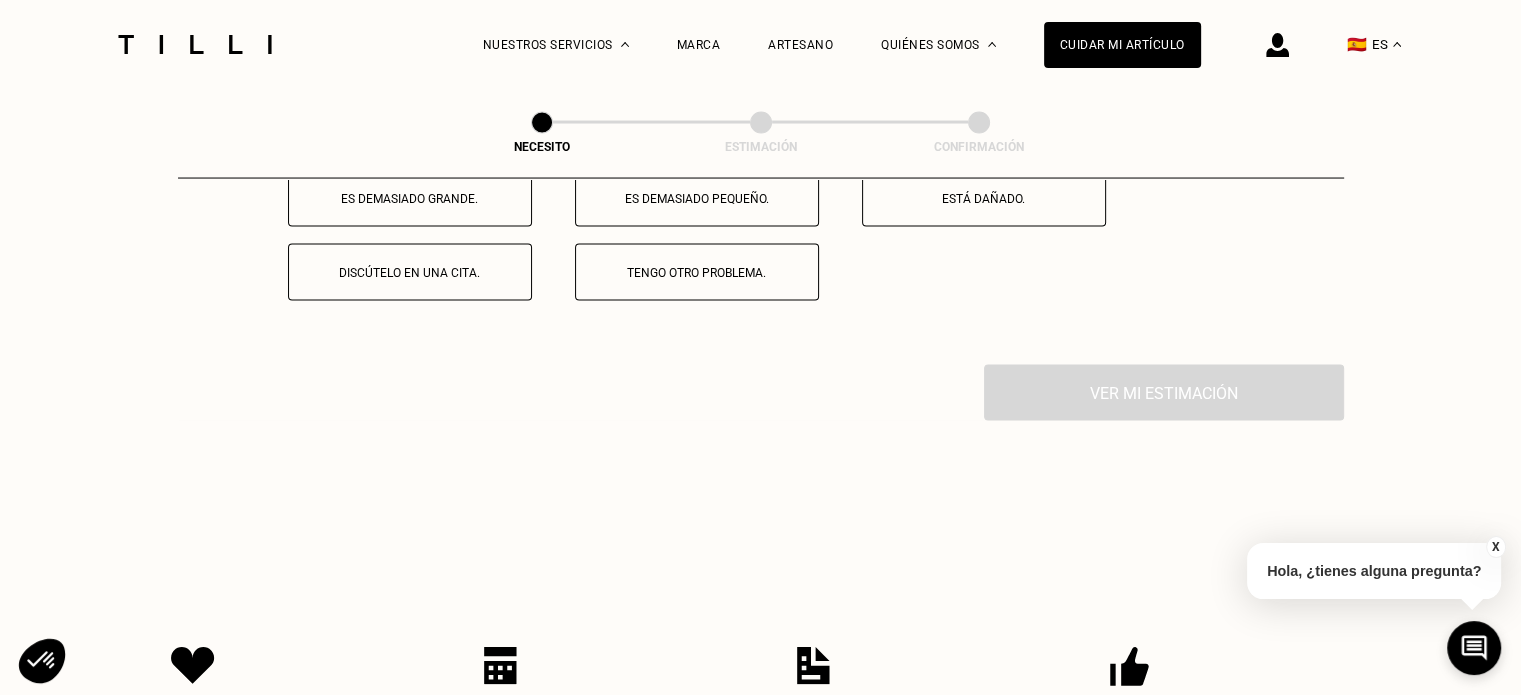click on "Es demasiado grande." at bounding box center [410, 199] 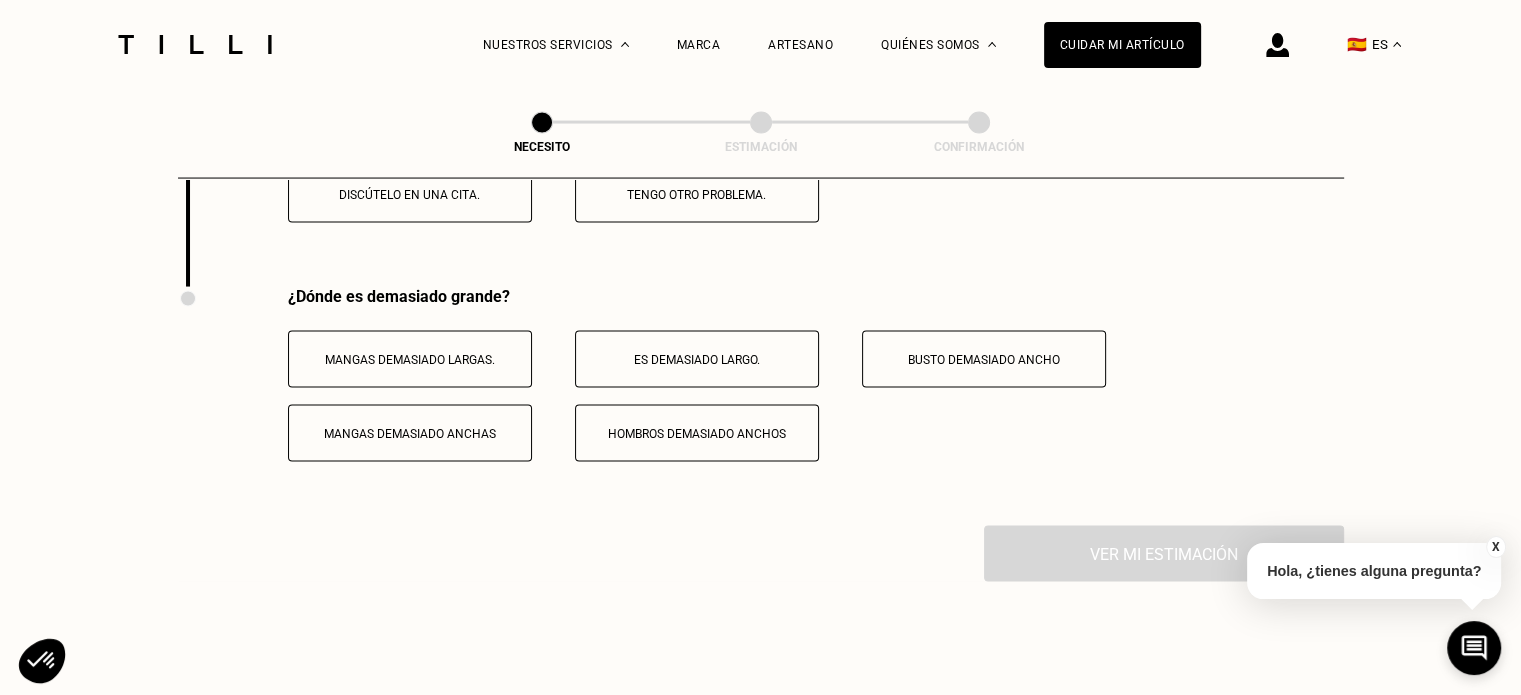 scroll, scrollTop: 4075, scrollLeft: 0, axis: vertical 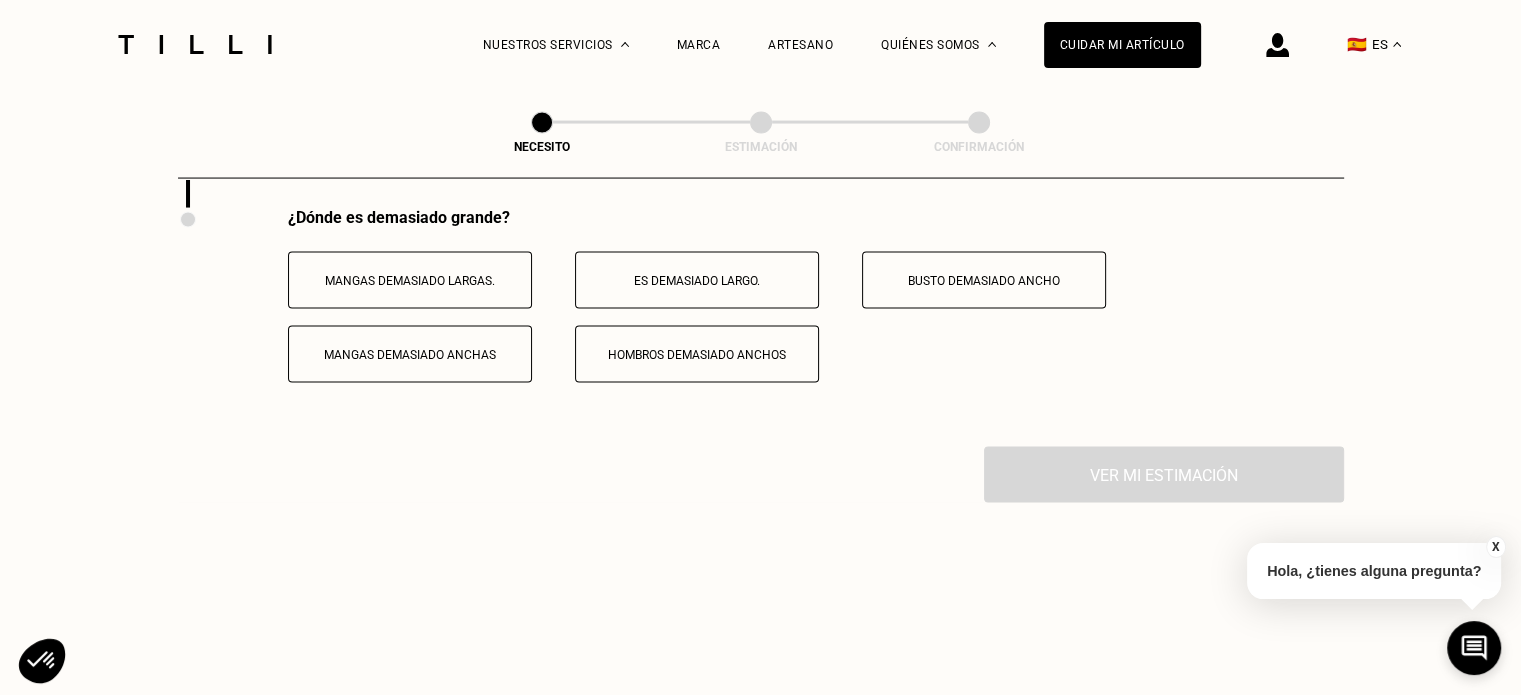 click on "Es demasiado largo." at bounding box center [697, 281] 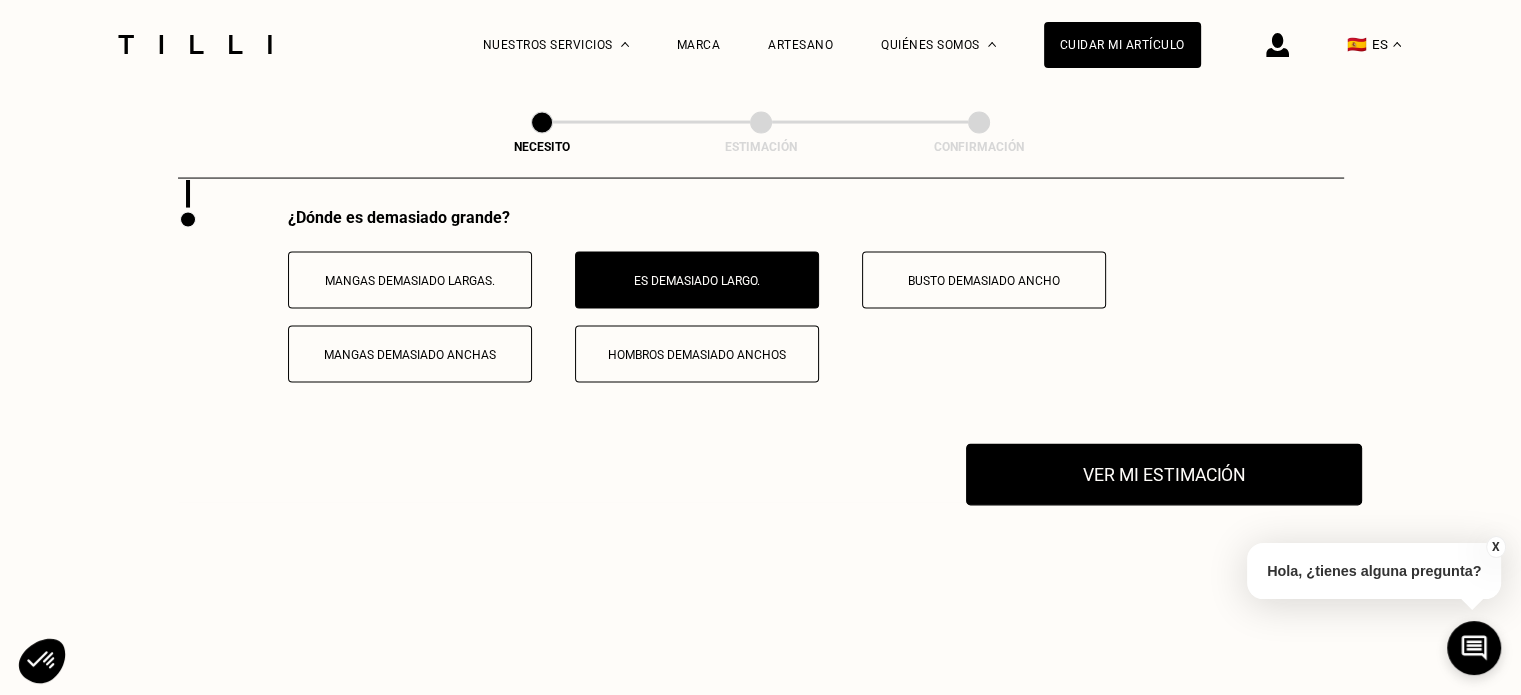 click on "Ver mi estimación" at bounding box center [1164, 475] 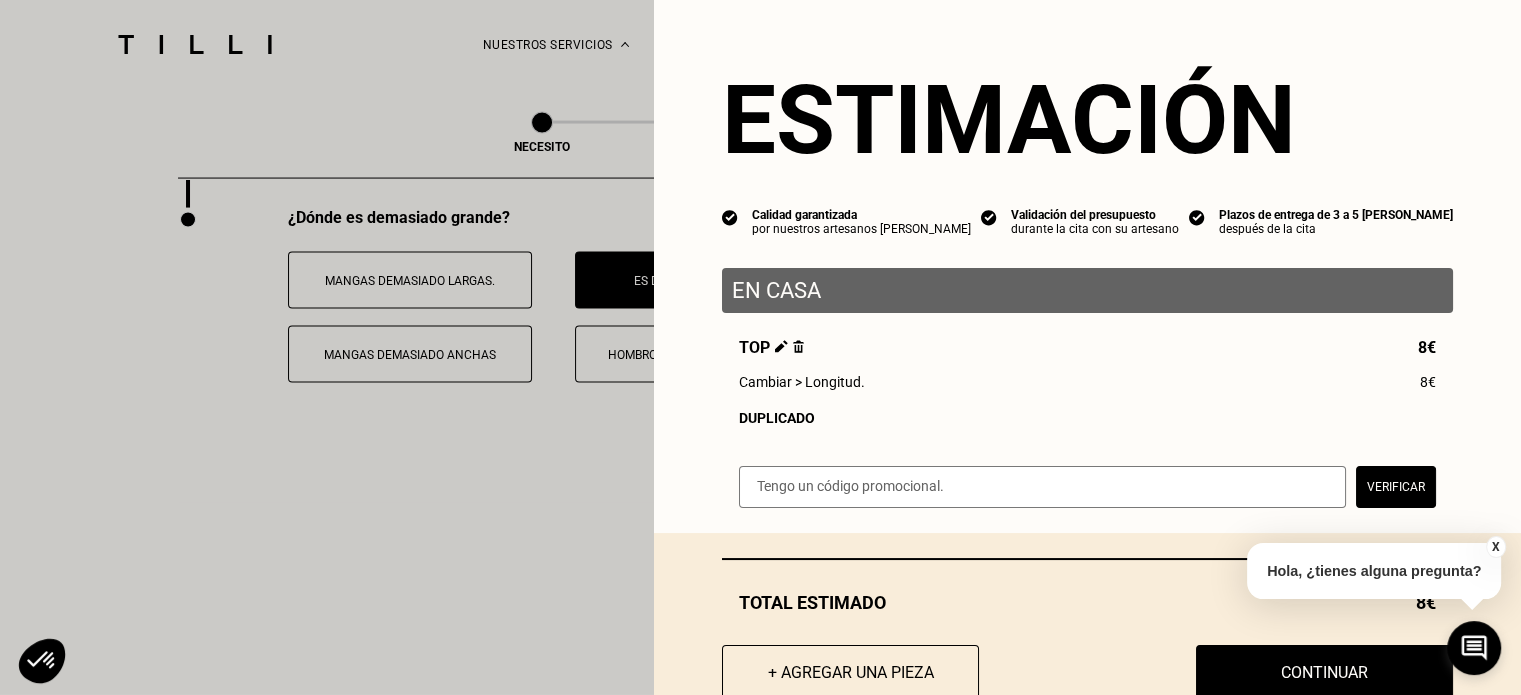 scroll, scrollTop: 62, scrollLeft: 0, axis: vertical 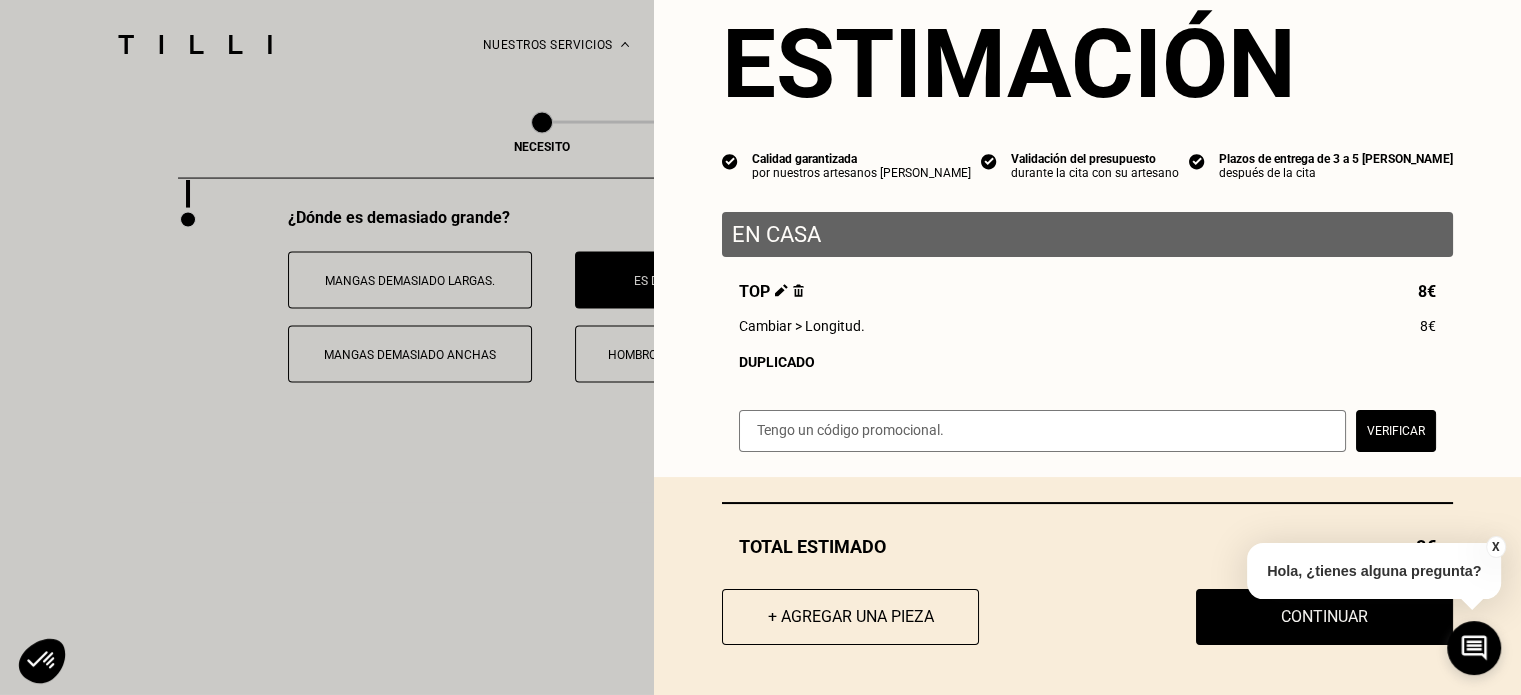 click on "X" at bounding box center (1496, 547) 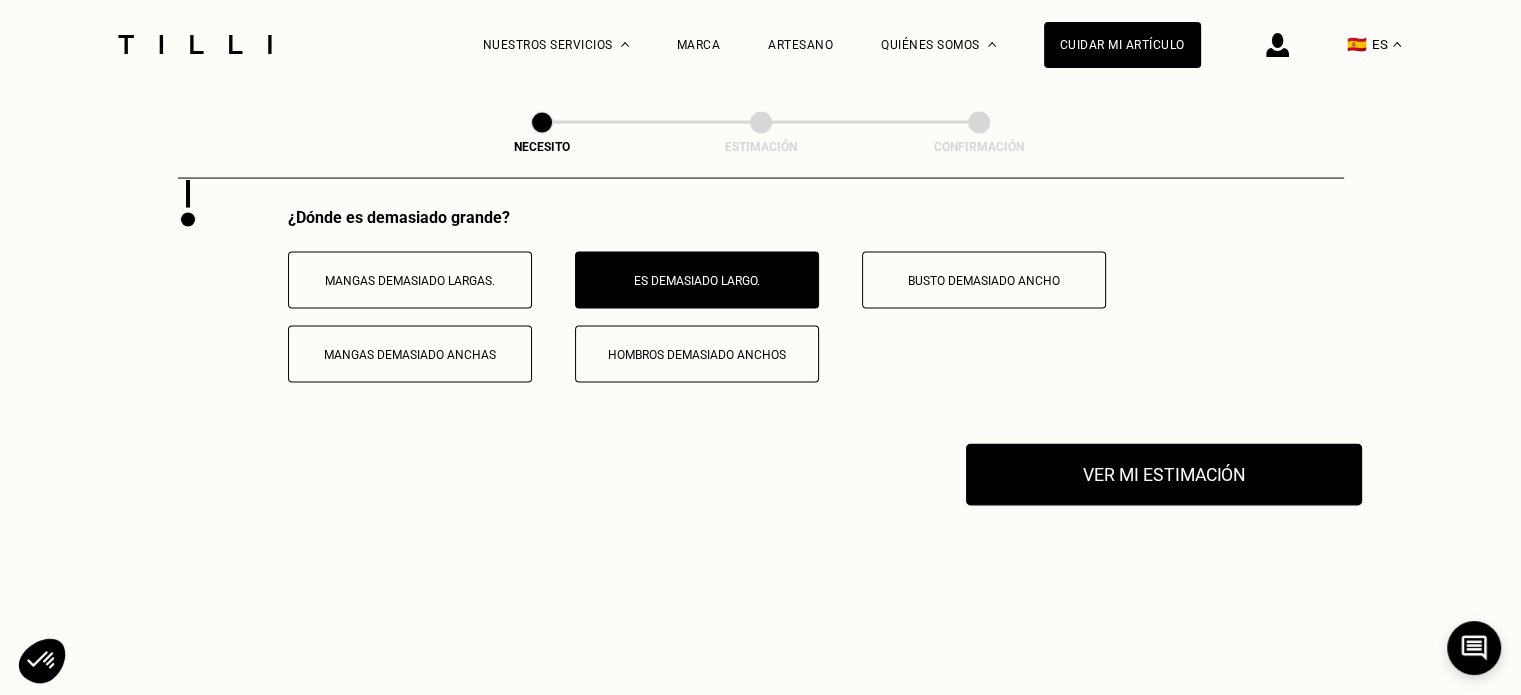 click on "Ver mi estimación" at bounding box center [1164, 475] 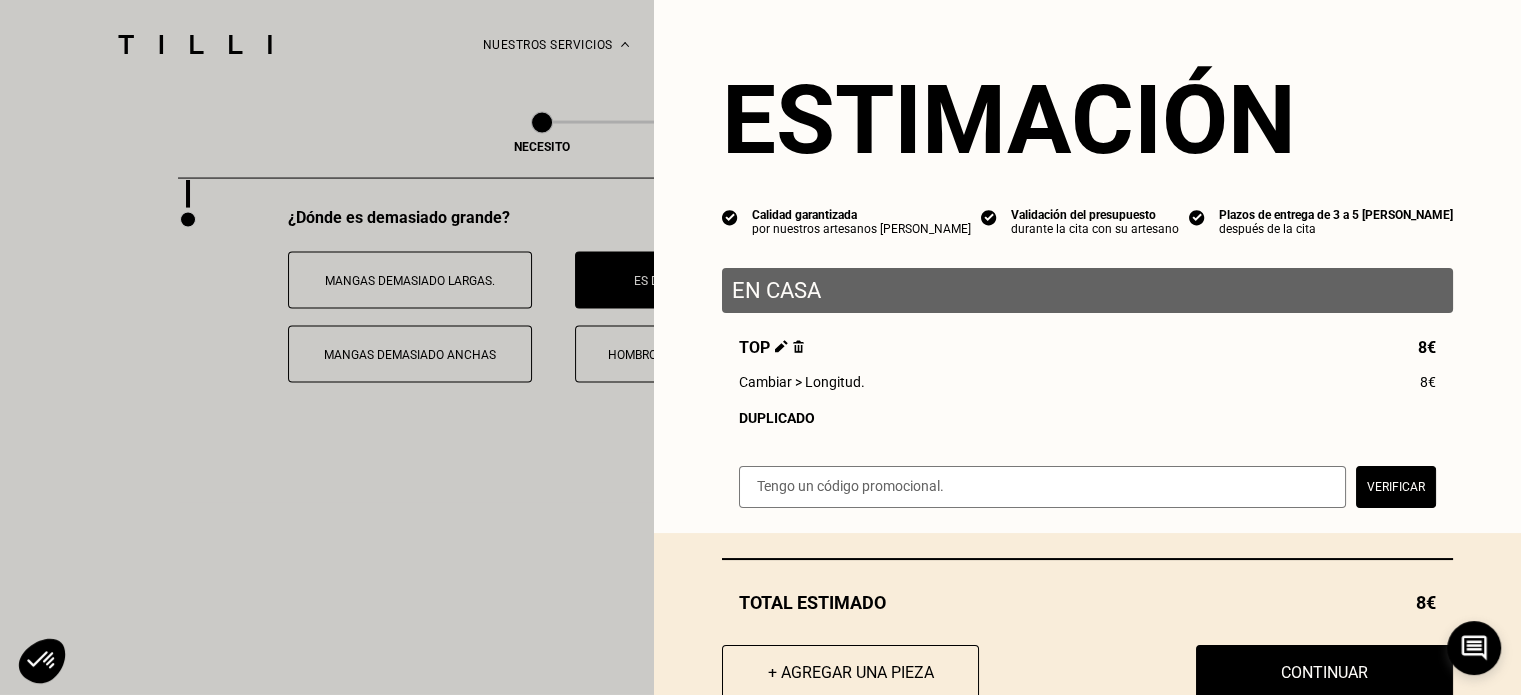 scroll, scrollTop: 62, scrollLeft: 0, axis: vertical 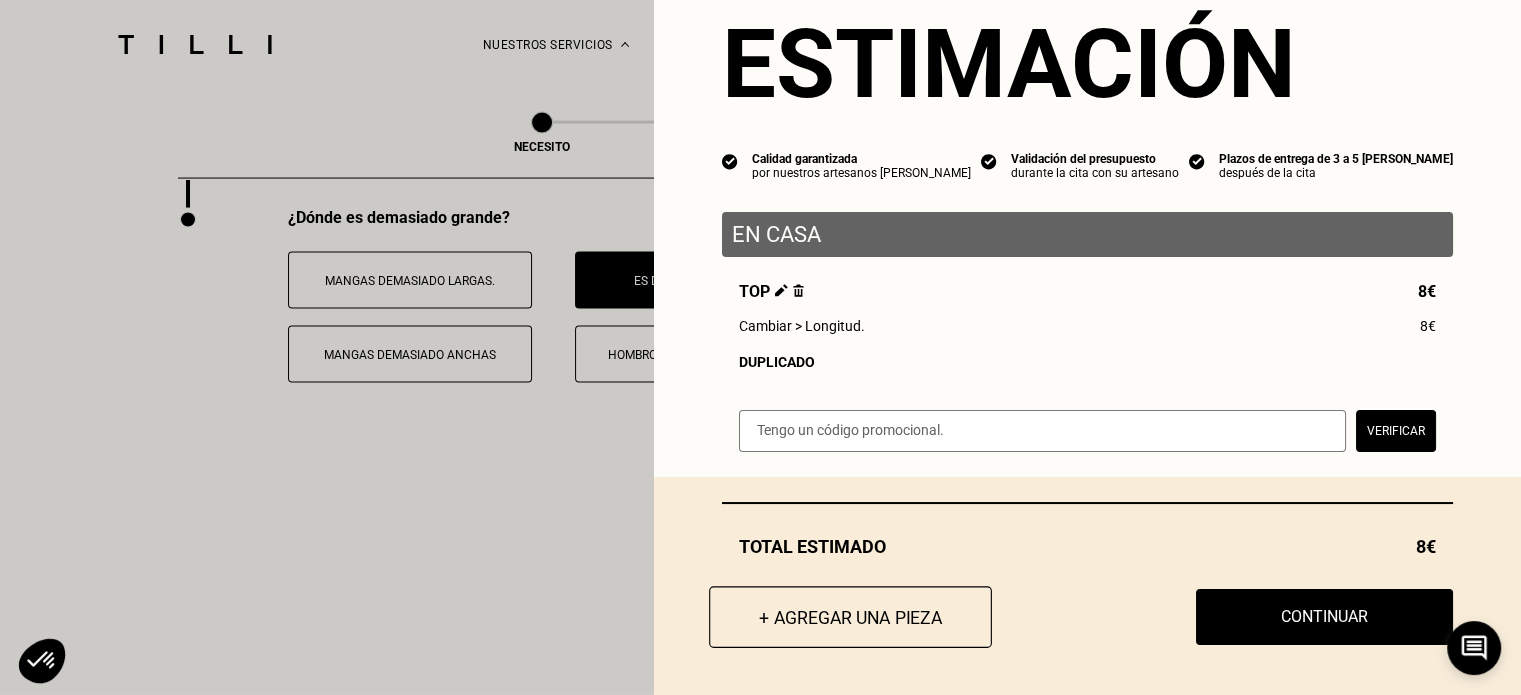 click on "+ Agregar una pieza" at bounding box center (850, 617) 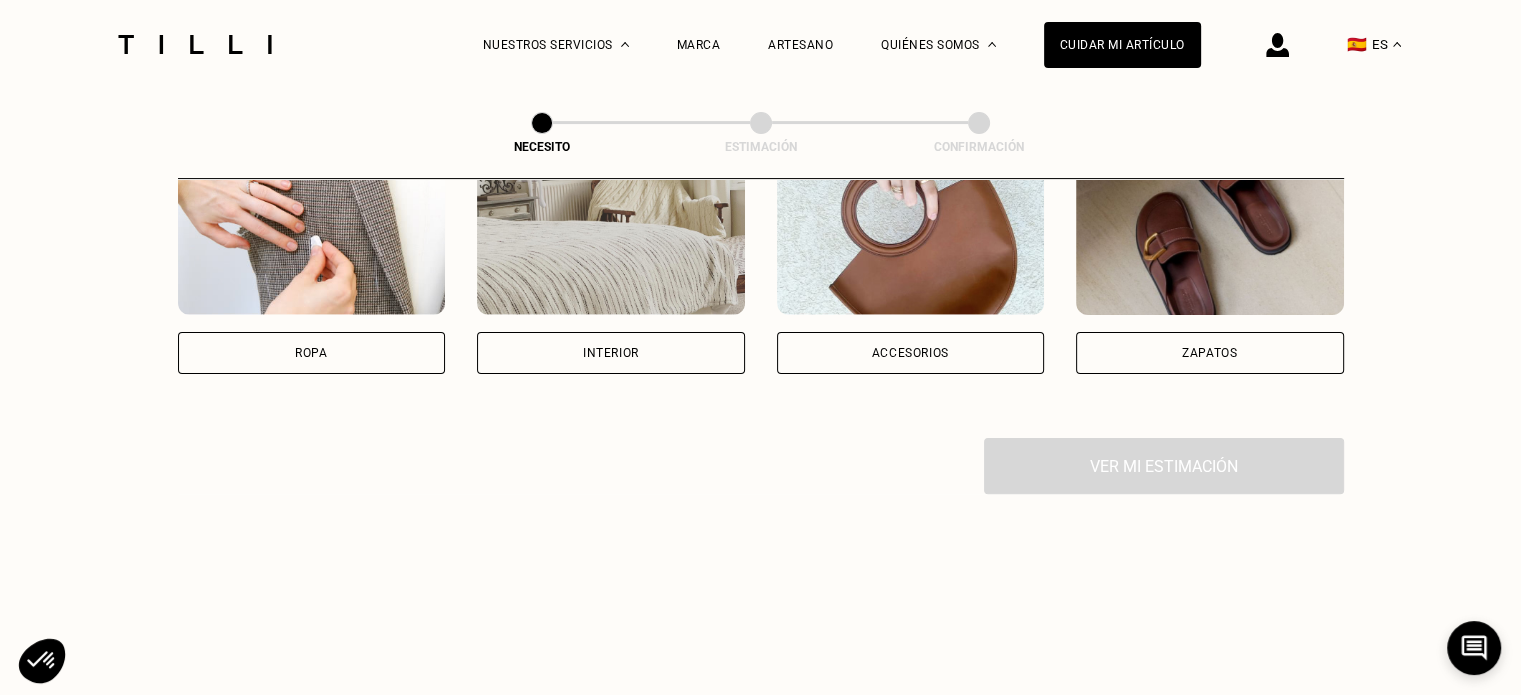 scroll, scrollTop: 500, scrollLeft: 0, axis: vertical 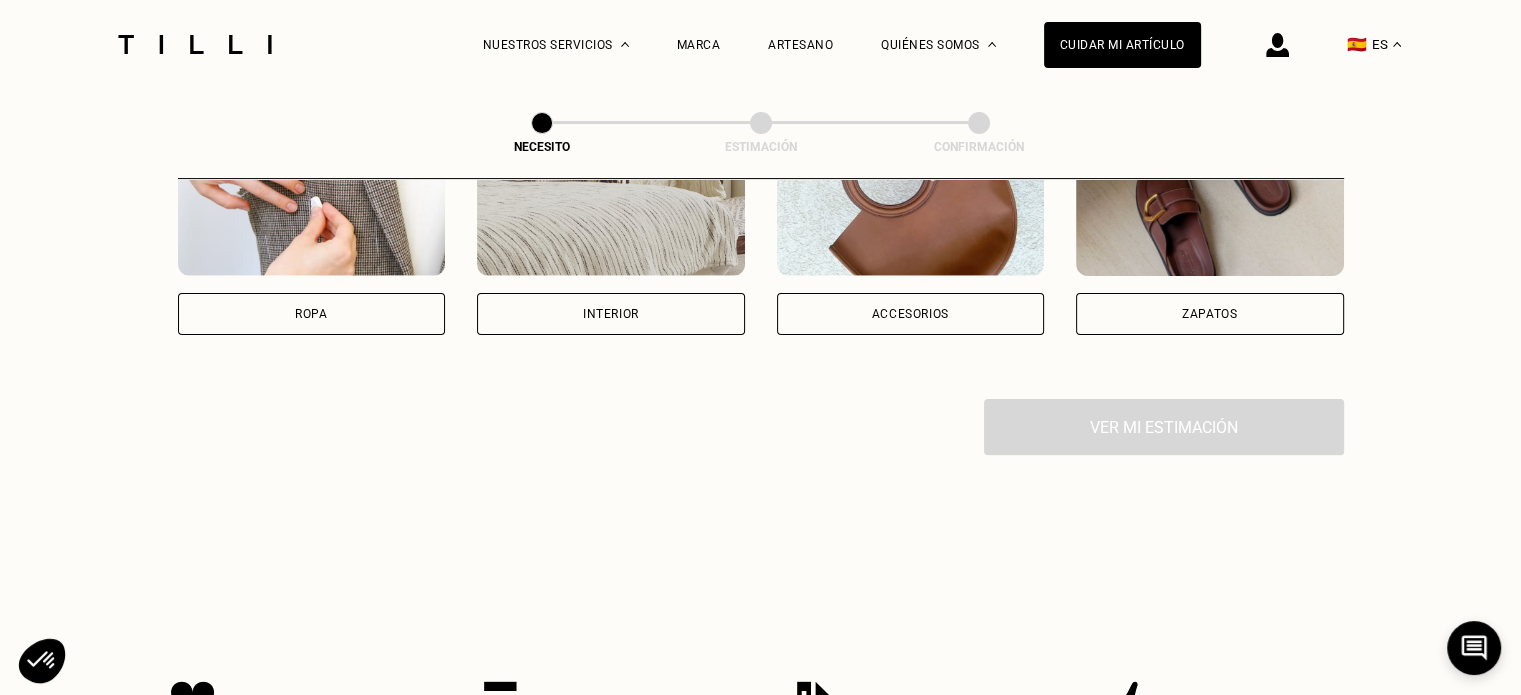 click on "Ropa" at bounding box center (312, 314) 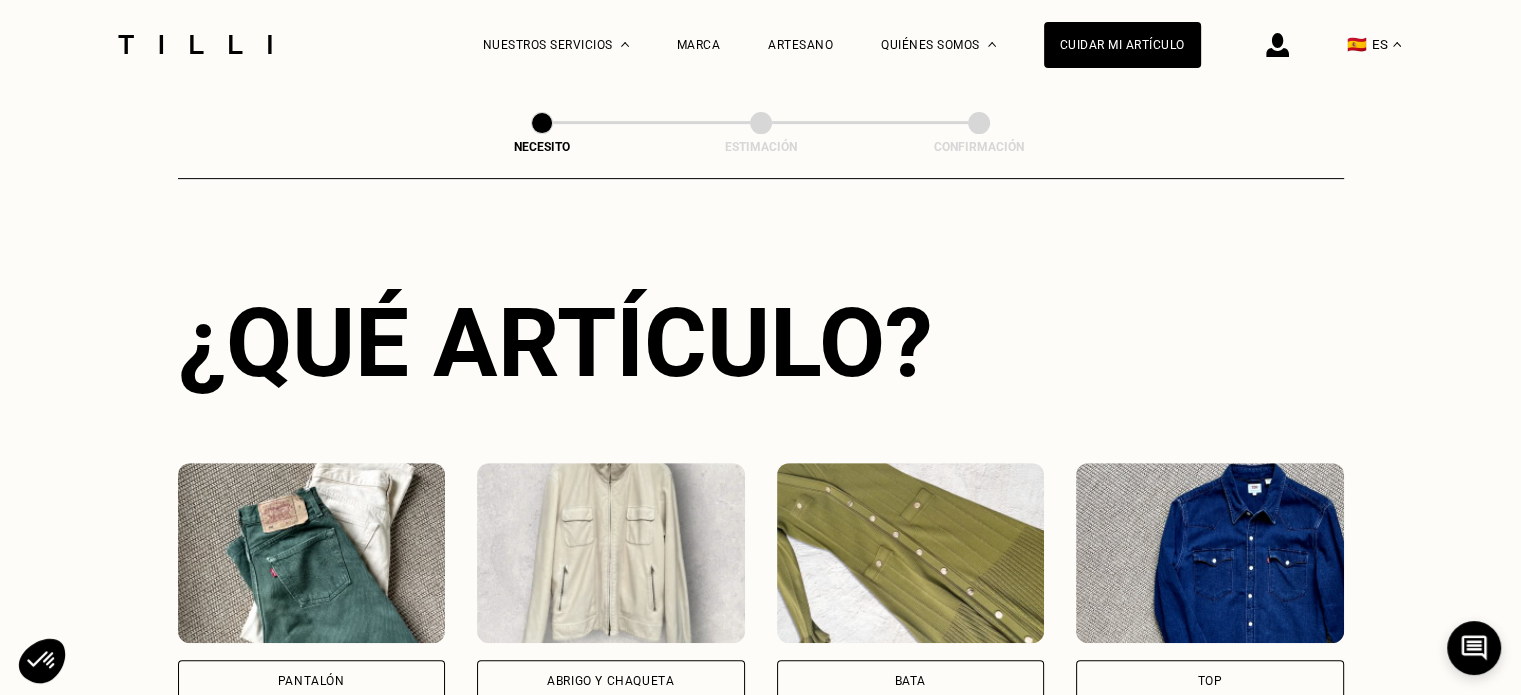 scroll, scrollTop: 875, scrollLeft: 0, axis: vertical 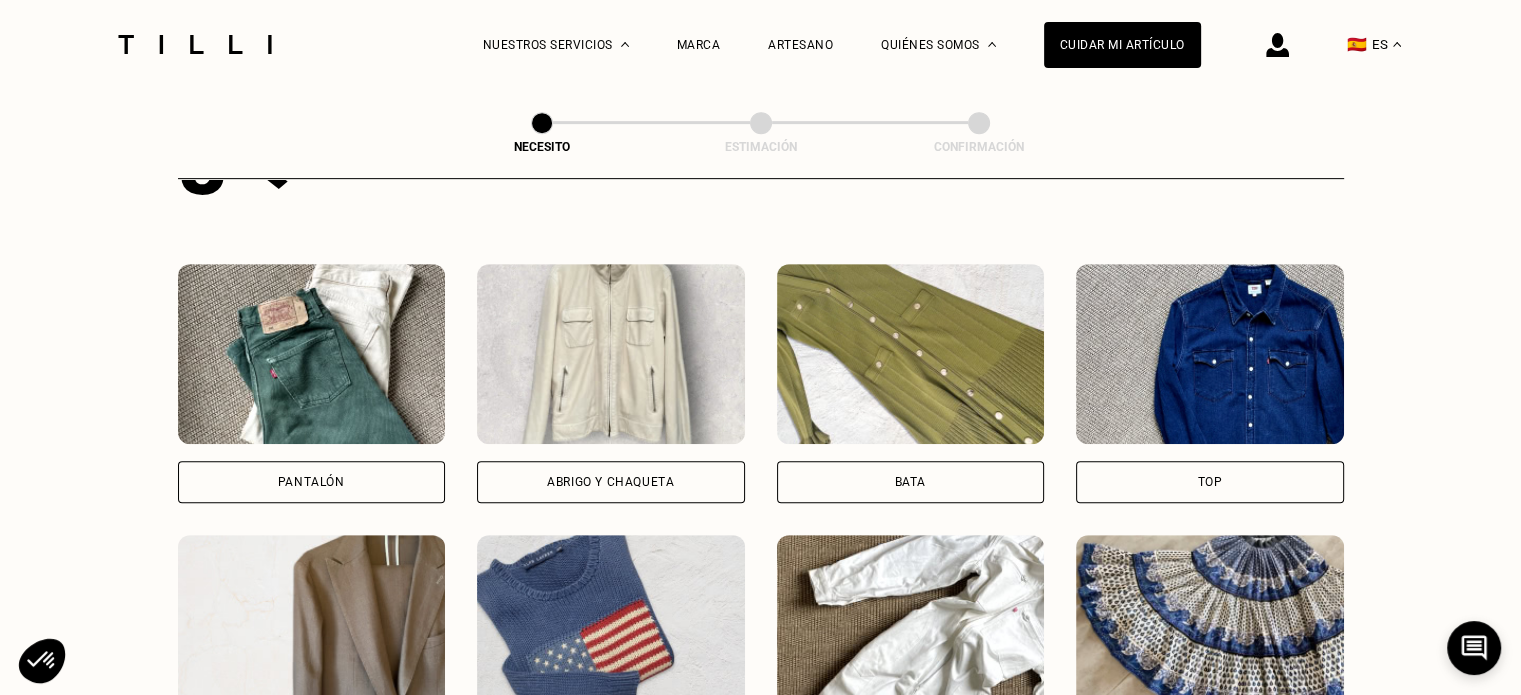 click on "Top" at bounding box center (1210, 482) 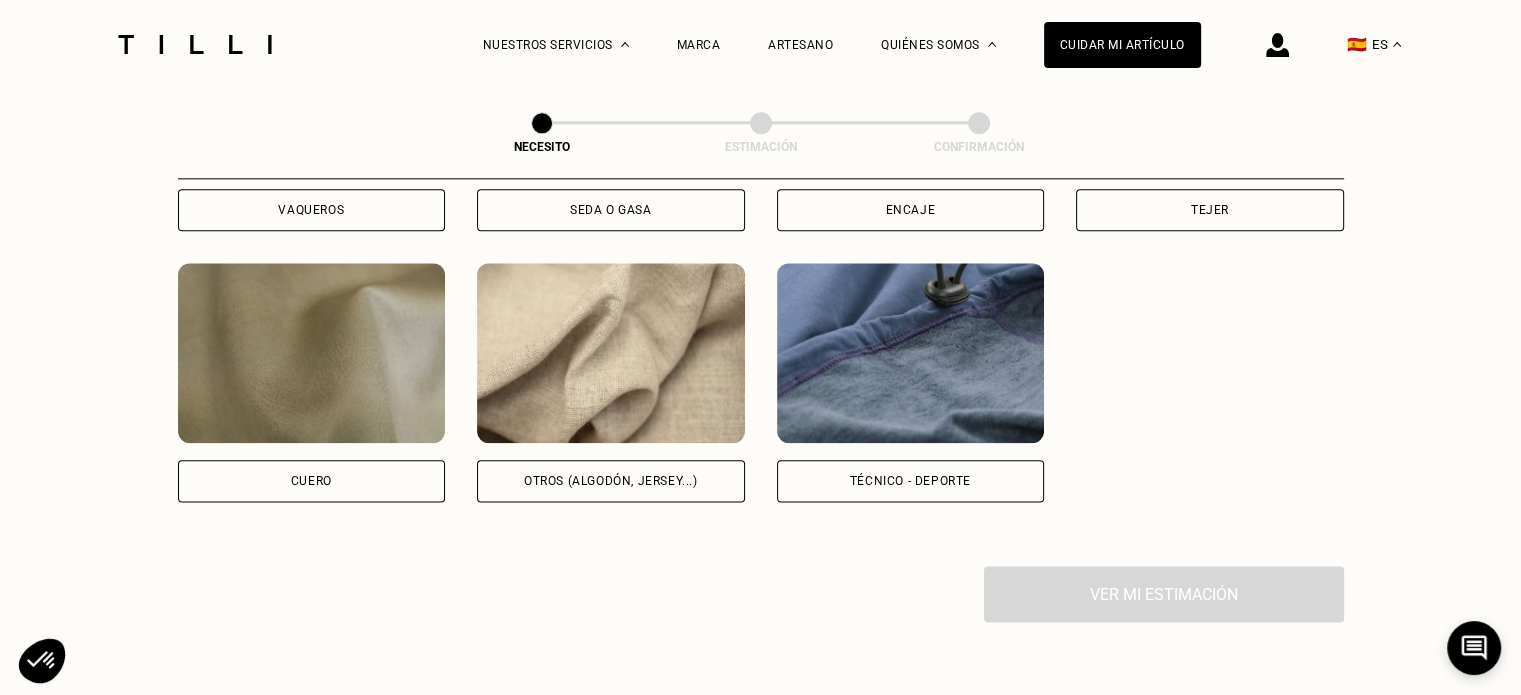 click on "Otros (algodón, jersey...)" at bounding box center (611, 481) 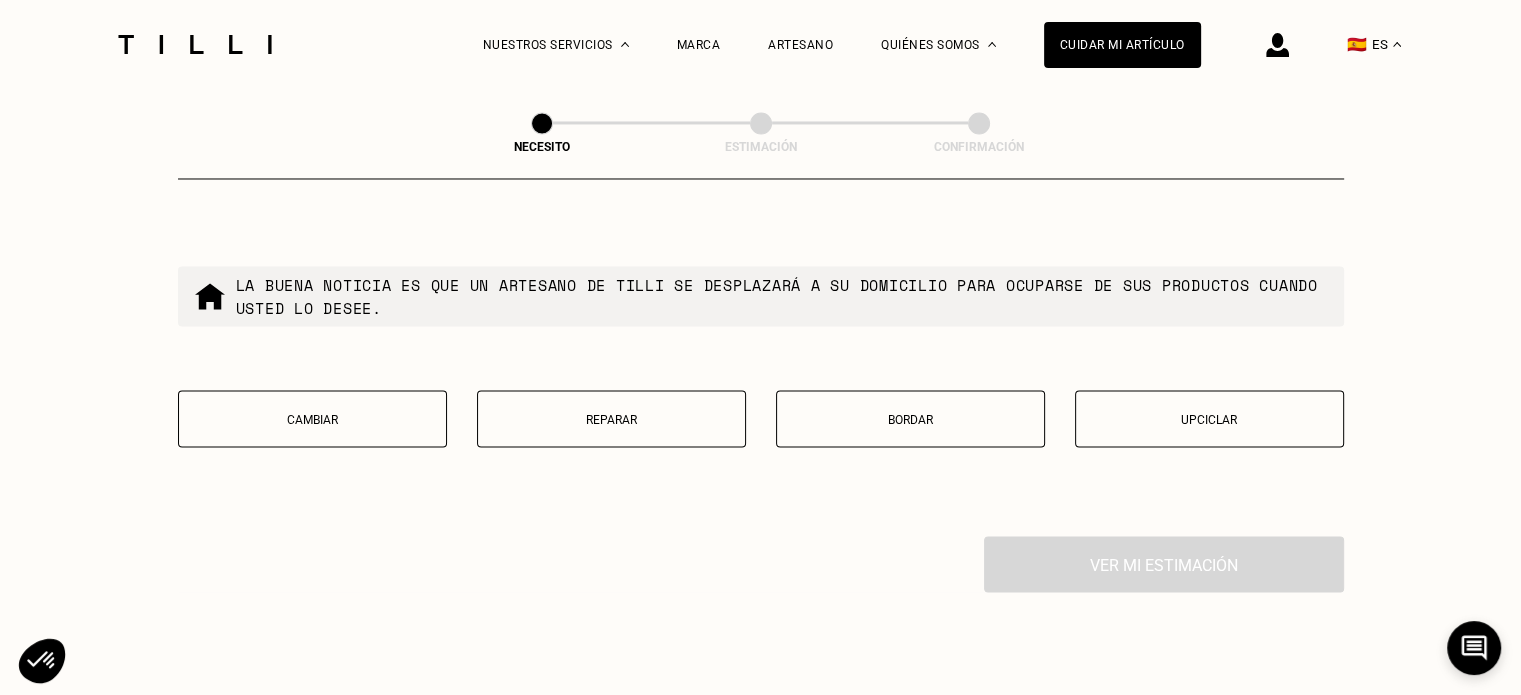 scroll, scrollTop: 3509, scrollLeft: 0, axis: vertical 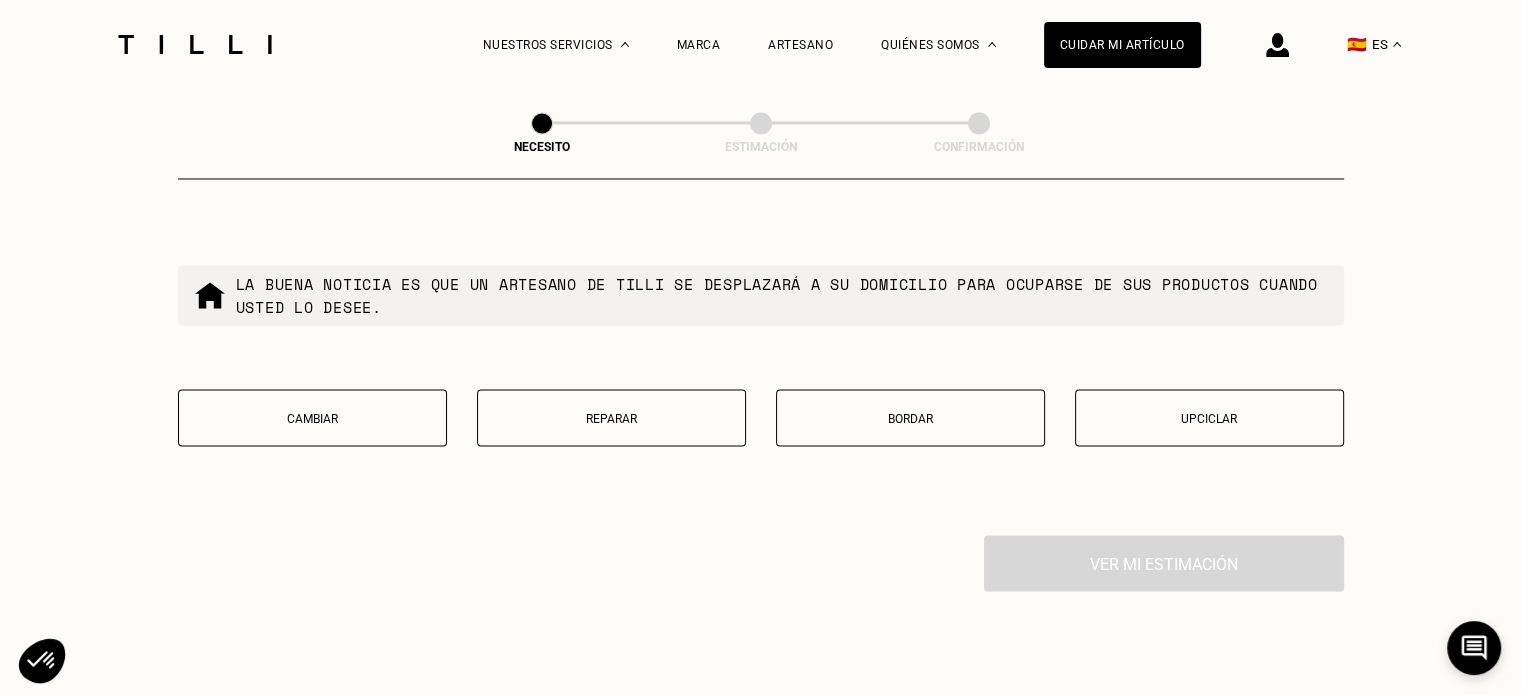 click on "Cambiar" at bounding box center [312, 417] 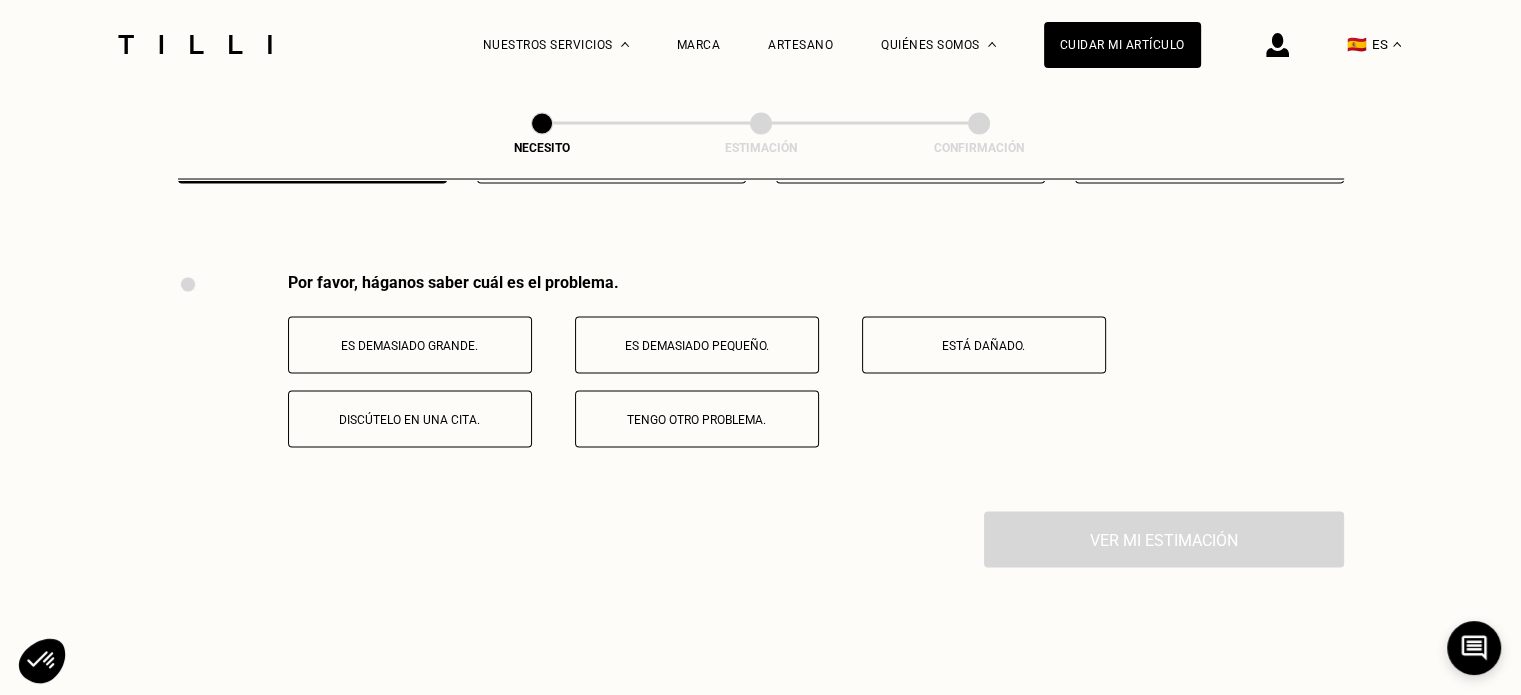 scroll, scrollTop: 3836, scrollLeft: 0, axis: vertical 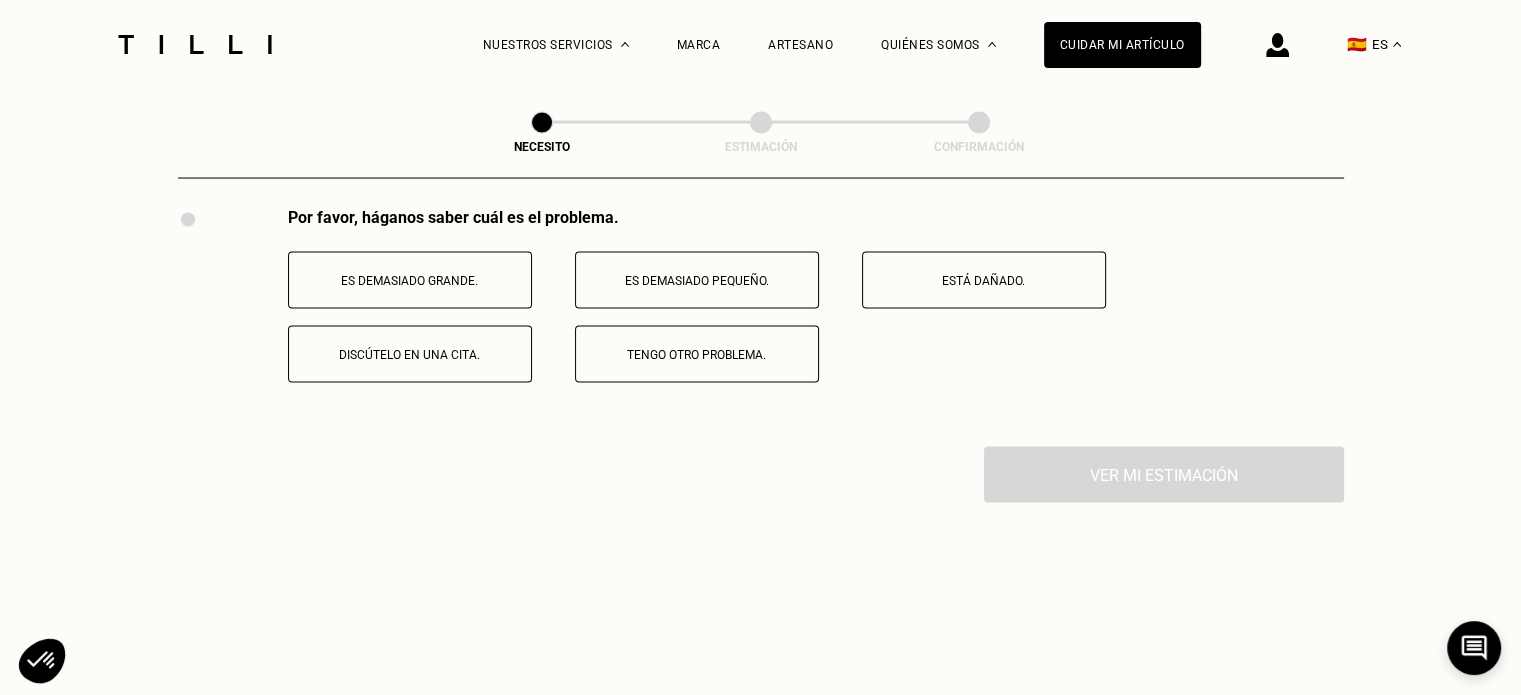 click on "Es demasiado grande." at bounding box center (410, 281) 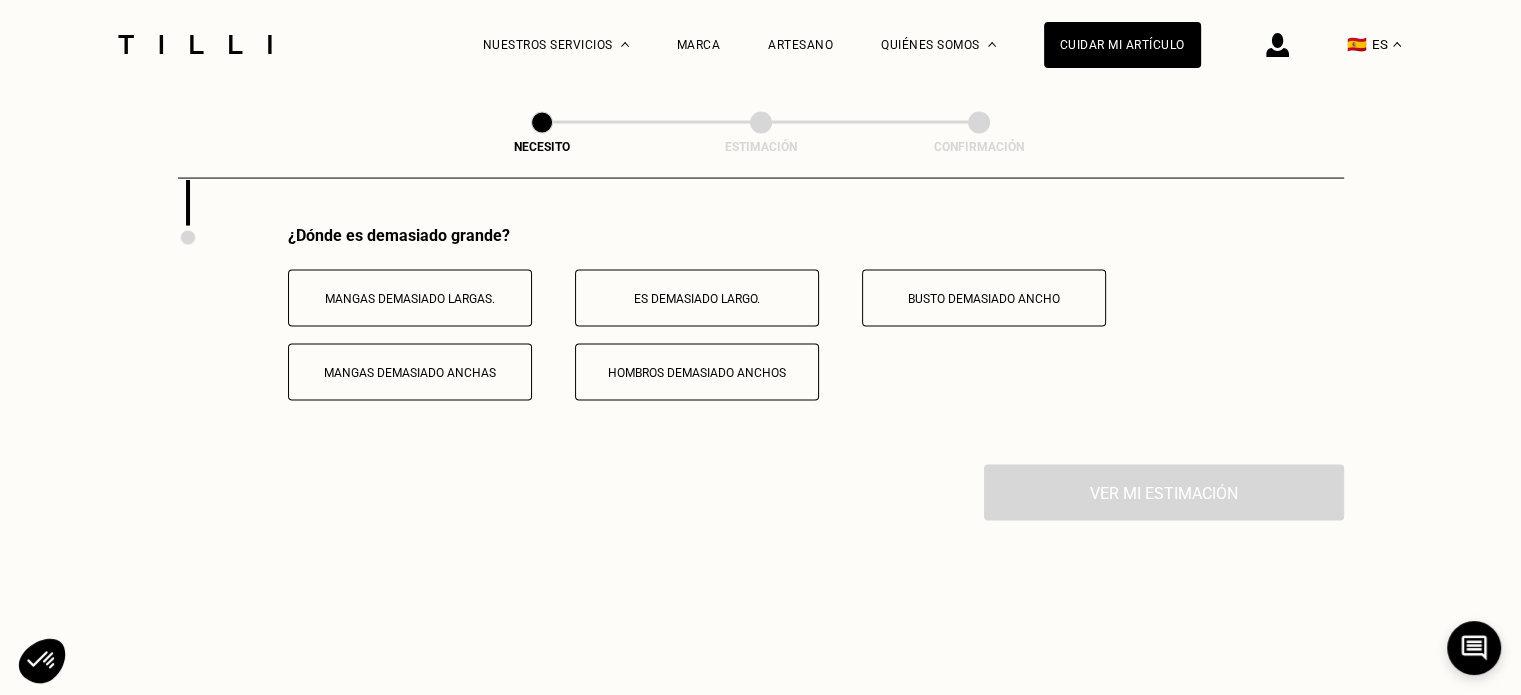 scroll, scrollTop: 4075, scrollLeft: 0, axis: vertical 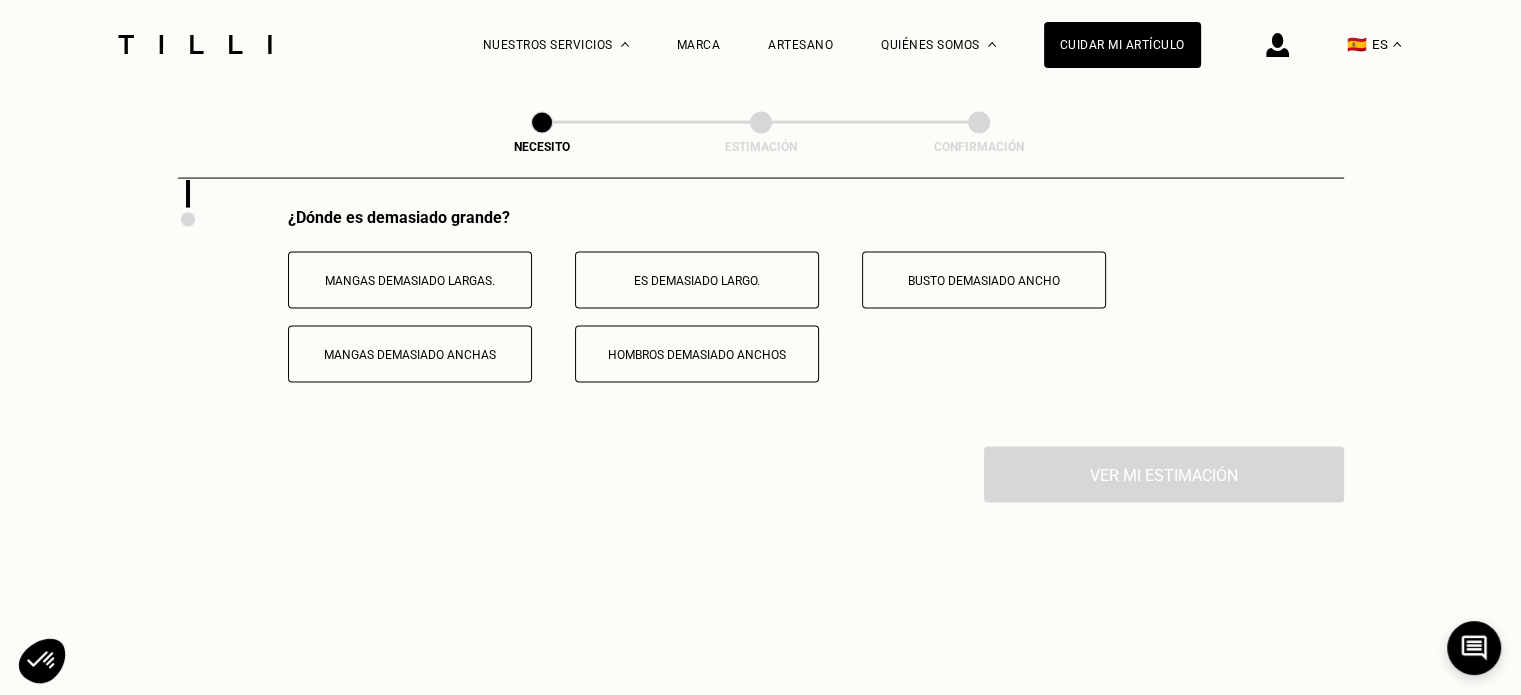 click on "Es demasiado largo." at bounding box center [697, 281] 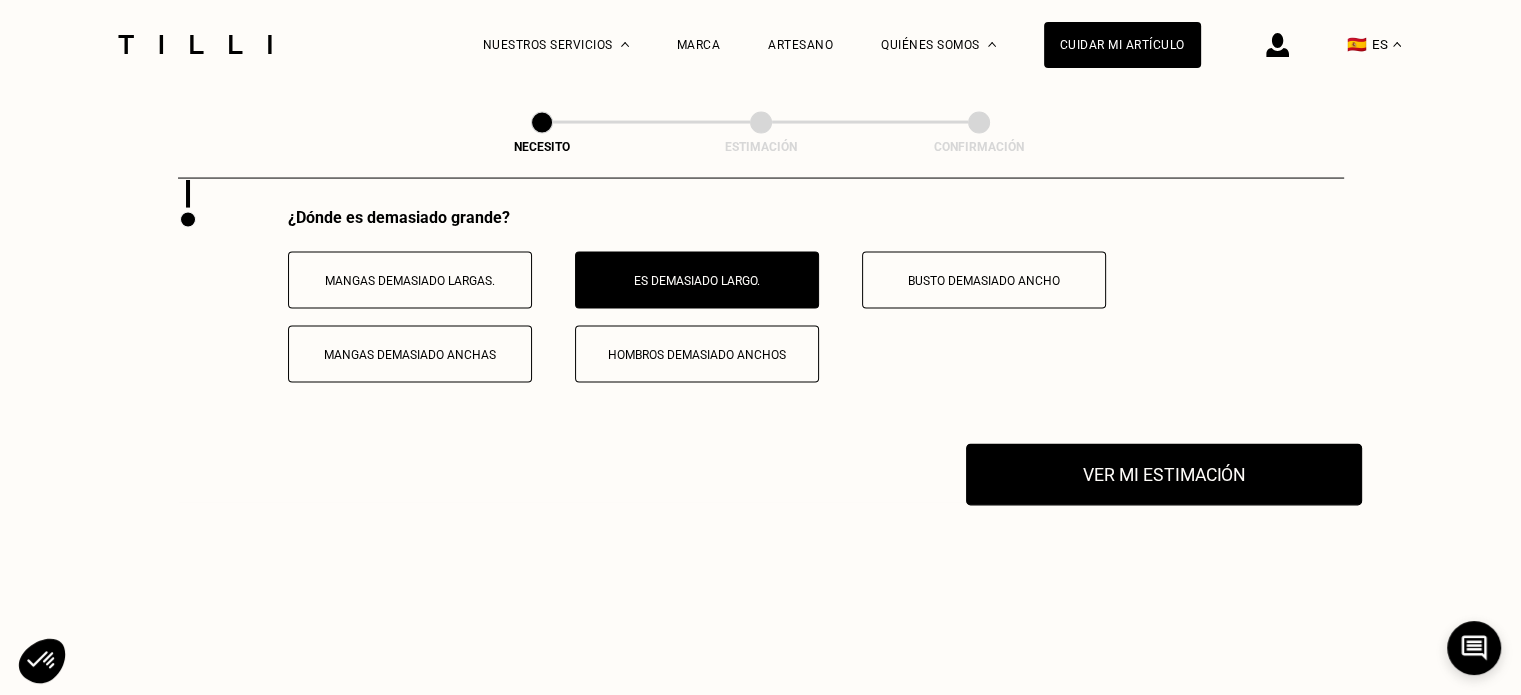 click on "Ver mi estimación" at bounding box center [1164, 475] 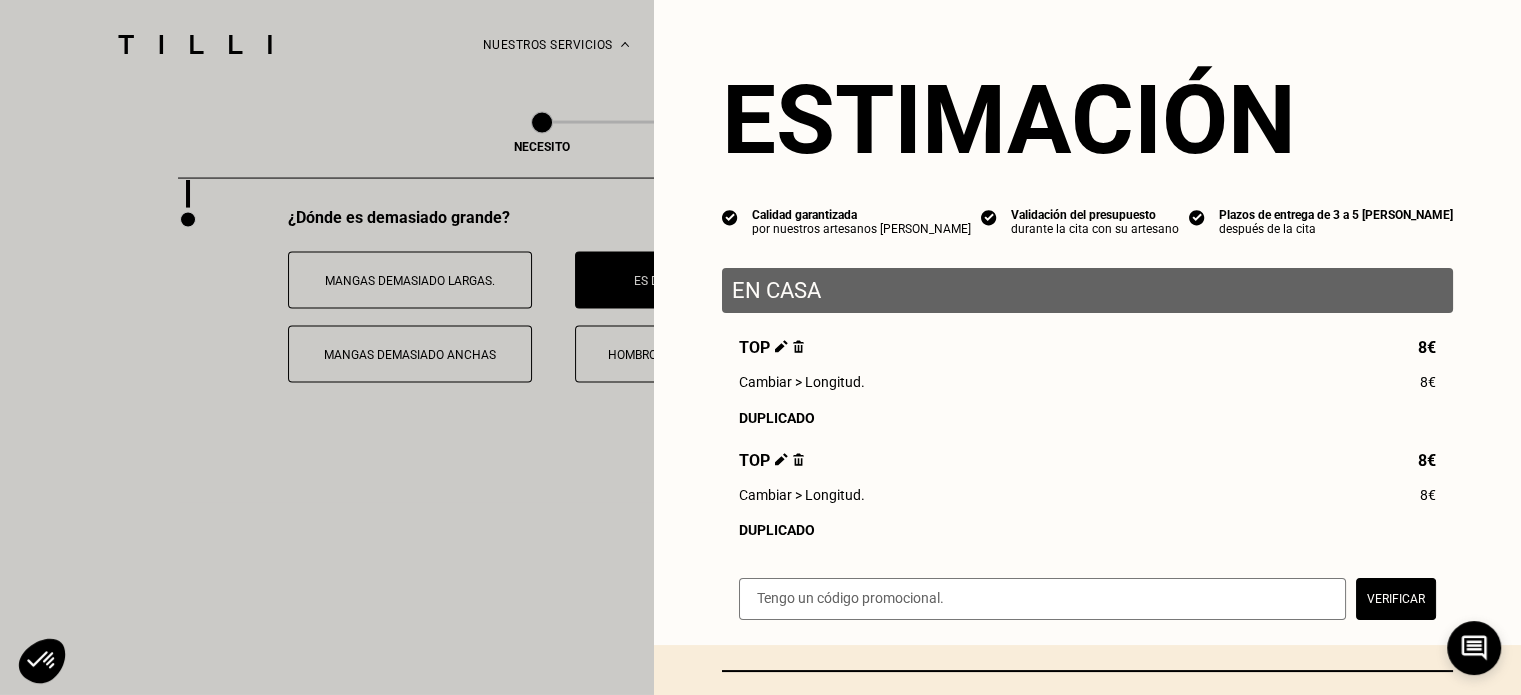 click on "Duplicado" at bounding box center (1087, 418) 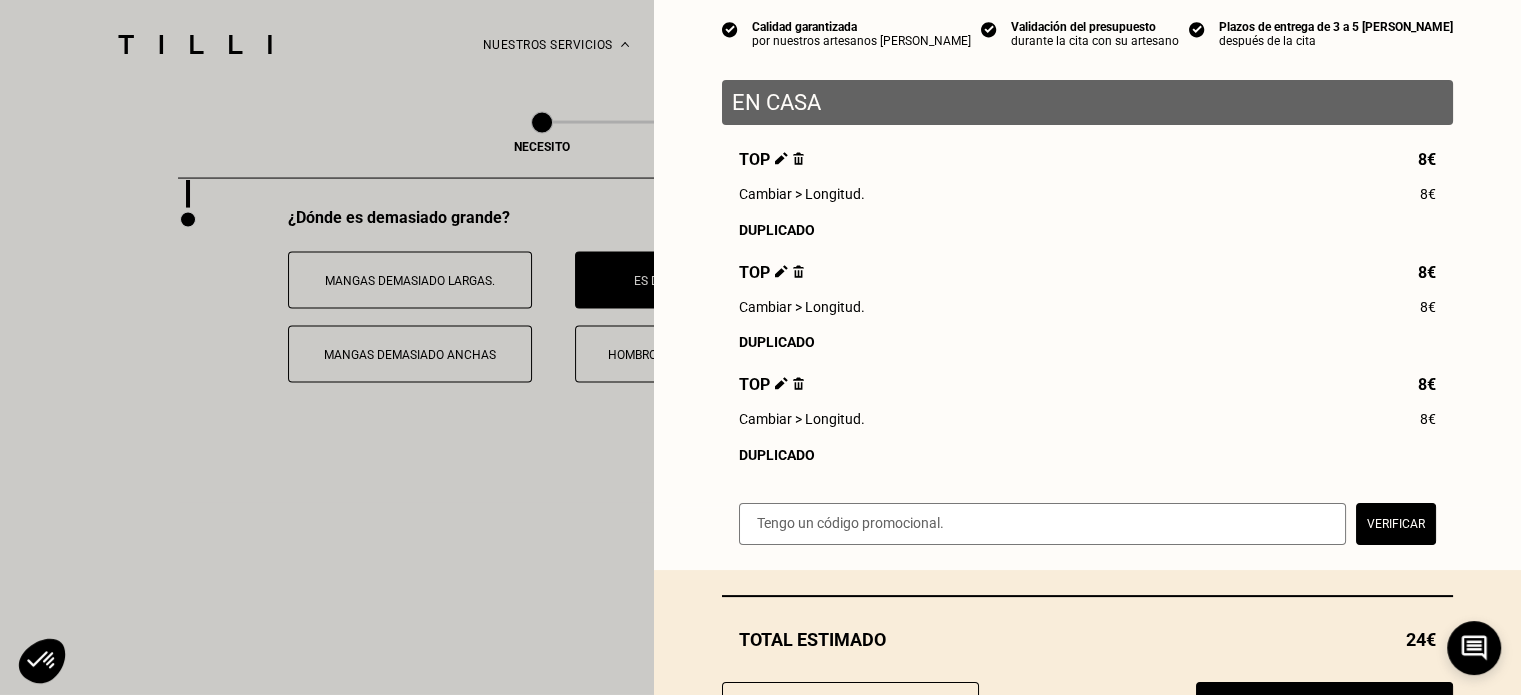 scroll, scrollTop: 200, scrollLeft: 0, axis: vertical 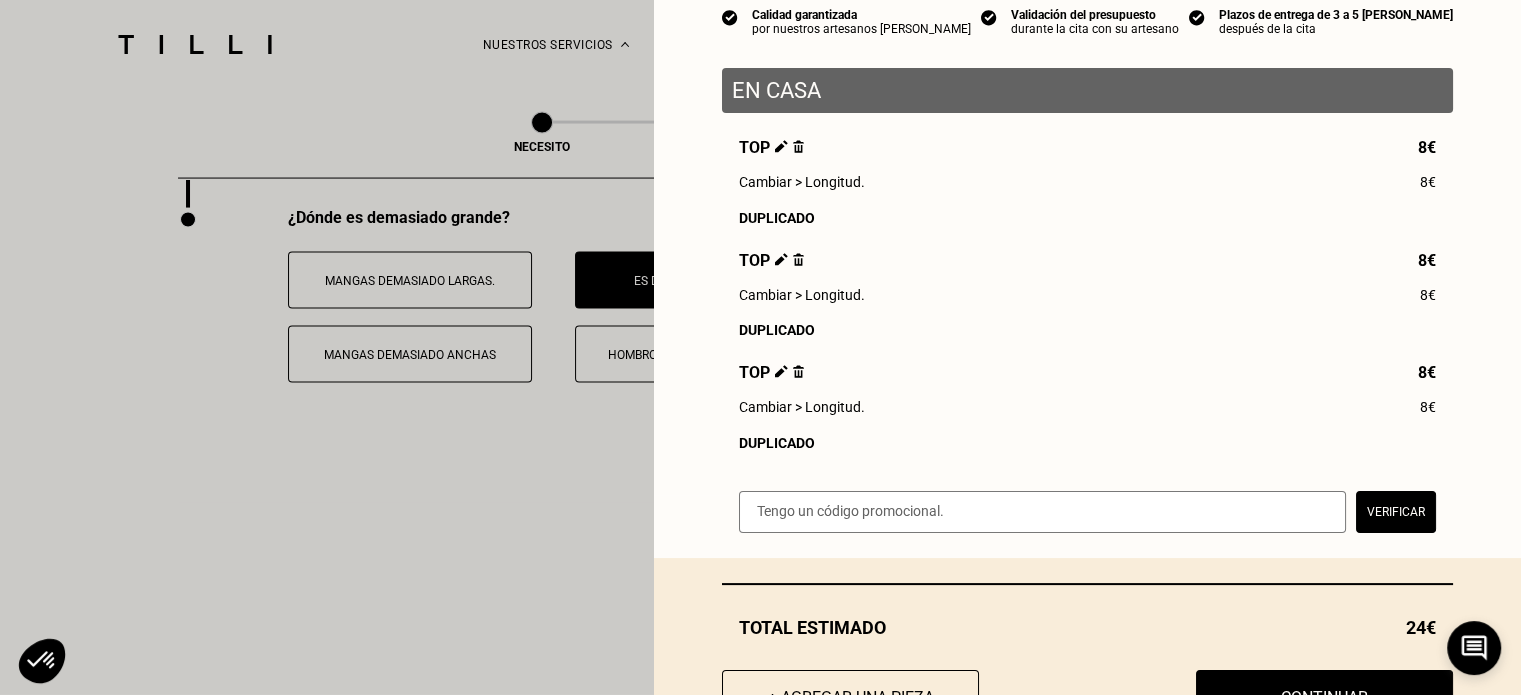 click at bounding box center [781, 371] 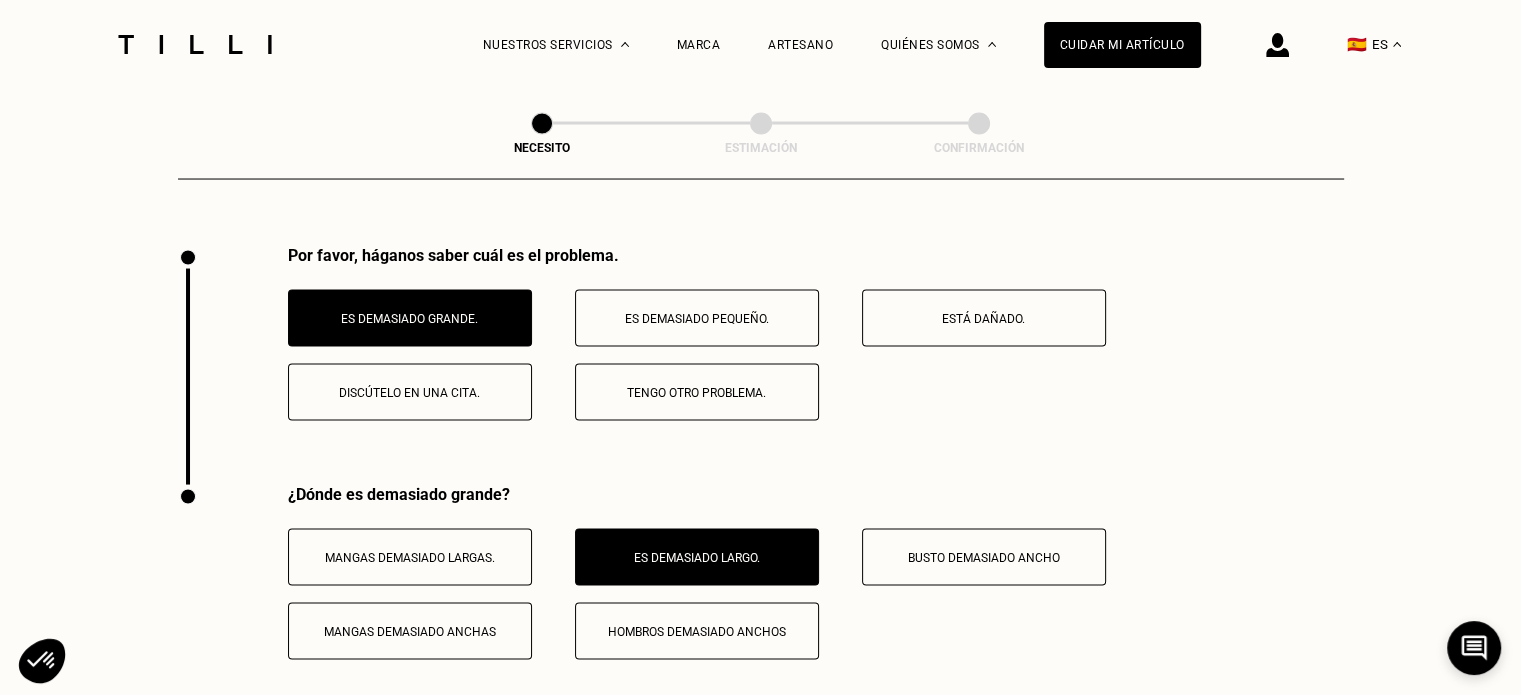 scroll, scrollTop: 3900, scrollLeft: 0, axis: vertical 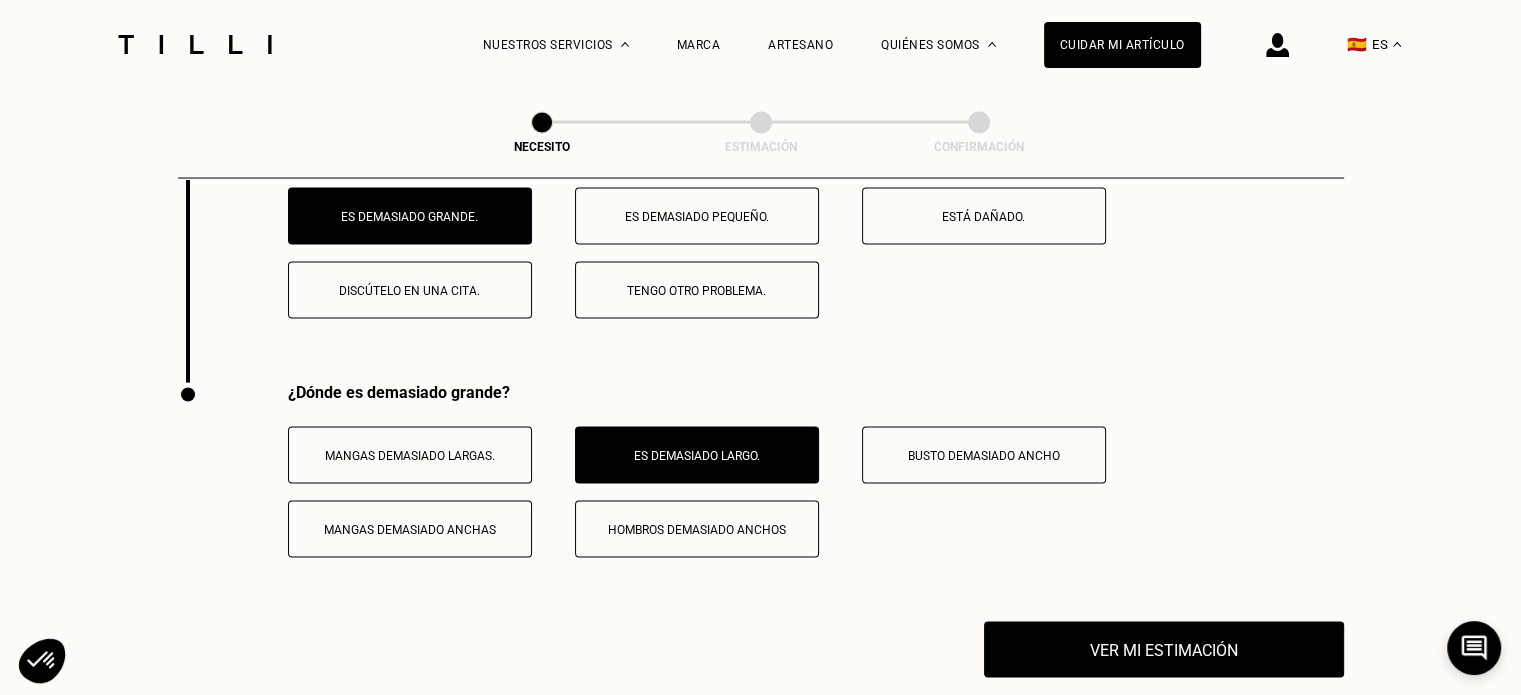 click on "Busto demasiado ancho" at bounding box center [984, 456] 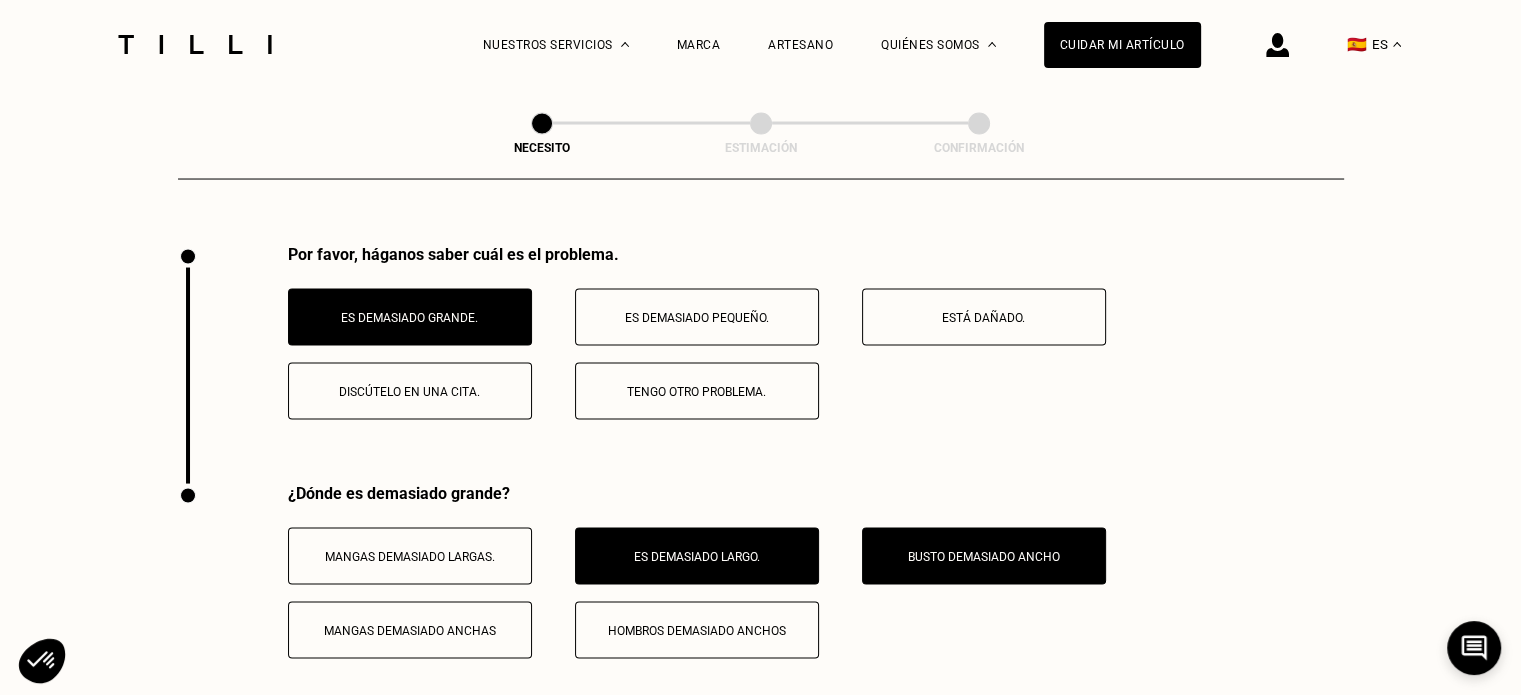 scroll, scrollTop: 4100, scrollLeft: 0, axis: vertical 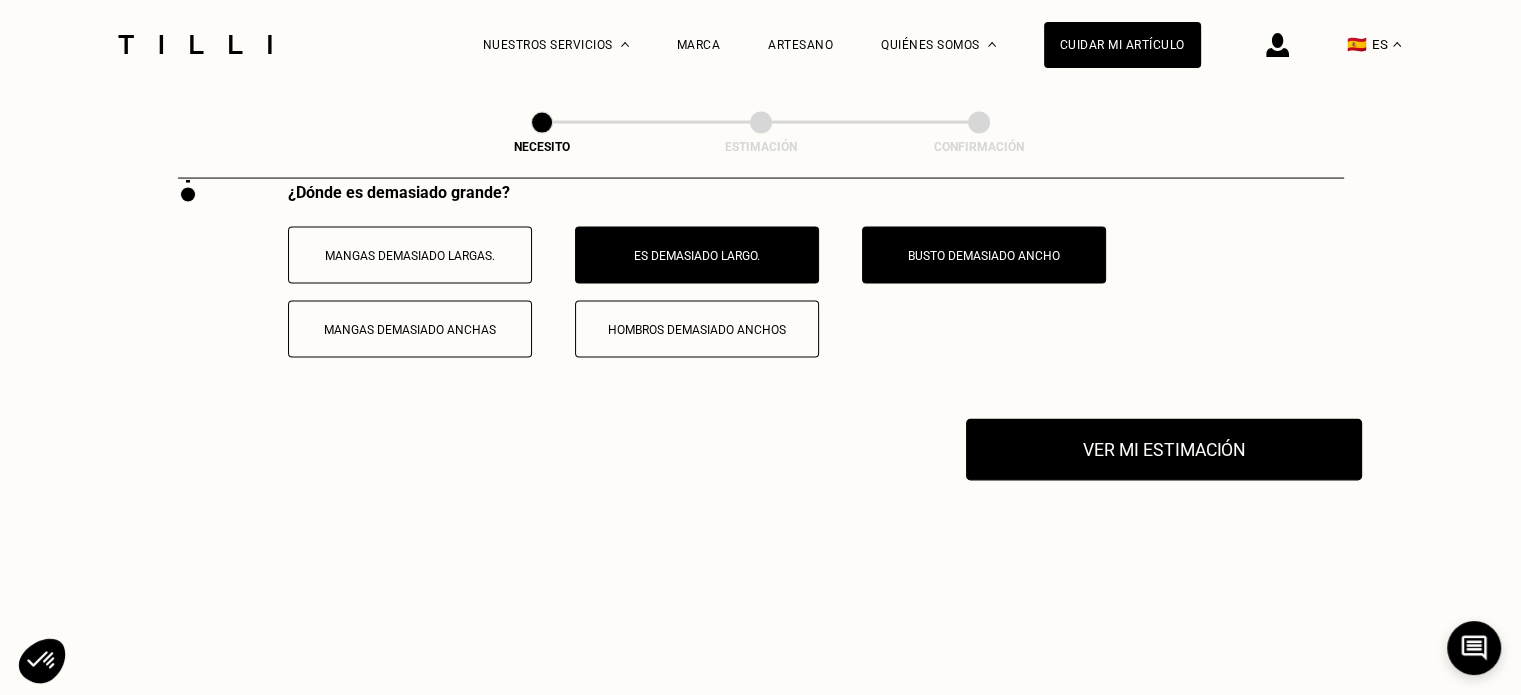 click on "Ver mi estimación" at bounding box center [1164, 450] 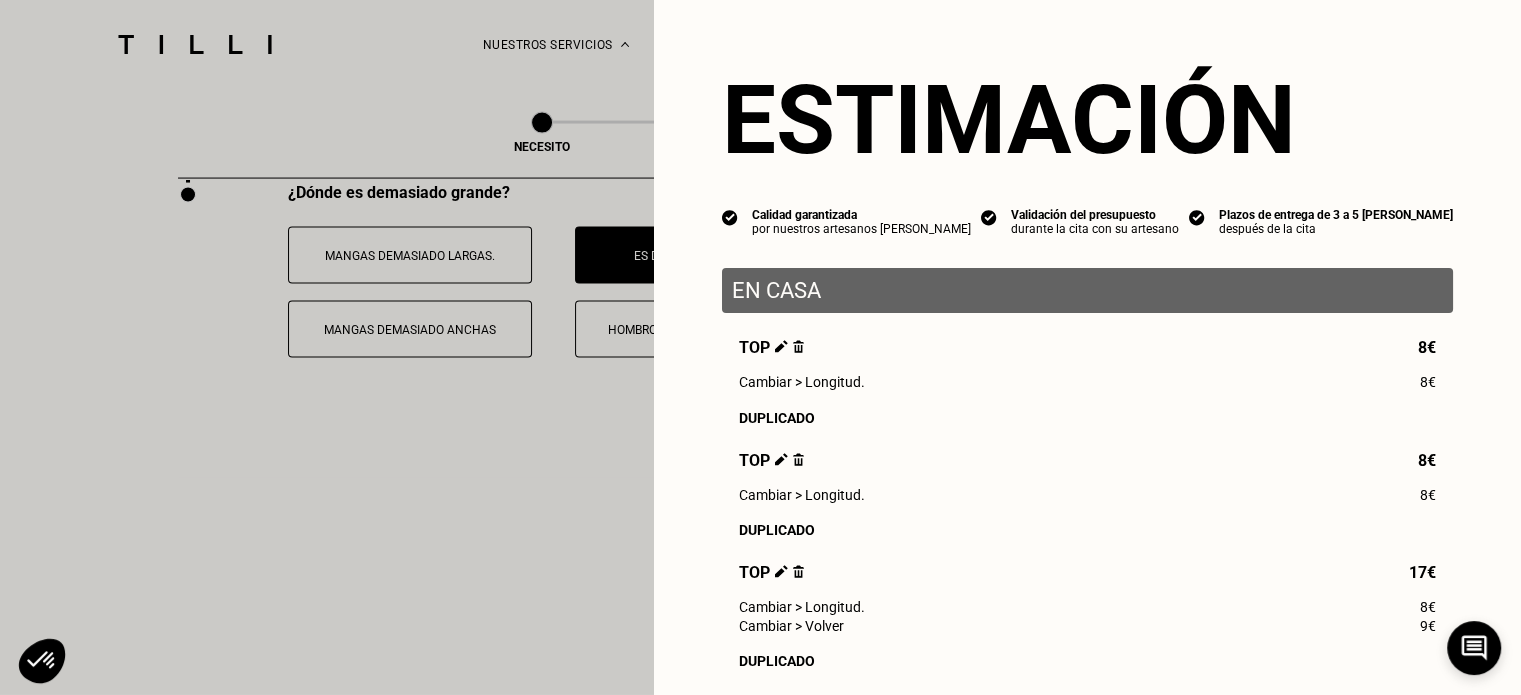 scroll, scrollTop: 200, scrollLeft: 0, axis: vertical 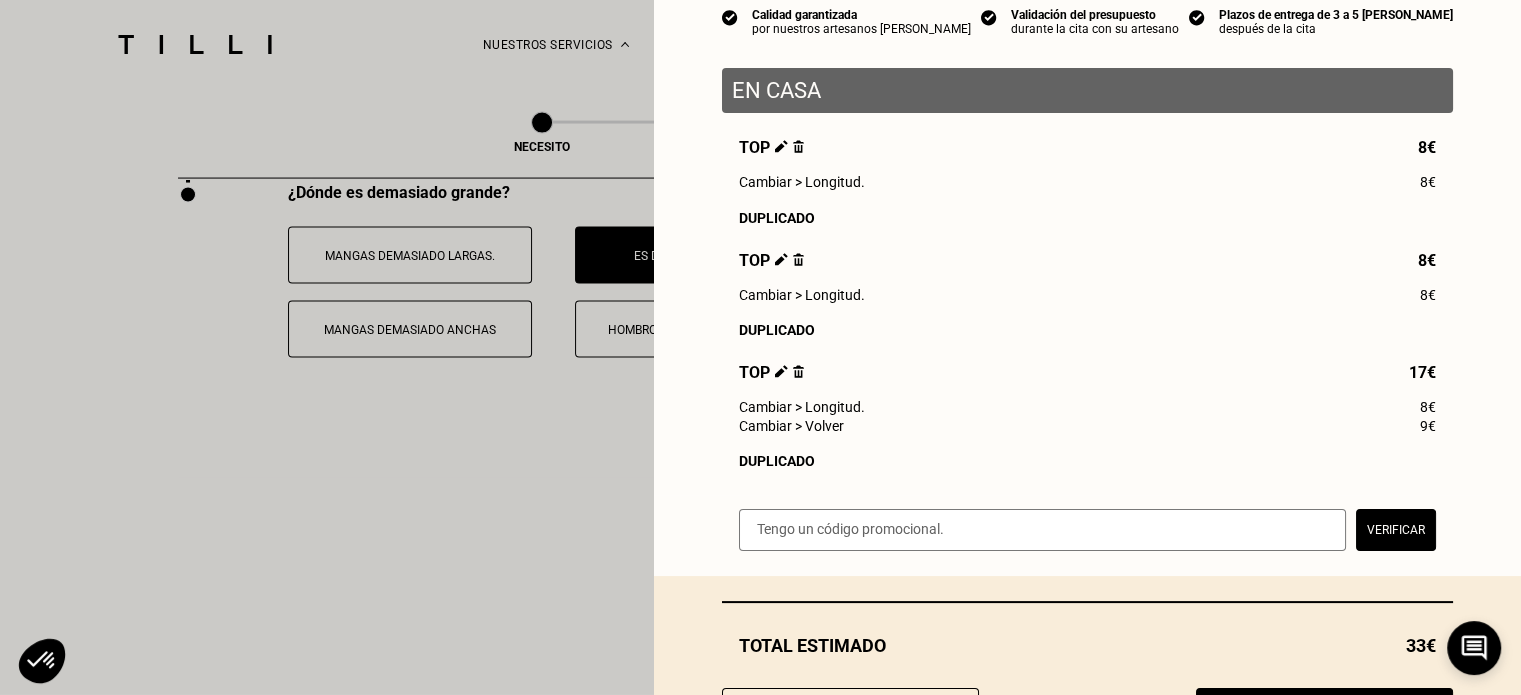 click at bounding box center (781, 259) 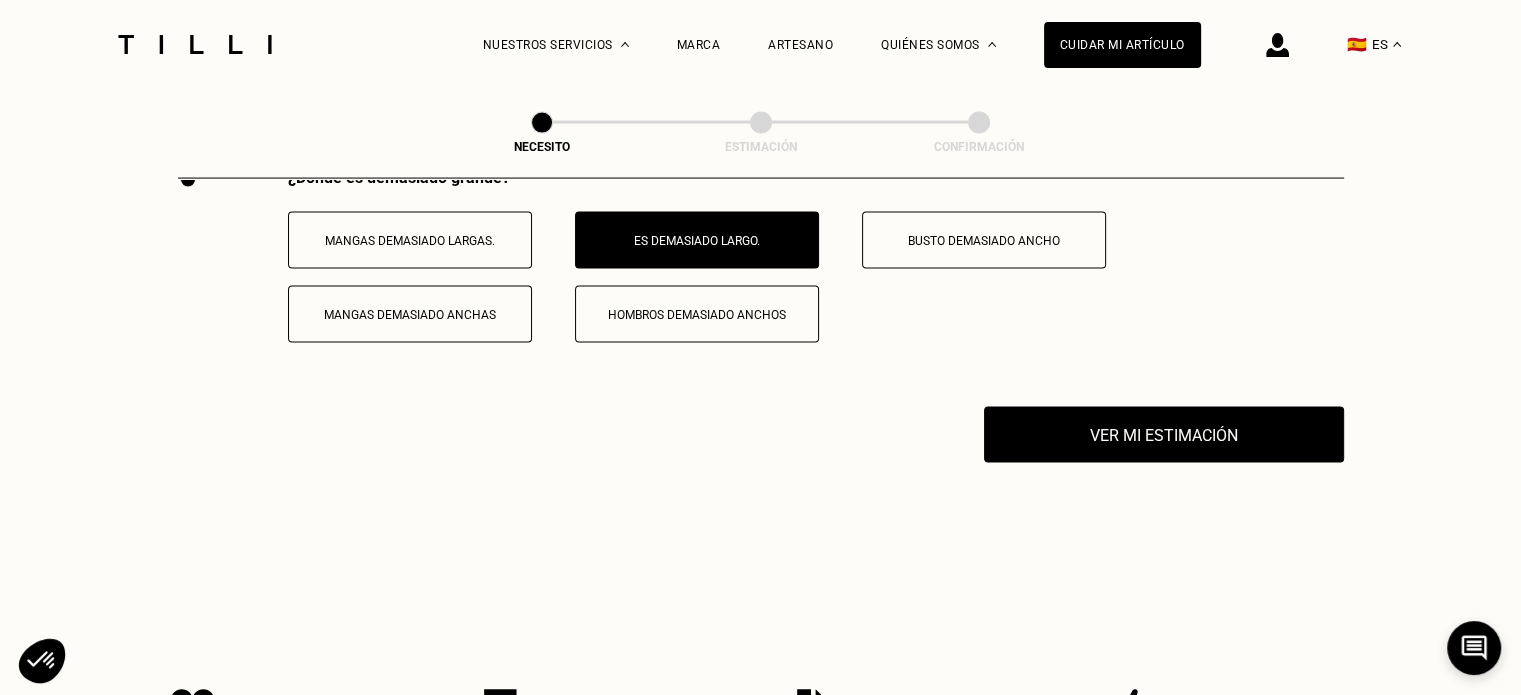 scroll, scrollTop: 4000, scrollLeft: 0, axis: vertical 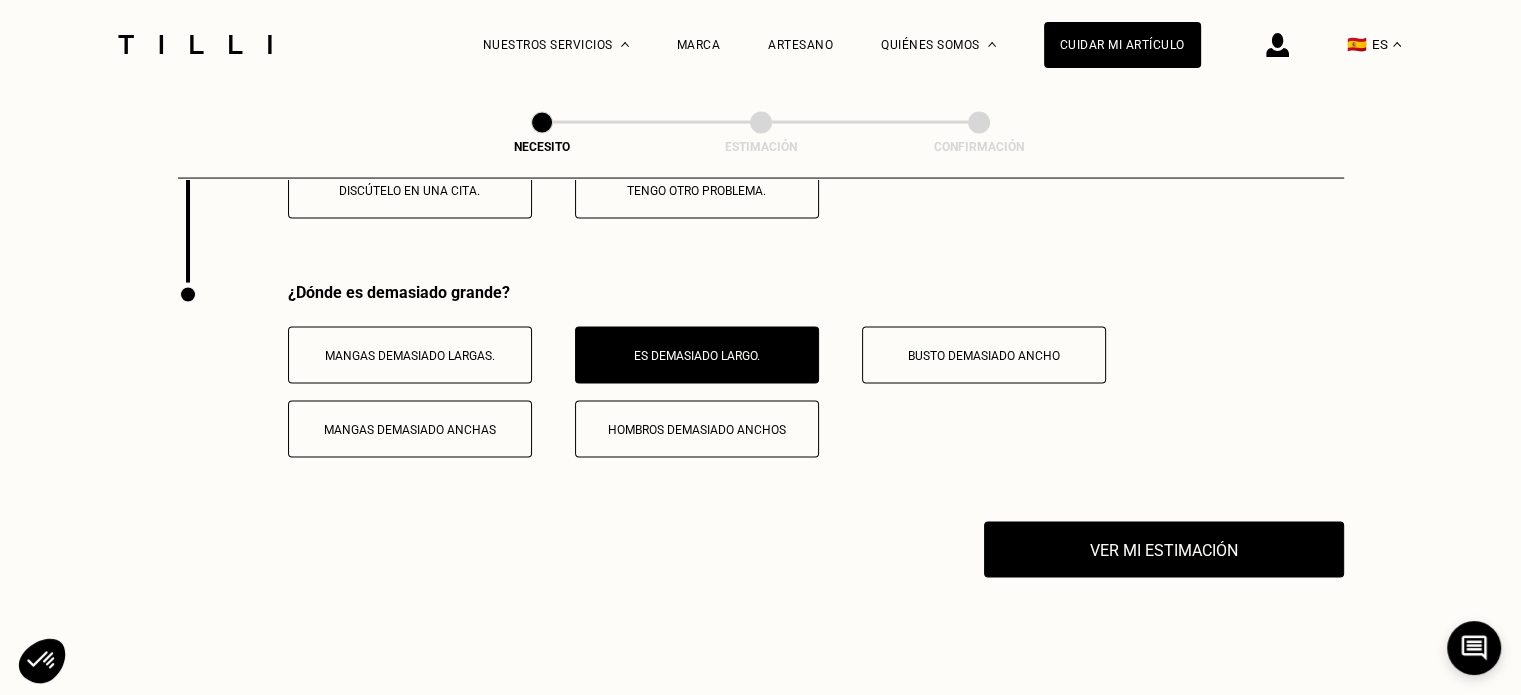 click on "Busto demasiado ancho" at bounding box center (984, 356) 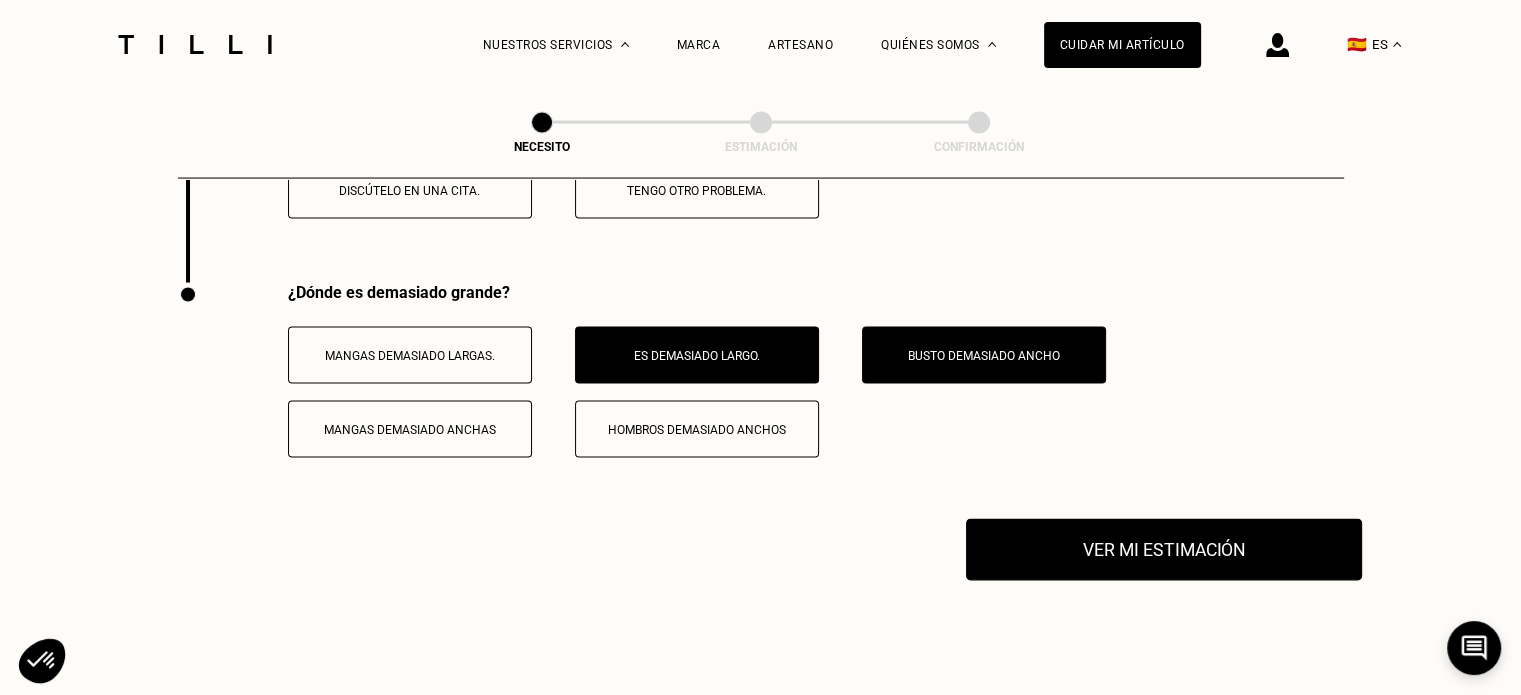 click on "Ver mi estimación" at bounding box center [1164, 550] 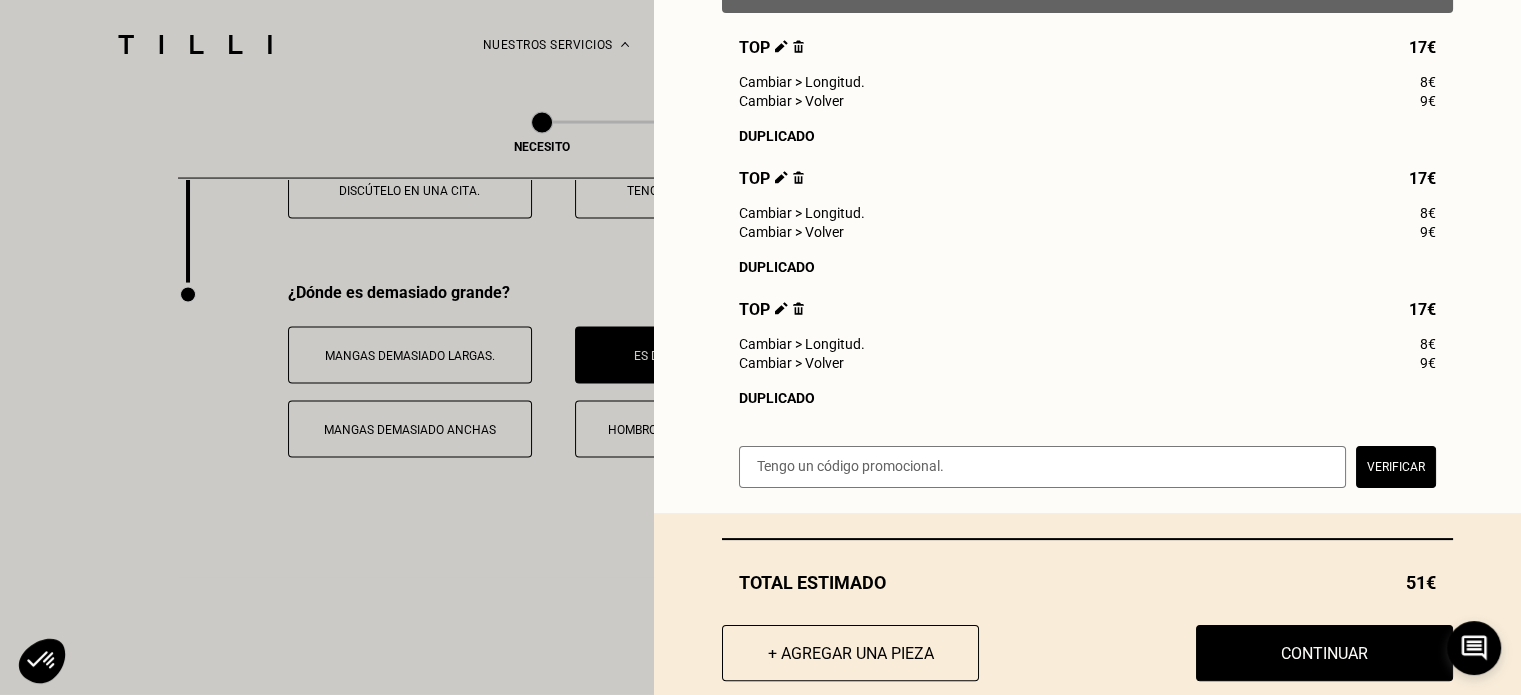 scroll, scrollTop: 348, scrollLeft: 0, axis: vertical 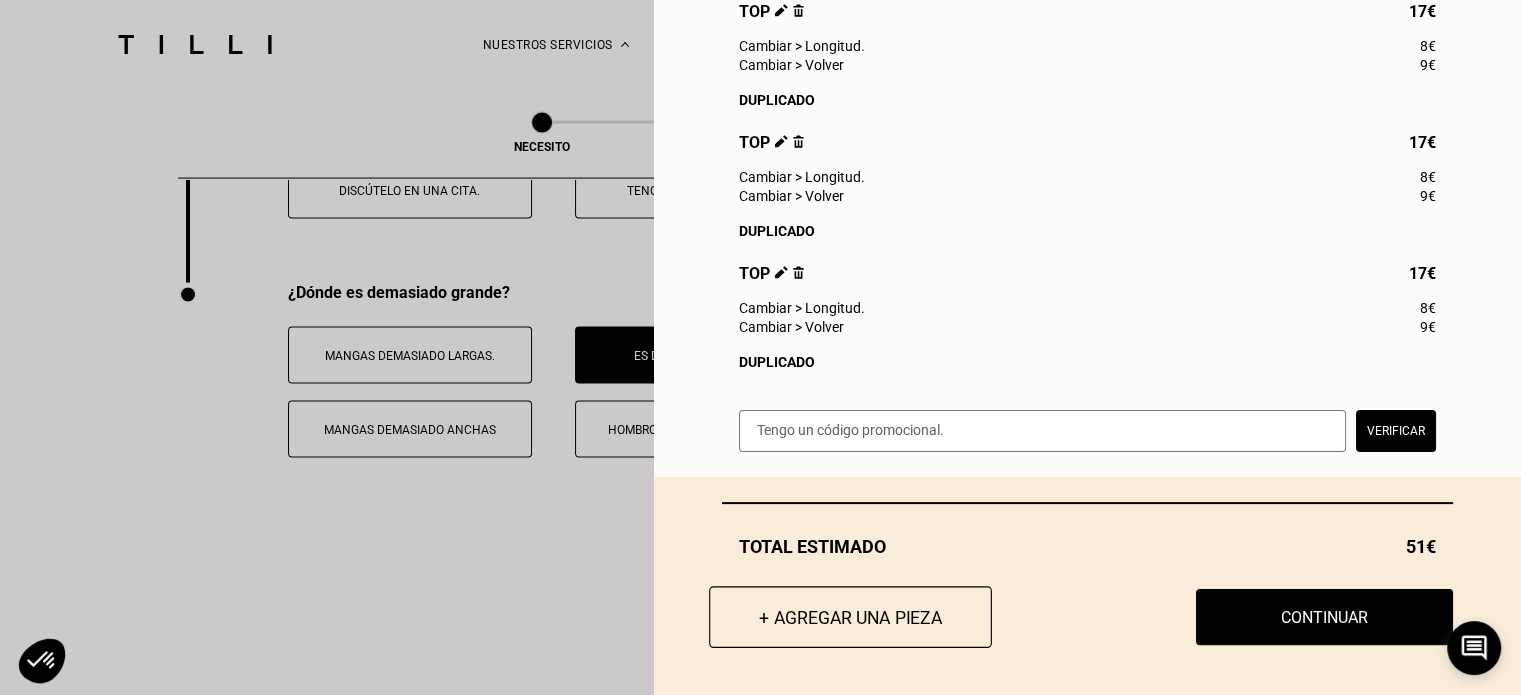 click on "+ Agregar una pieza" at bounding box center [850, 617] 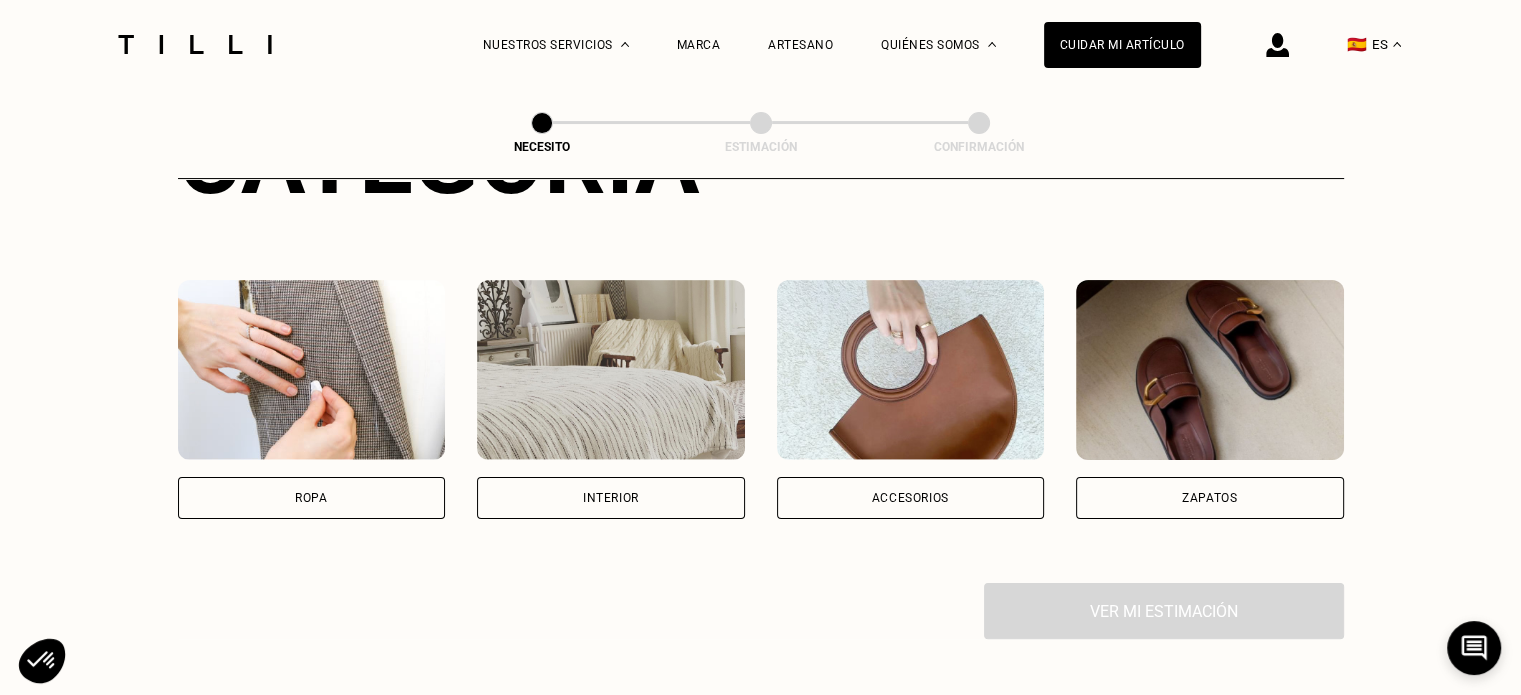 scroll, scrollTop: 300, scrollLeft: 0, axis: vertical 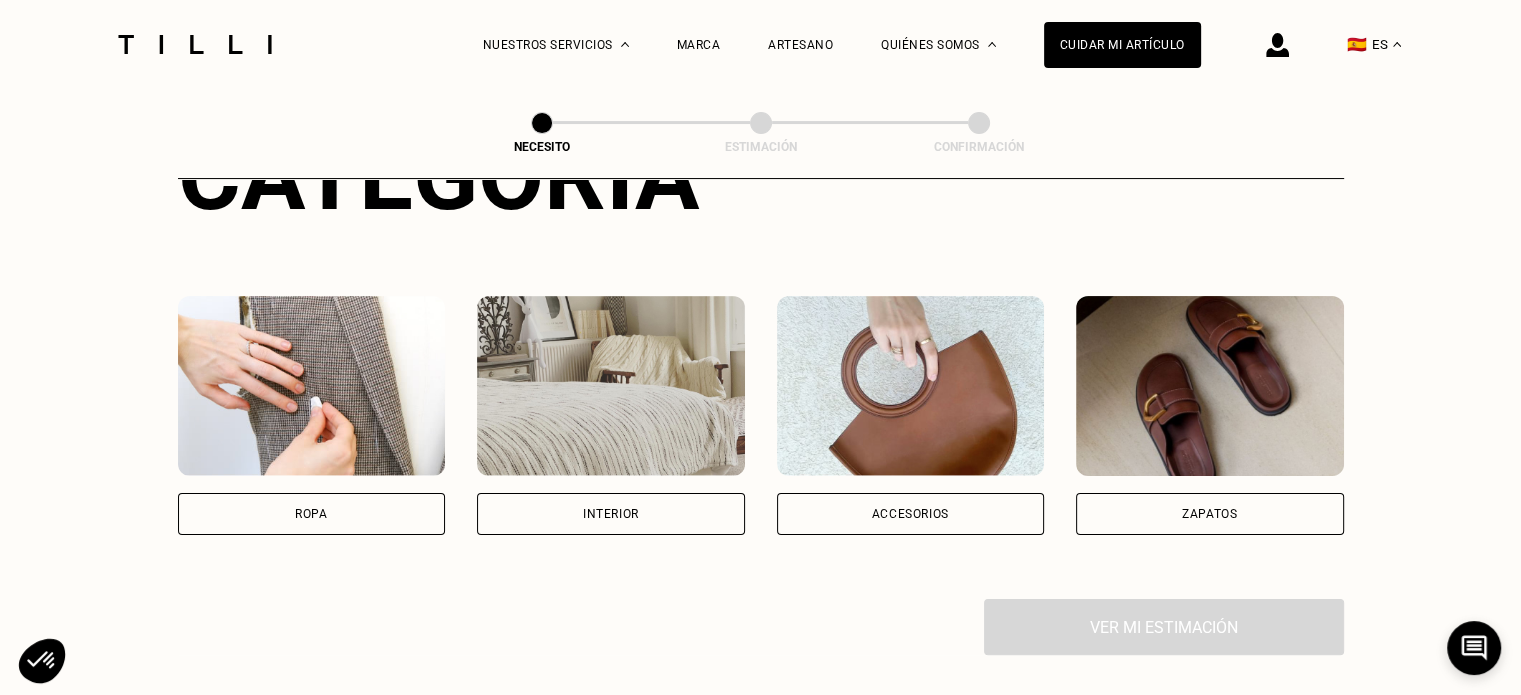 click on "Ropa" at bounding box center (312, 514) 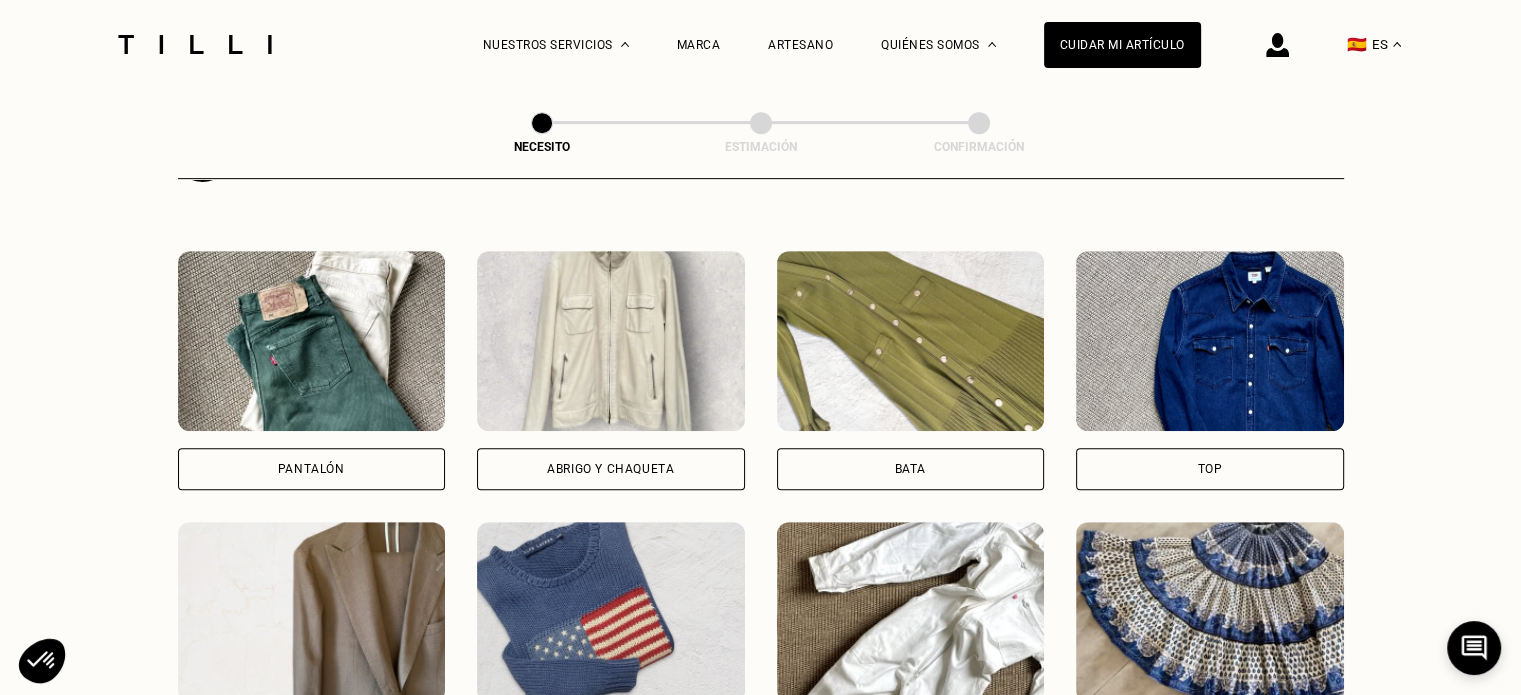 scroll, scrollTop: 875, scrollLeft: 0, axis: vertical 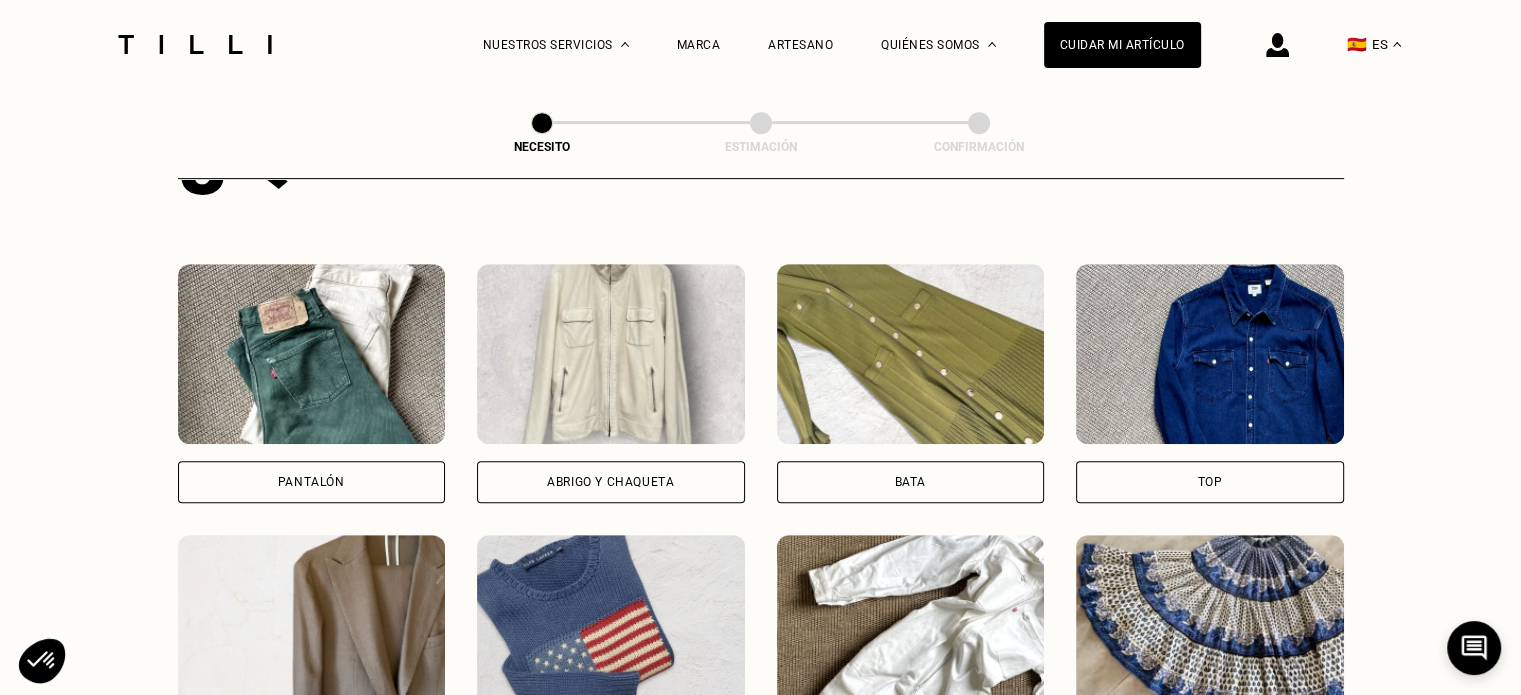 click on "Pantalón" at bounding box center [312, 482] 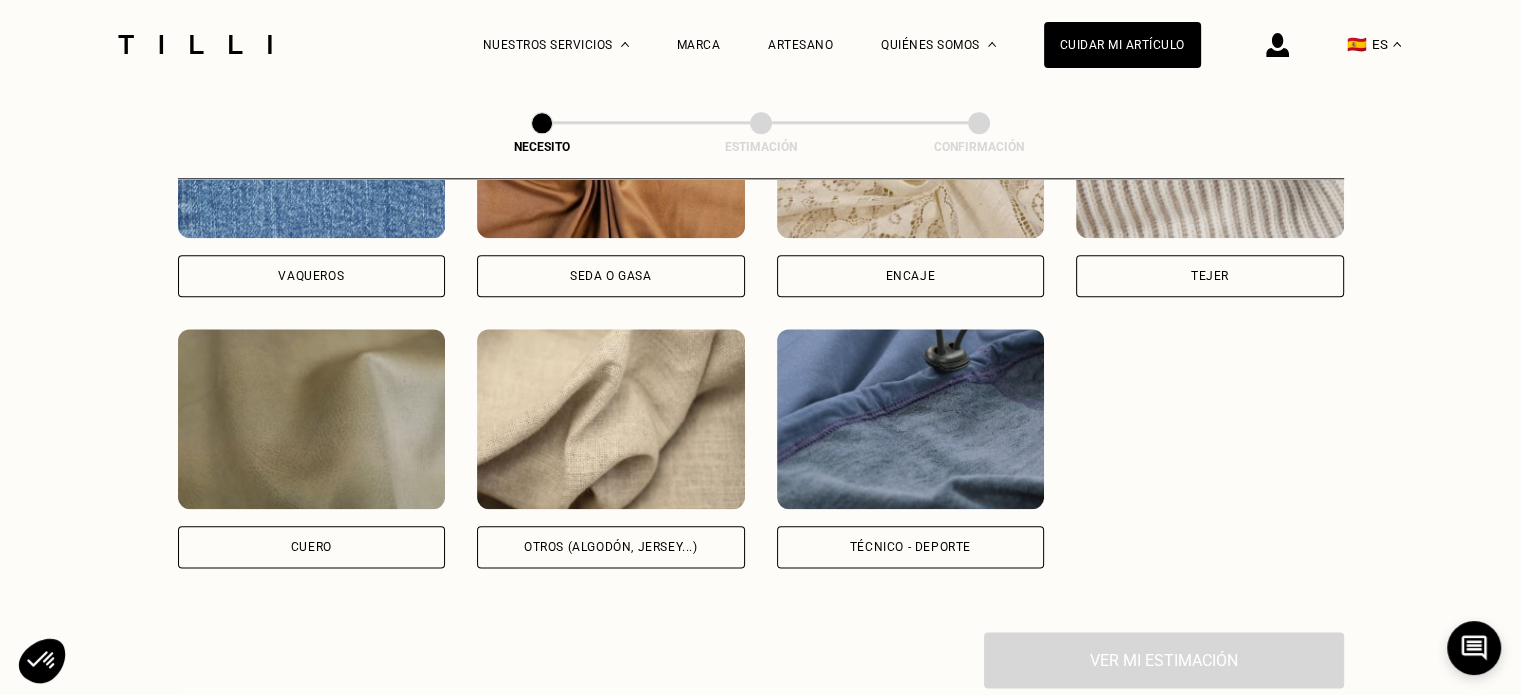 scroll, scrollTop: 2262, scrollLeft: 0, axis: vertical 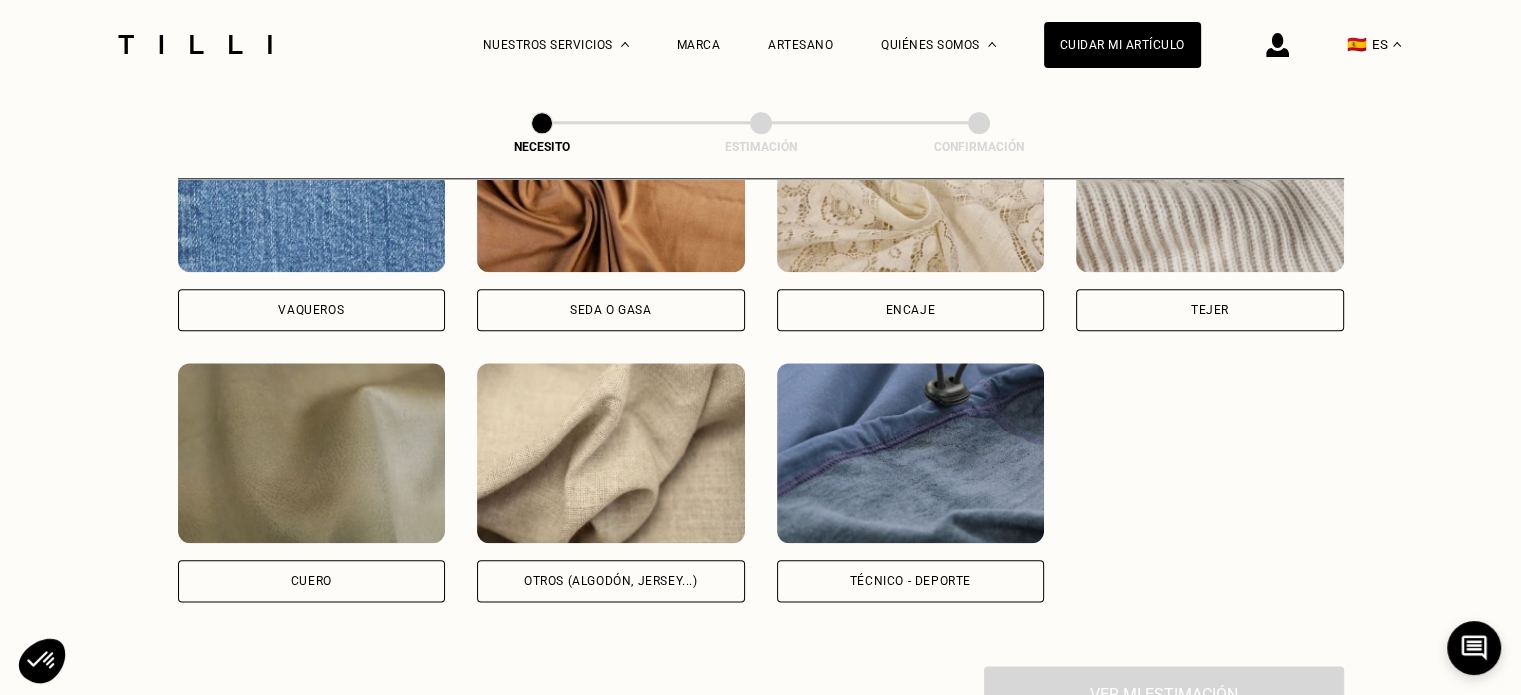 click on "Otros (algodón, jersey...)" at bounding box center [611, 581] 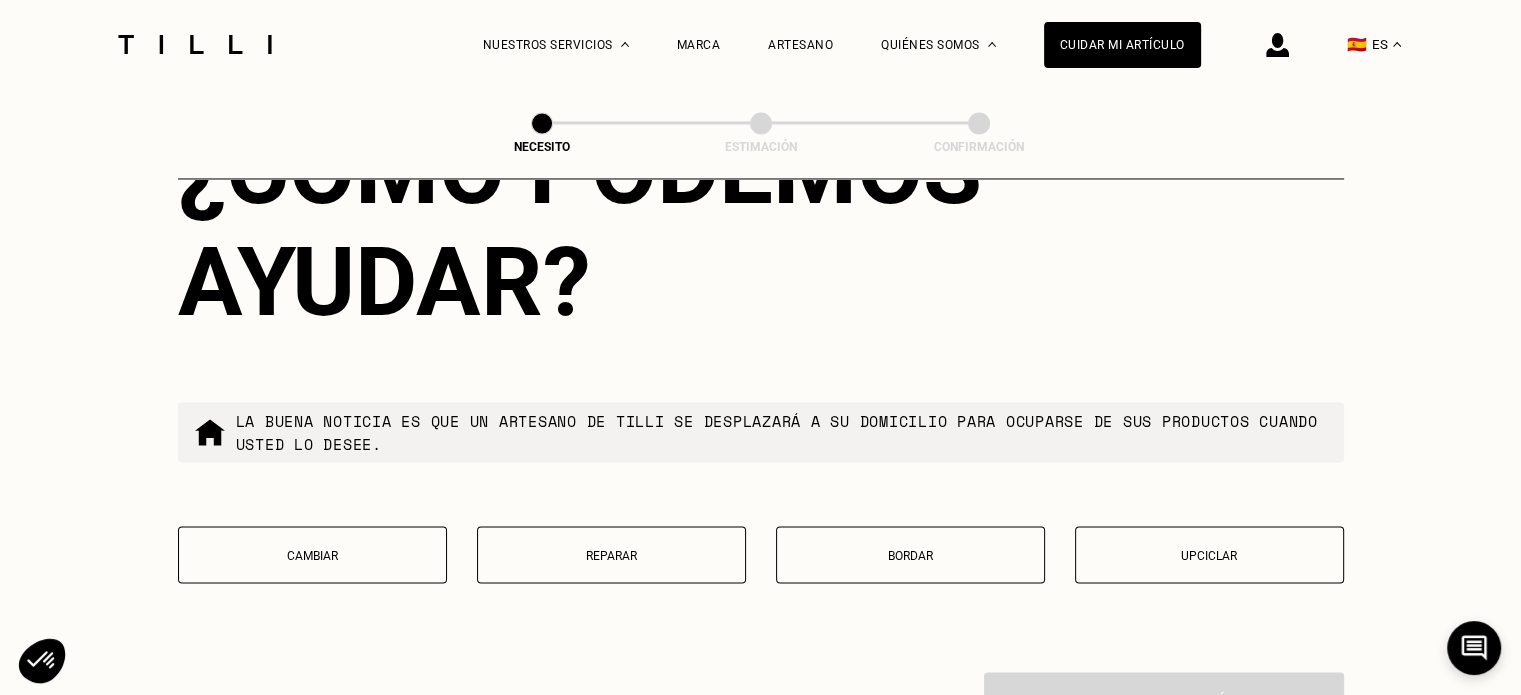 scroll, scrollTop: 3609, scrollLeft: 0, axis: vertical 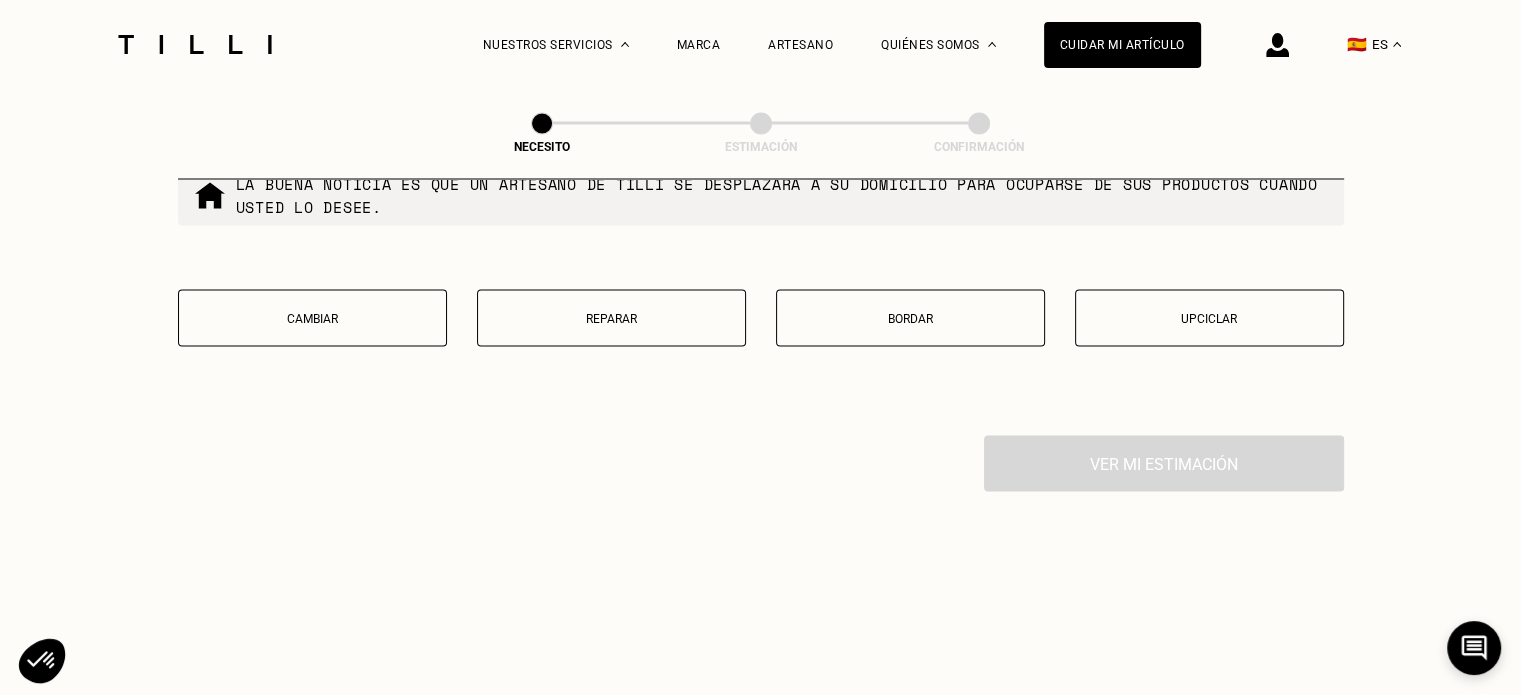 click on "Cambiar" at bounding box center [312, 318] 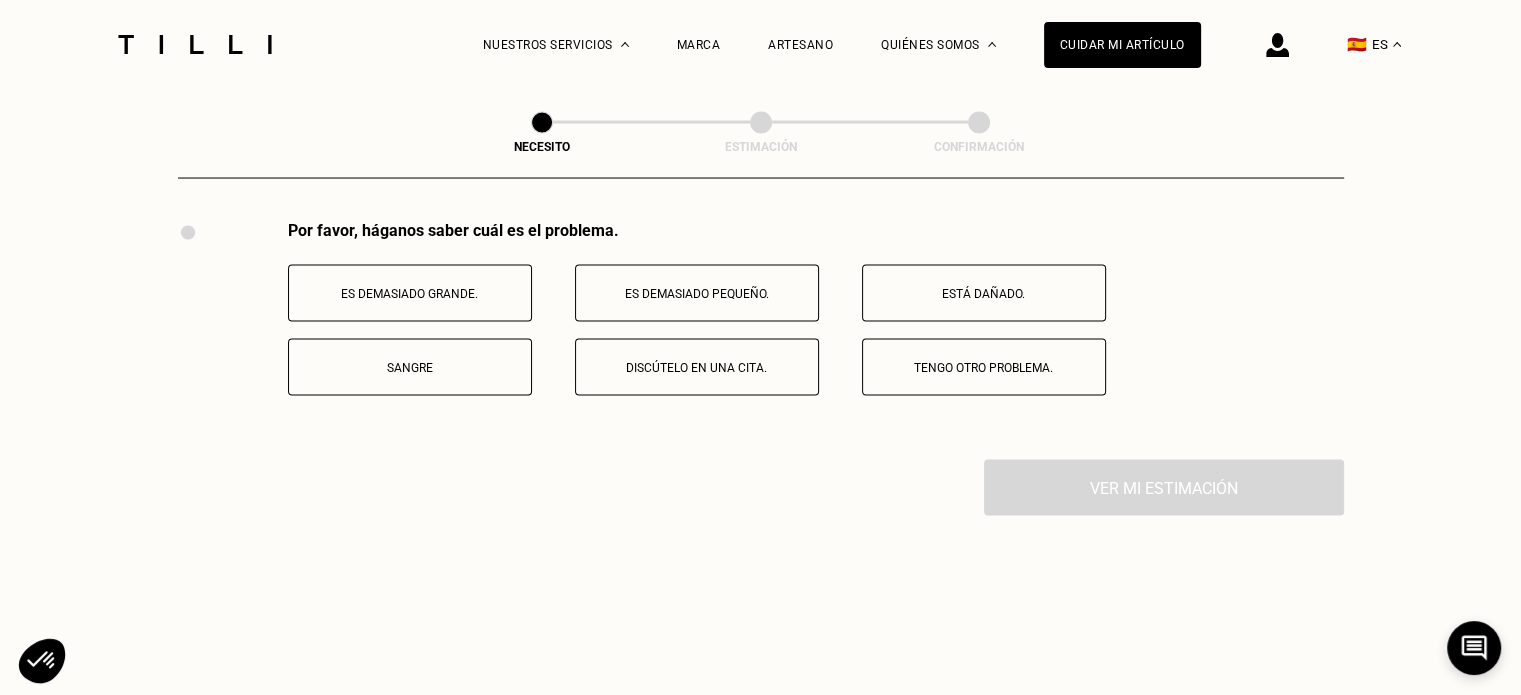 scroll, scrollTop: 3836, scrollLeft: 0, axis: vertical 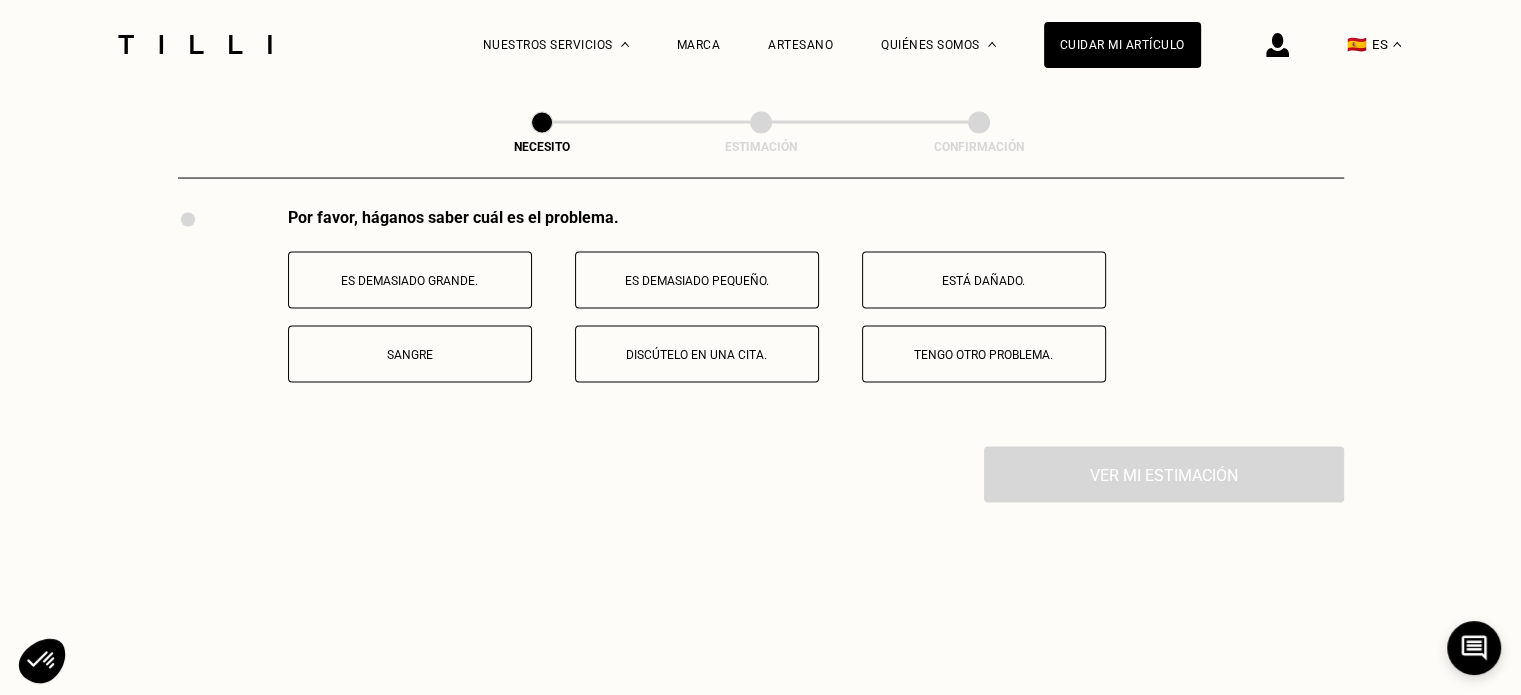 click on "Es demasiado grande." at bounding box center (410, 281) 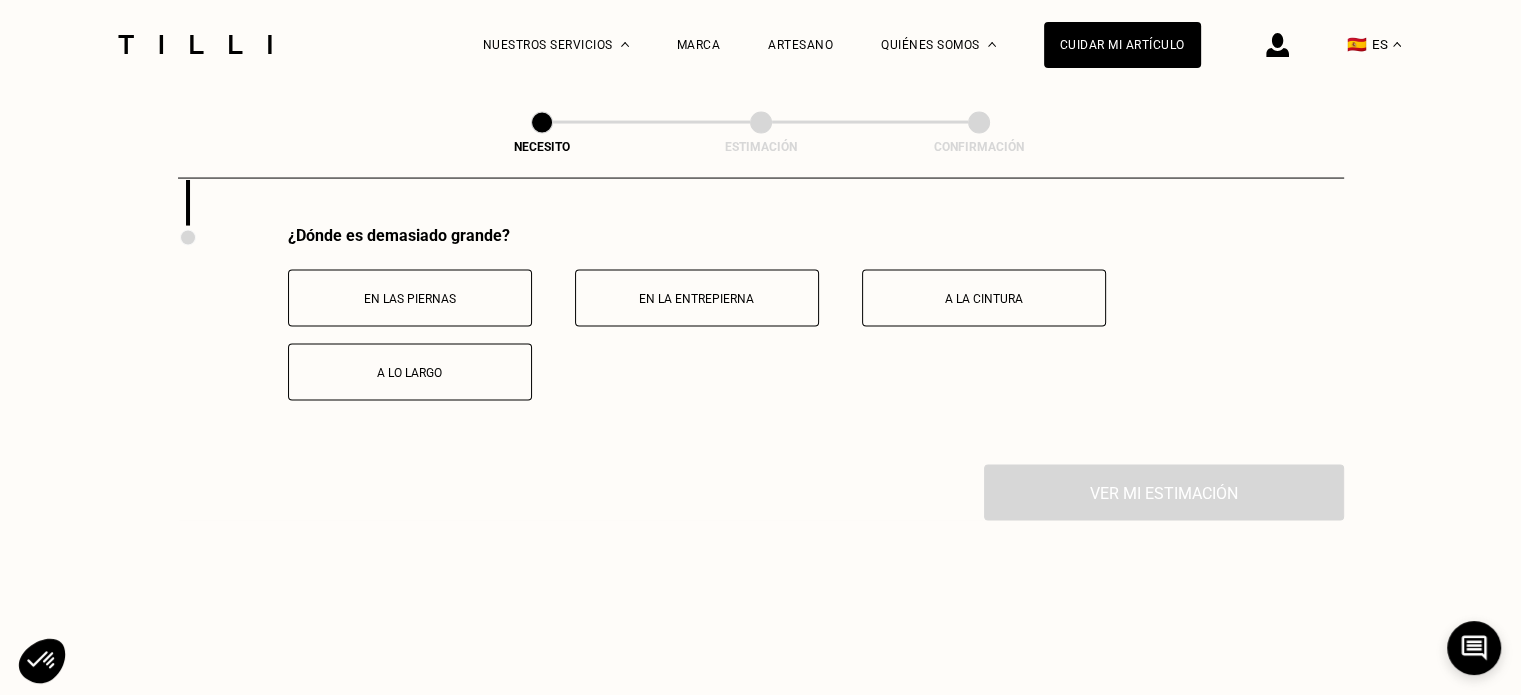 scroll, scrollTop: 4075, scrollLeft: 0, axis: vertical 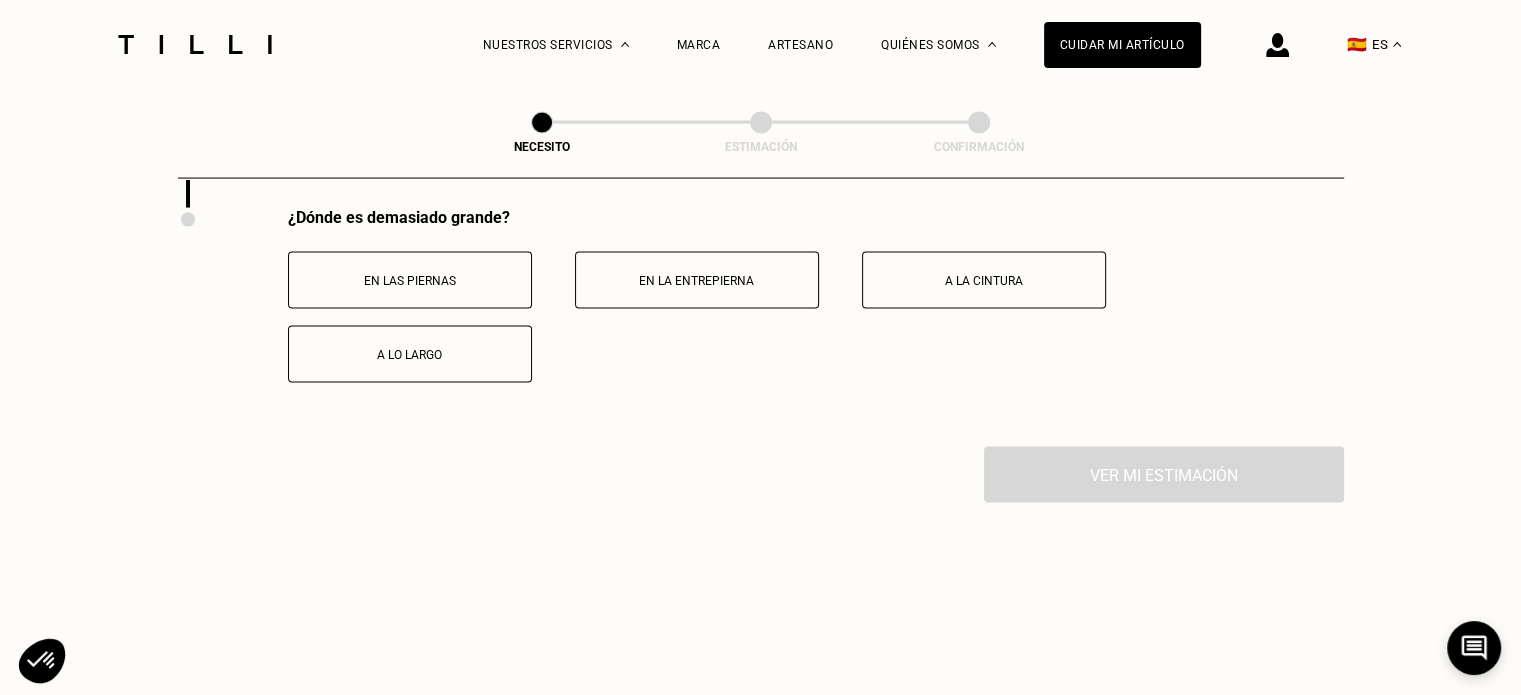 click on "En las piernas" at bounding box center (410, 281) 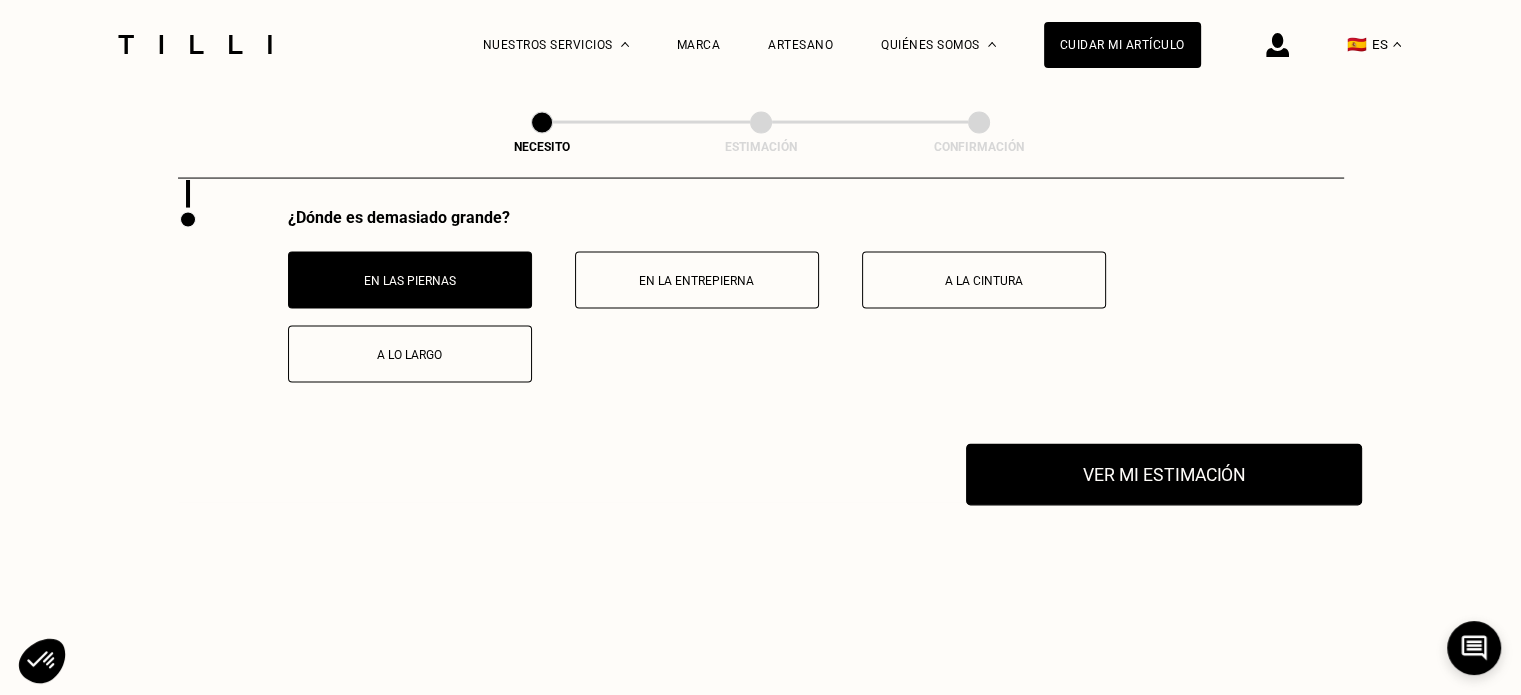 click on "Ver mi estimación" at bounding box center [1164, 475] 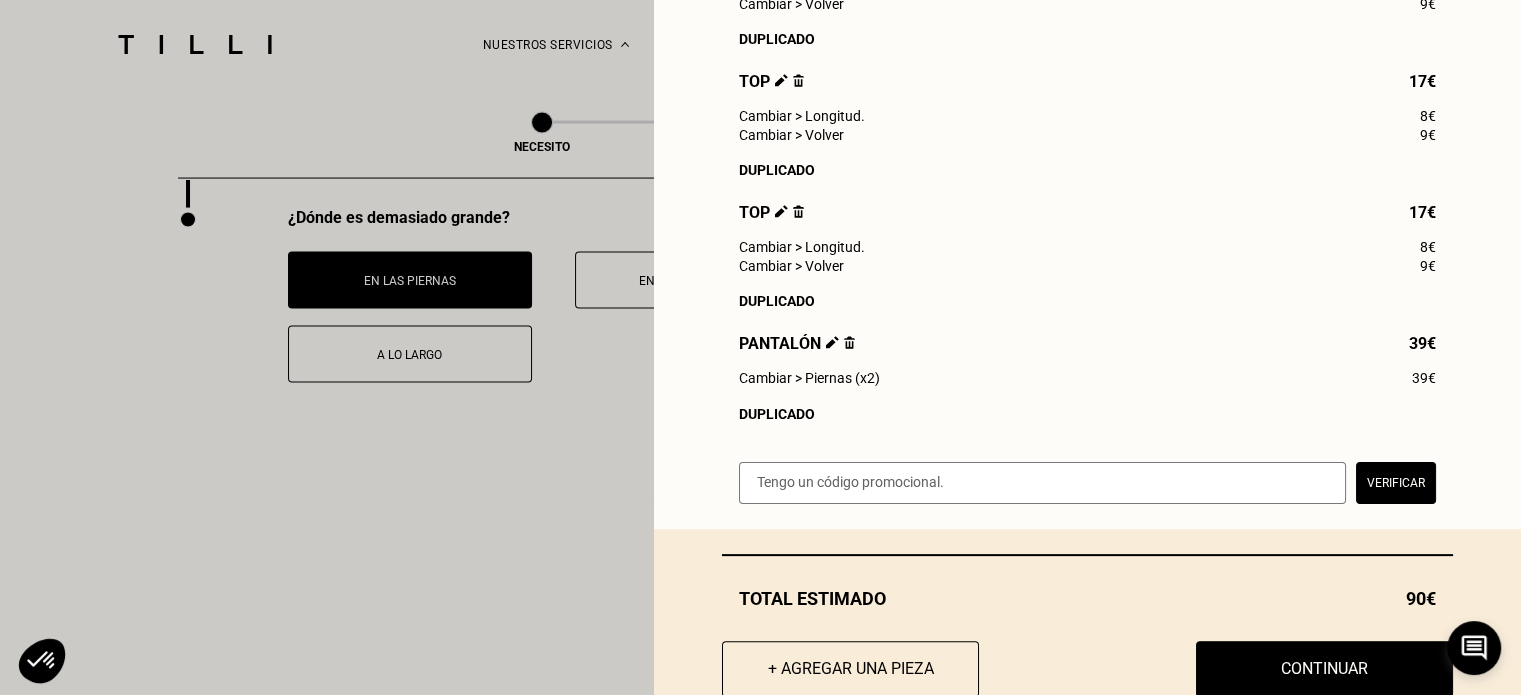 scroll, scrollTop: 463, scrollLeft: 0, axis: vertical 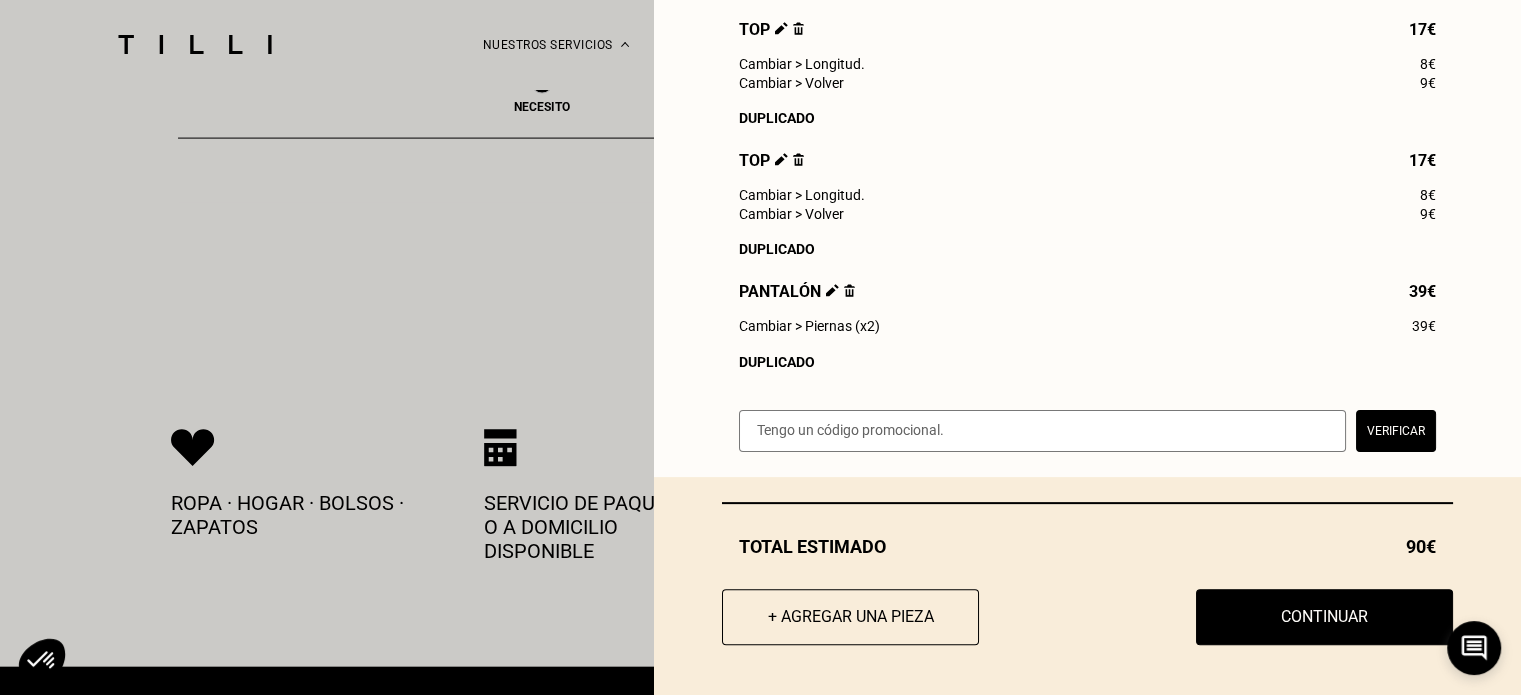 click at bounding box center [1042, 431] 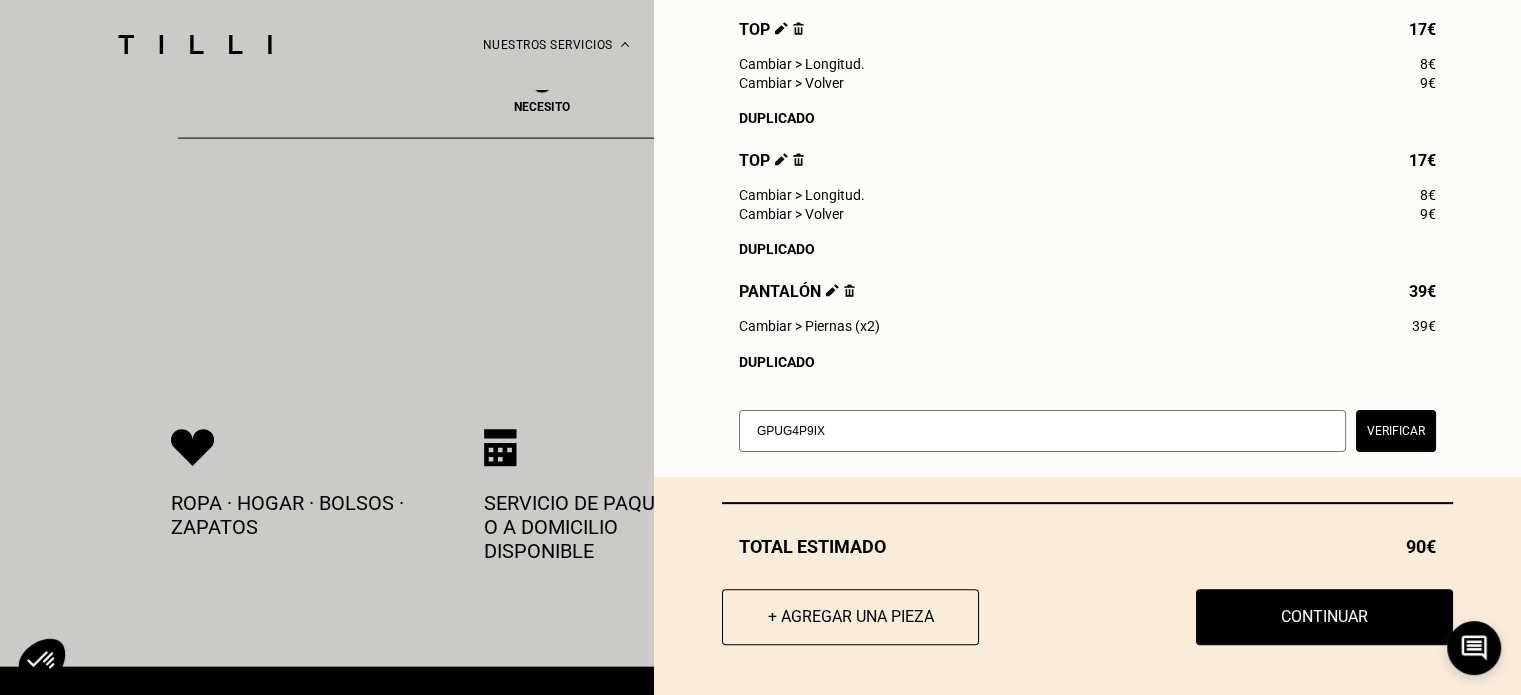 click on "Verificar" at bounding box center [1396, 431] 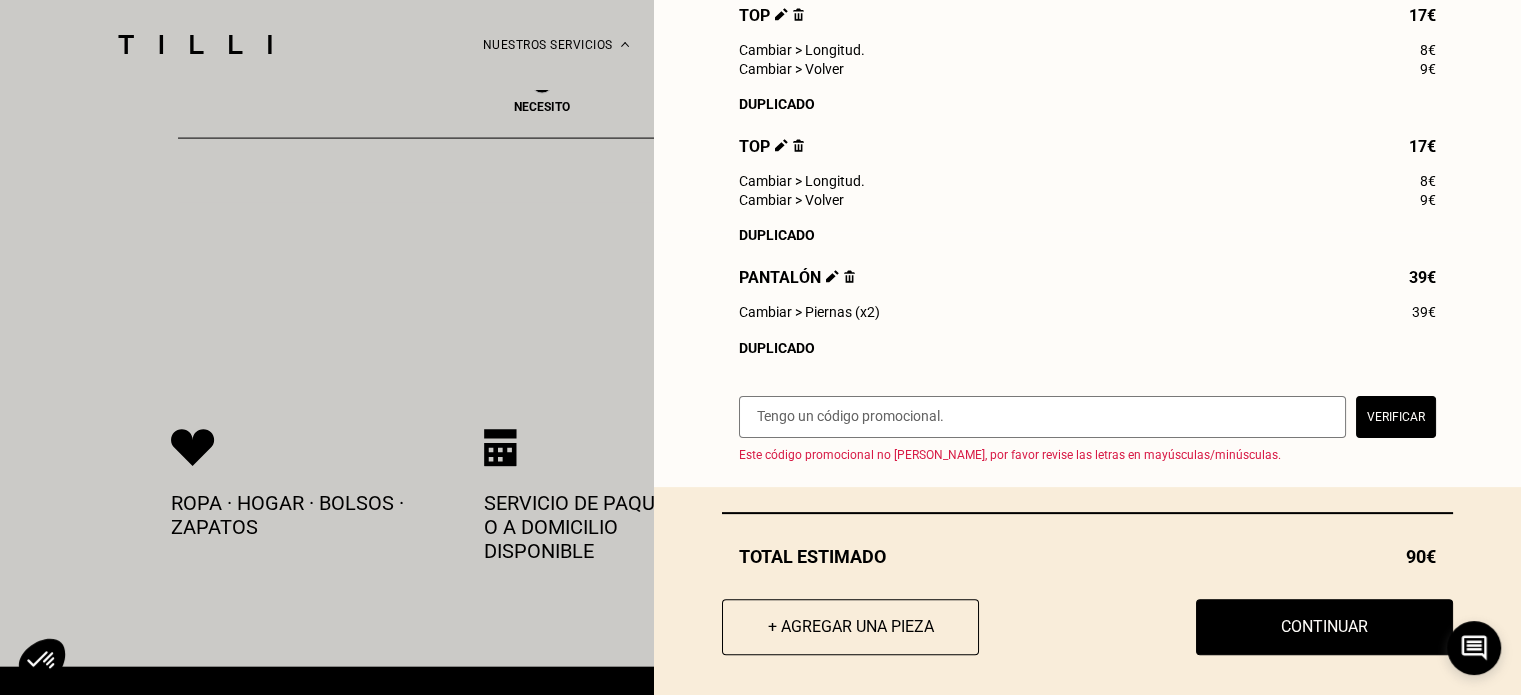 click at bounding box center [1042, 417] 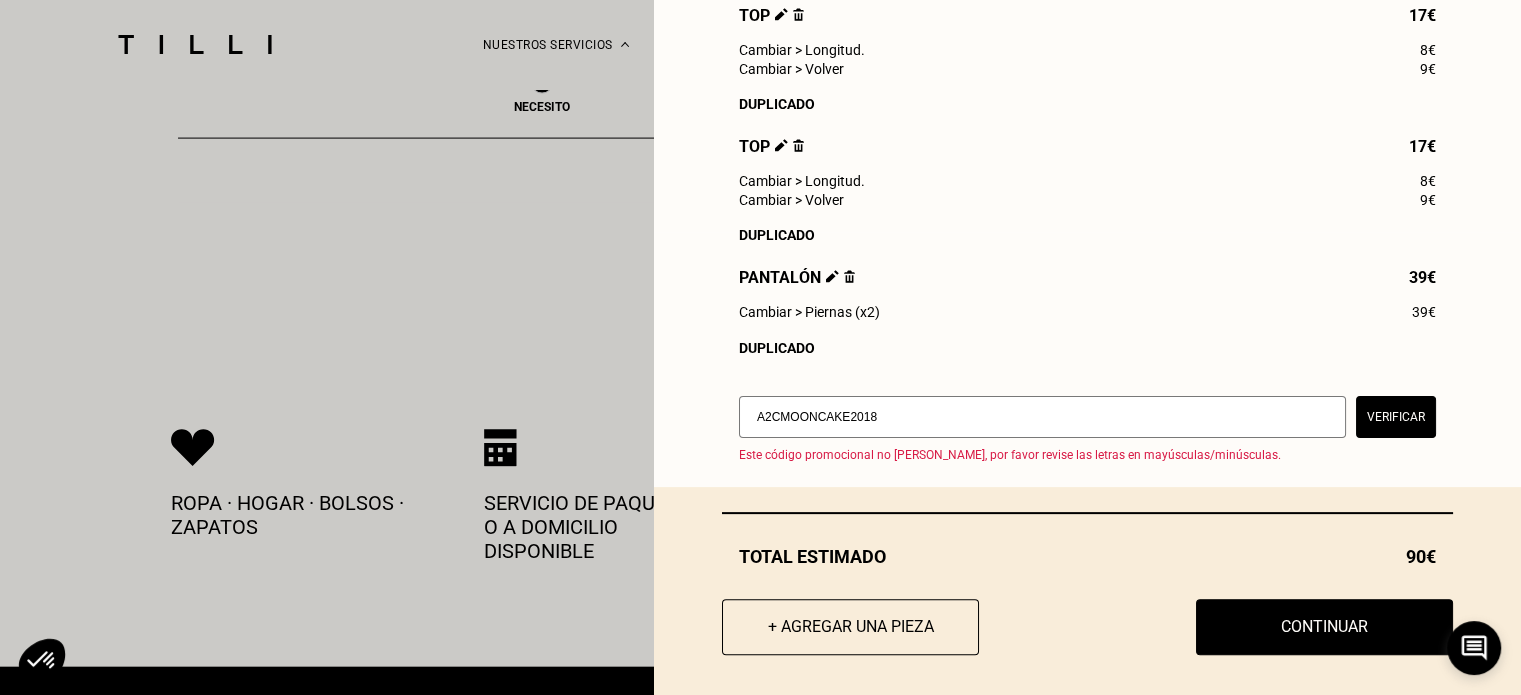 type on "A2CMOONCAKE2018" 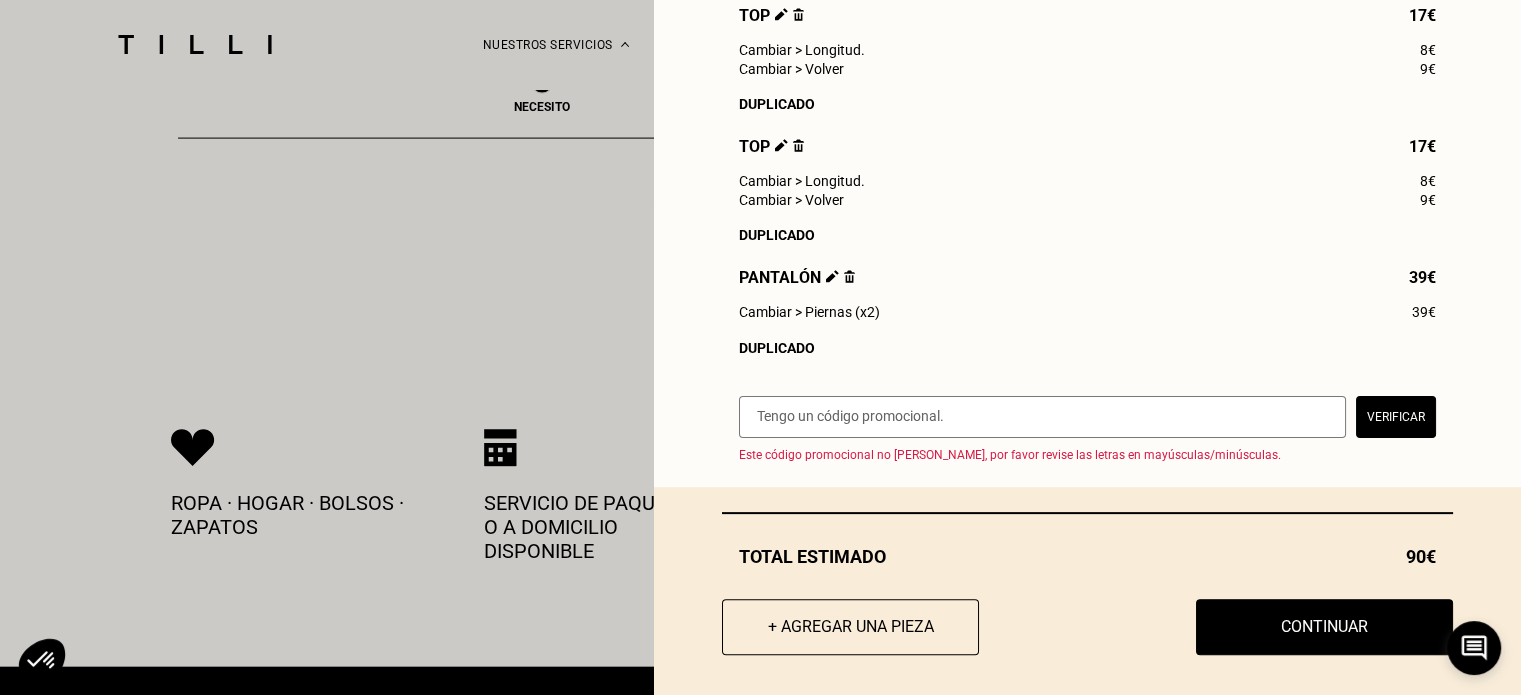 scroll, scrollTop: 487, scrollLeft: 0, axis: vertical 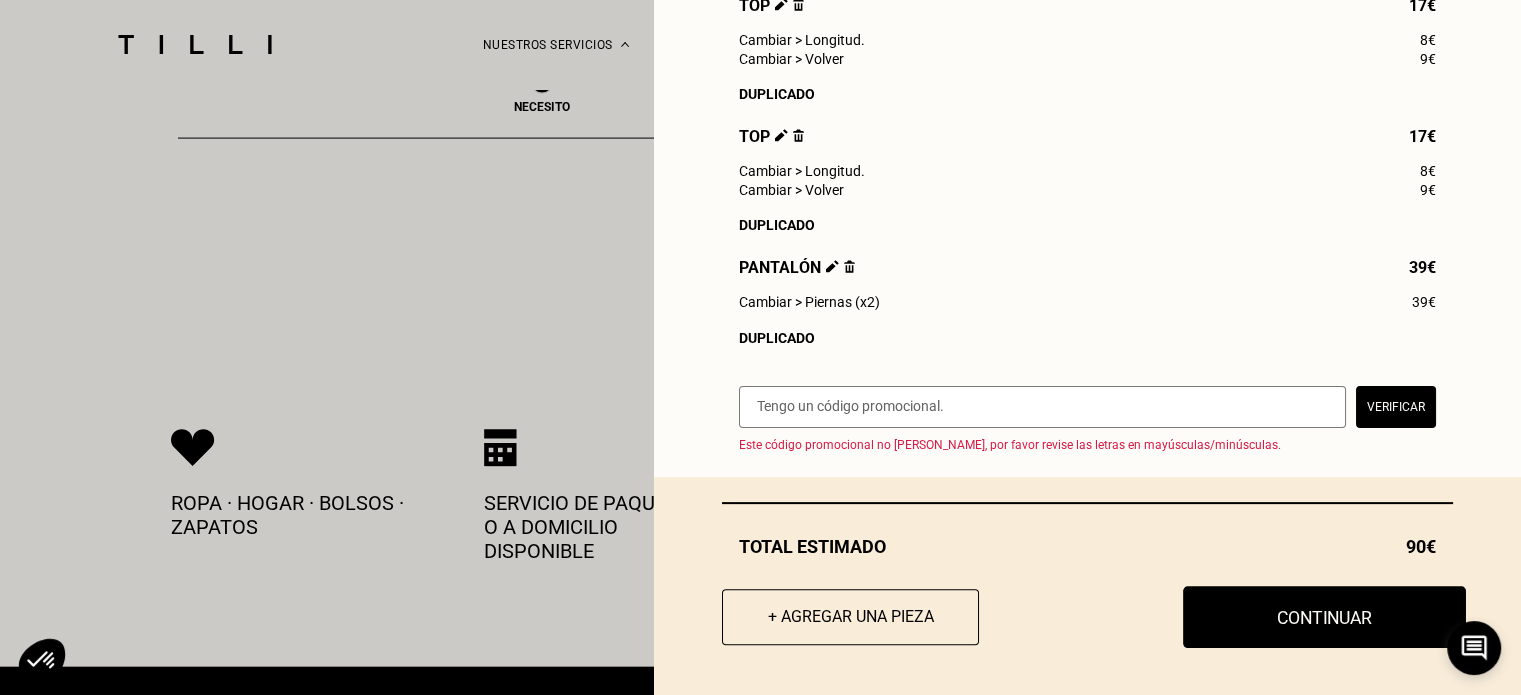 click on "Continuar" at bounding box center [1324, 617] 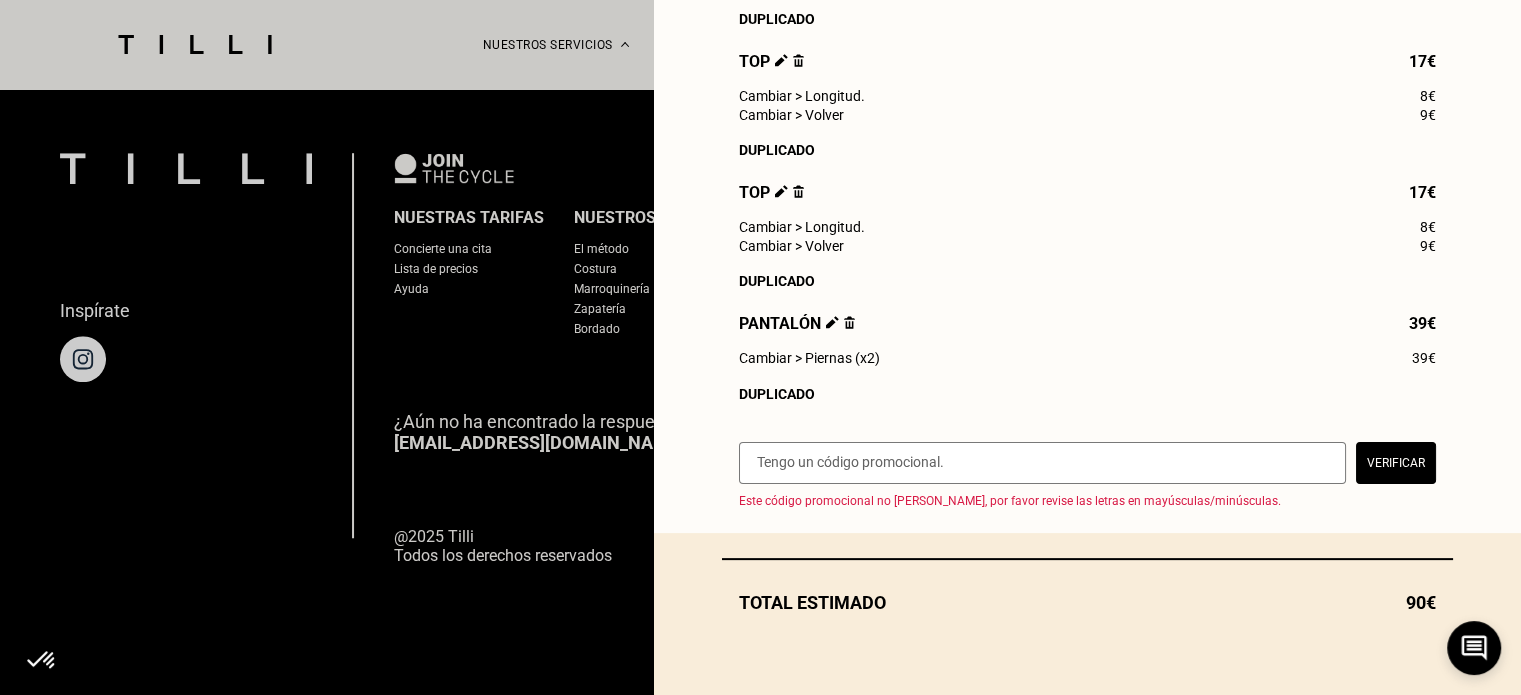 scroll, scrollTop: 1373, scrollLeft: 0, axis: vertical 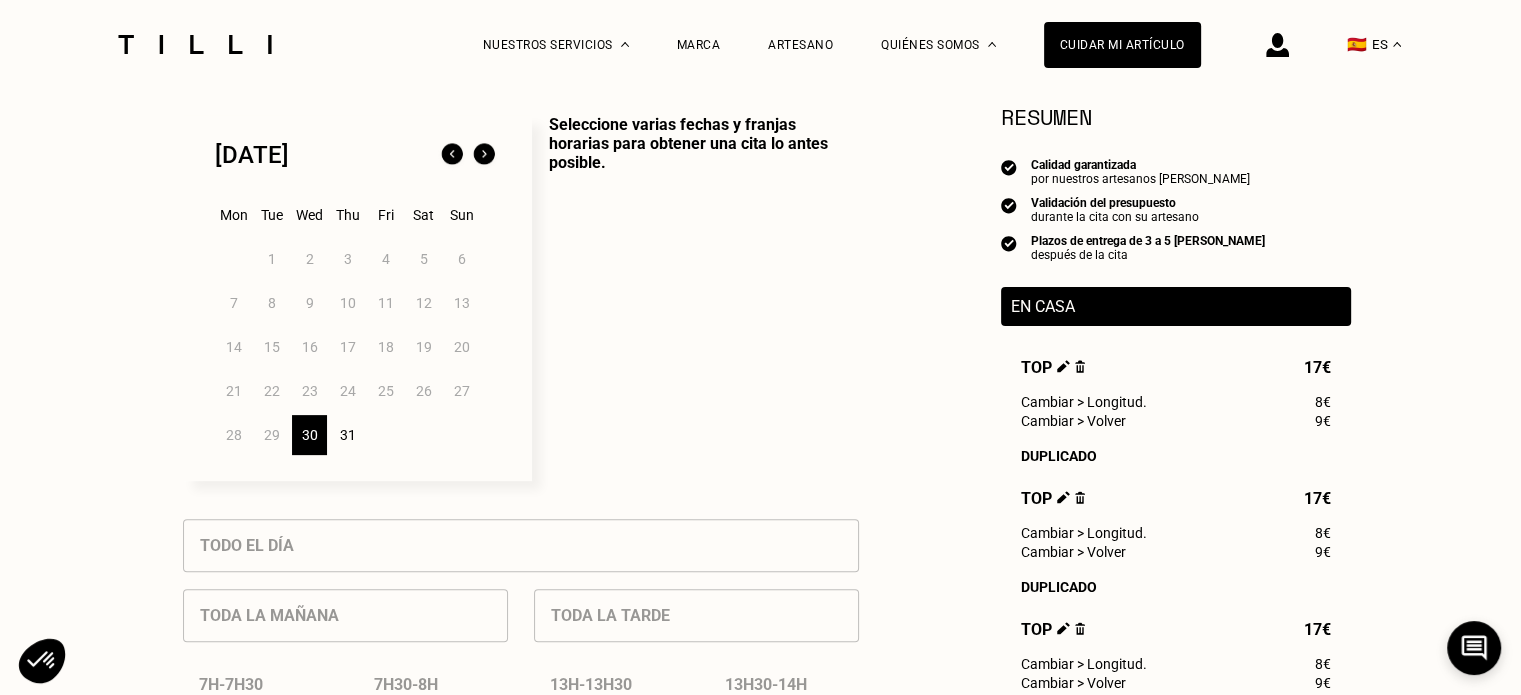 click on "31" at bounding box center (347, 435) 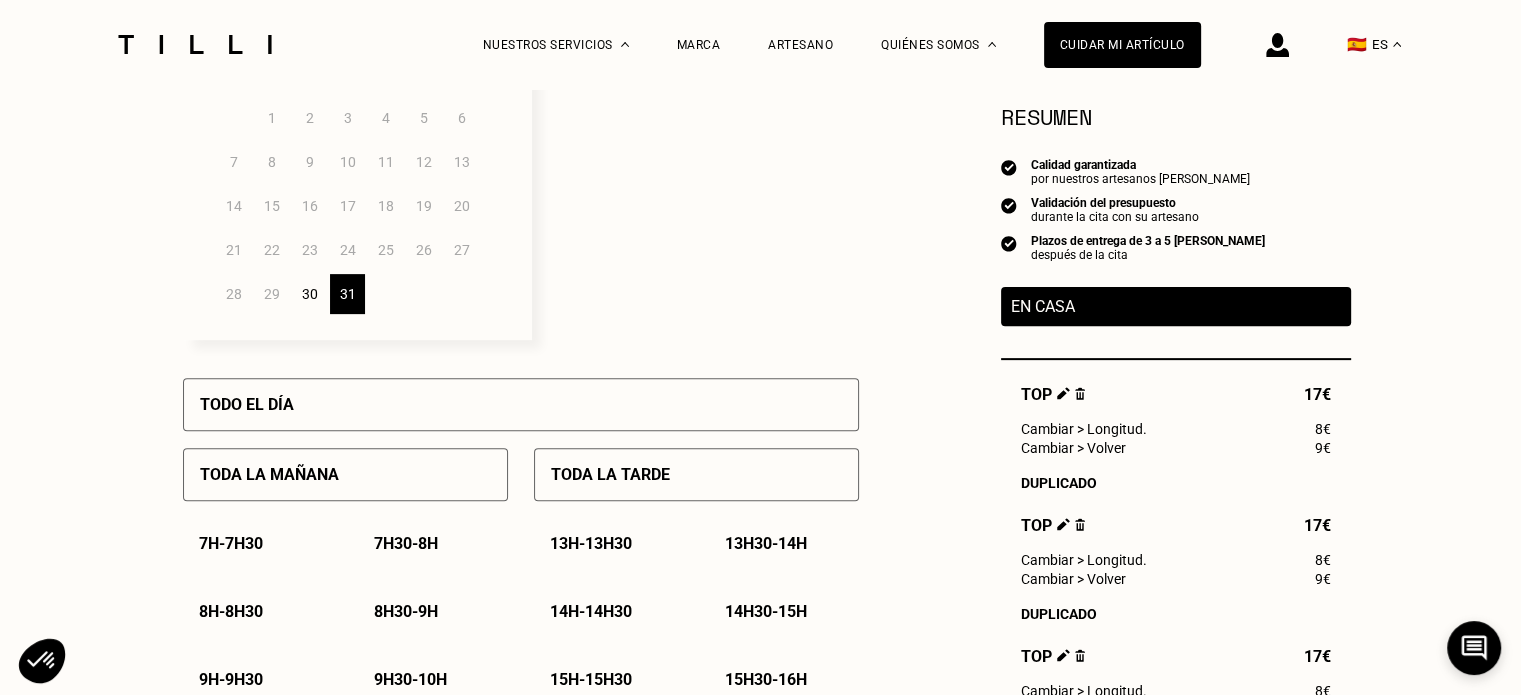 scroll, scrollTop: 800, scrollLeft: 0, axis: vertical 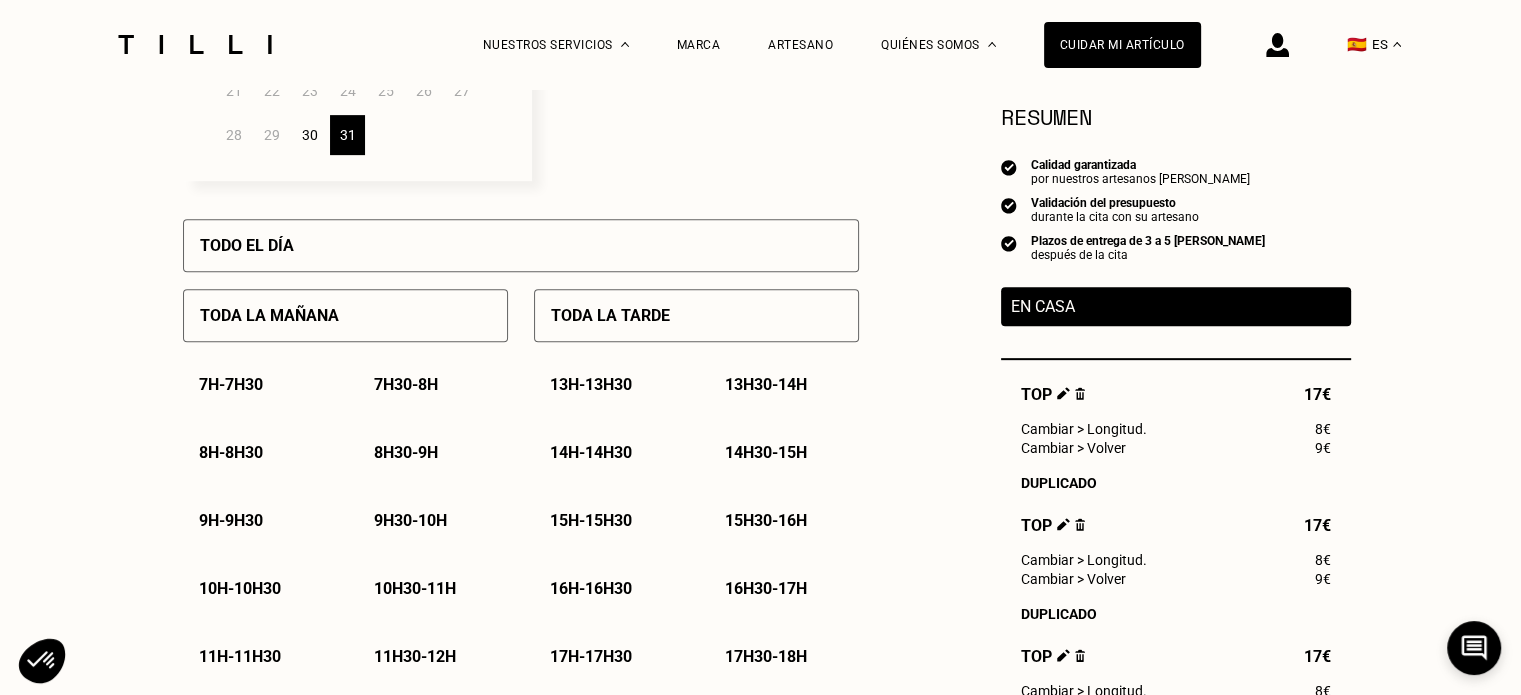 click on "Toda la mañana" at bounding box center [345, 315] 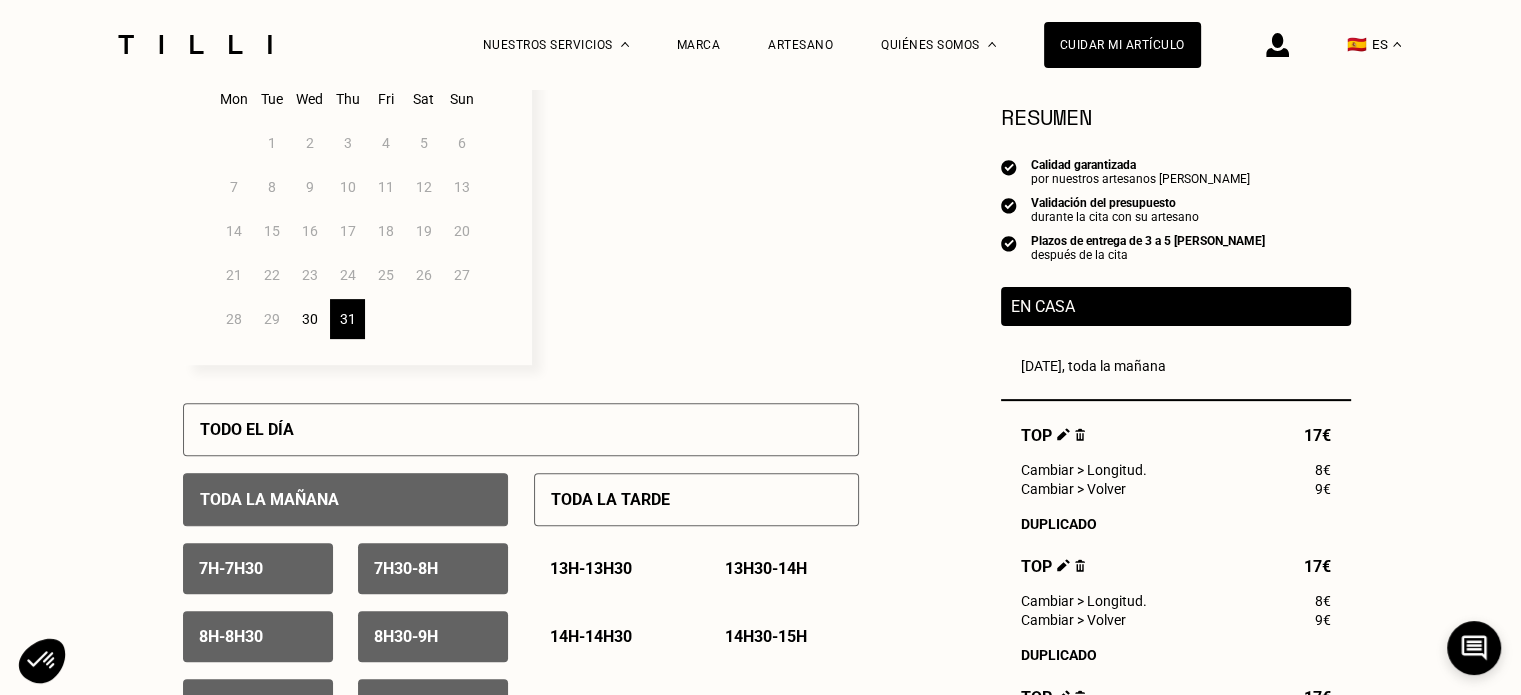 scroll, scrollTop: 400, scrollLeft: 0, axis: vertical 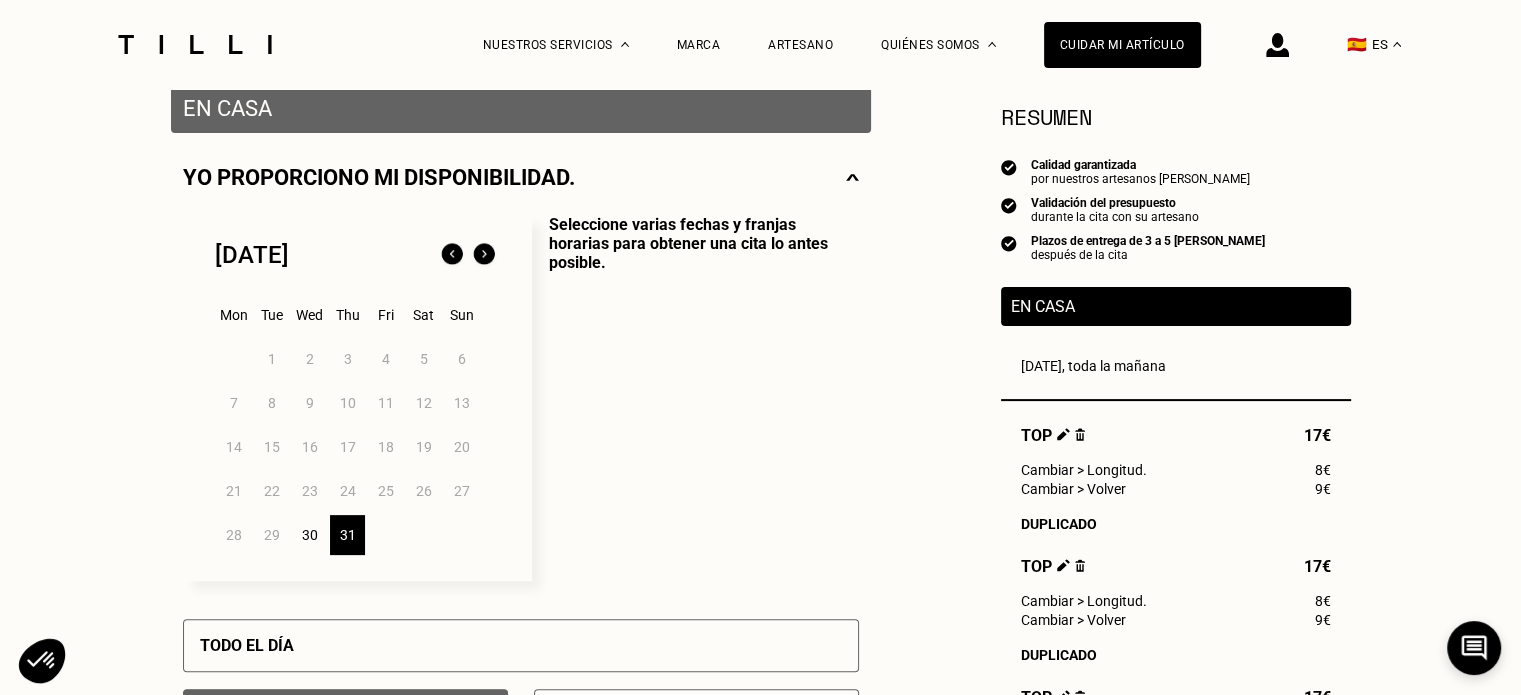 click at bounding box center [484, 255] 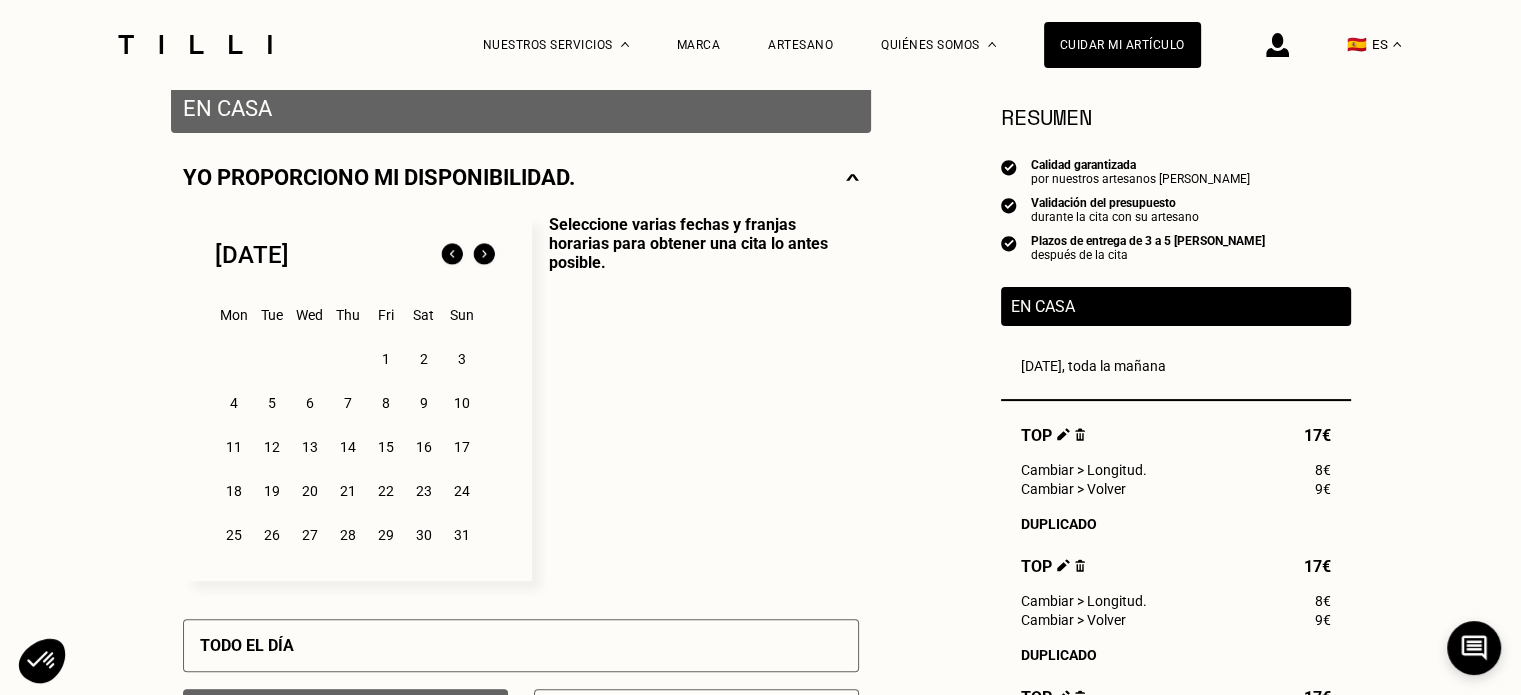 scroll, scrollTop: 500, scrollLeft: 0, axis: vertical 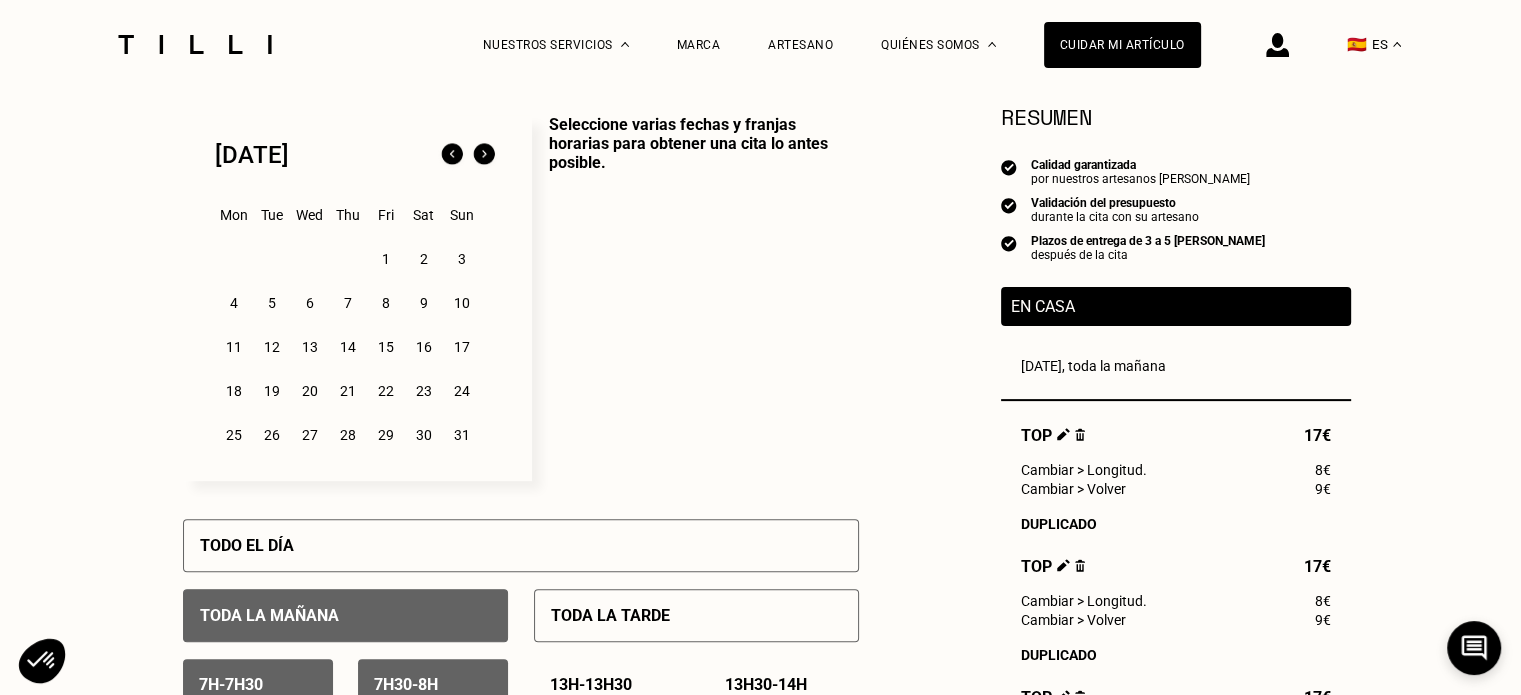 click on "1" at bounding box center (385, 259) 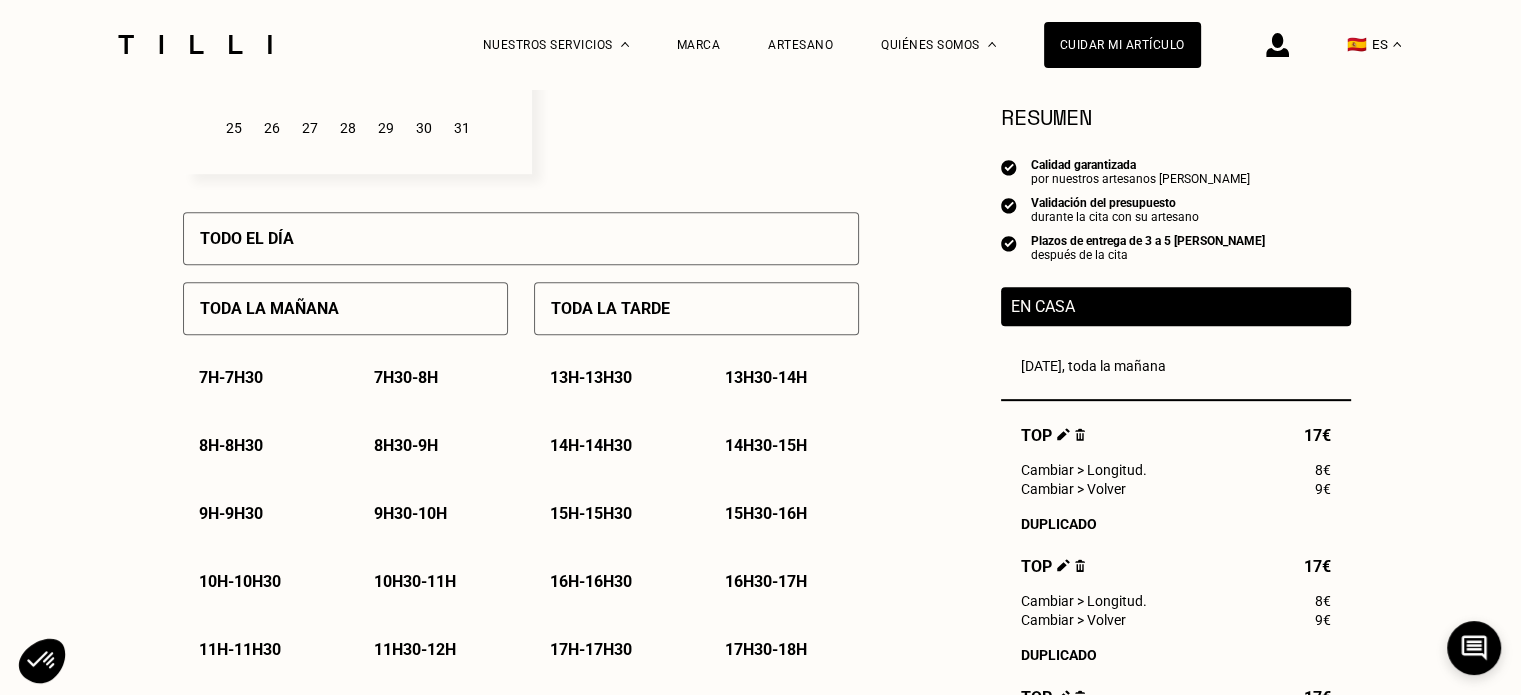 scroll, scrollTop: 800, scrollLeft: 0, axis: vertical 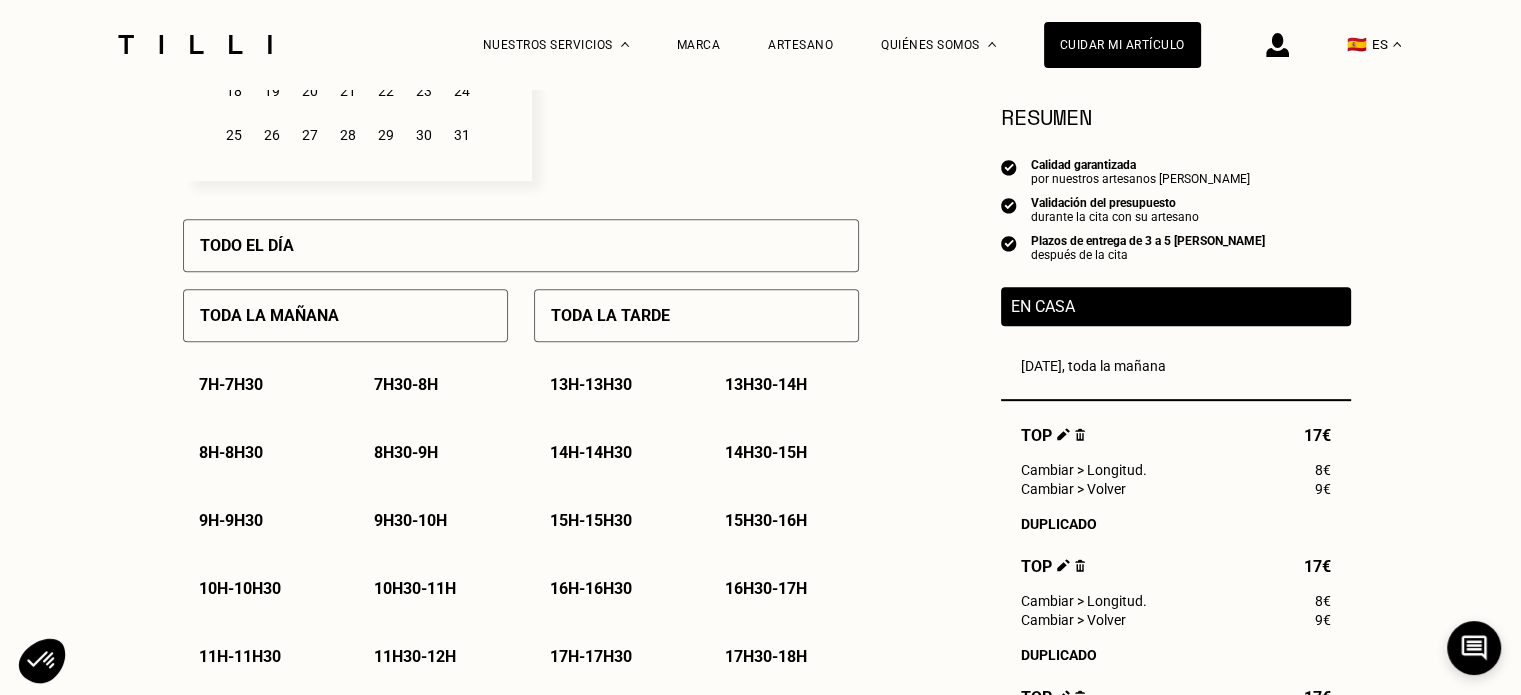 drag, startPoint x: 433, startPoint y: 322, endPoint x: 671, endPoint y: 322, distance: 238 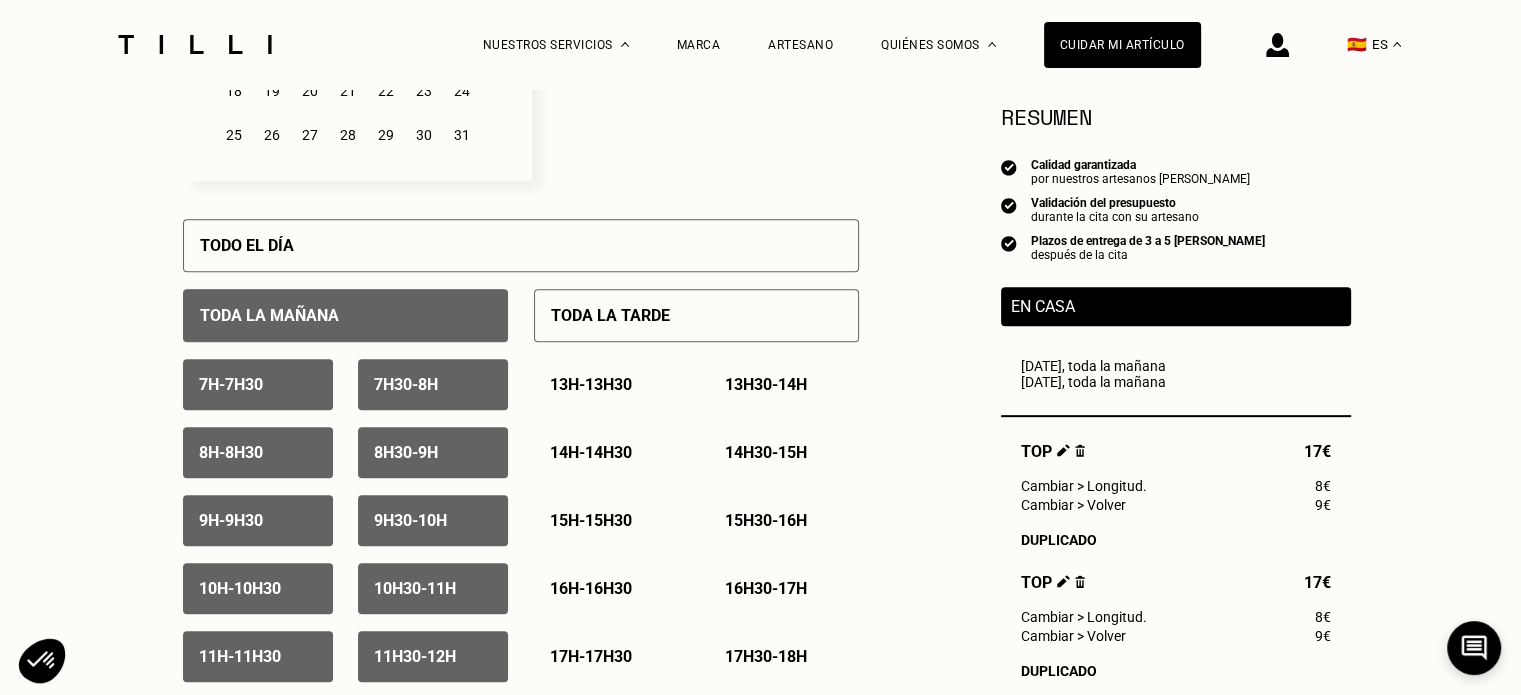 click on "Toda la tarde" at bounding box center (696, 315) 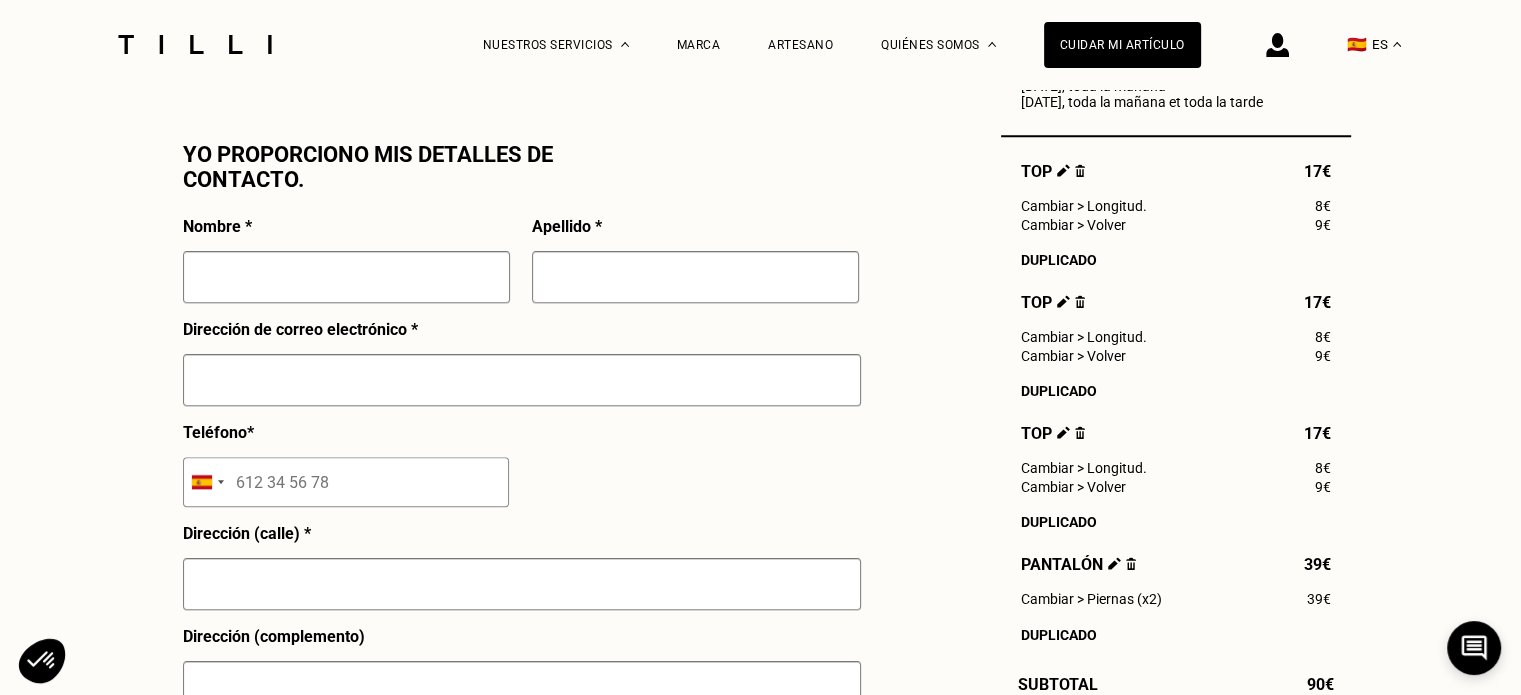 scroll, scrollTop: 1800, scrollLeft: 0, axis: vertical 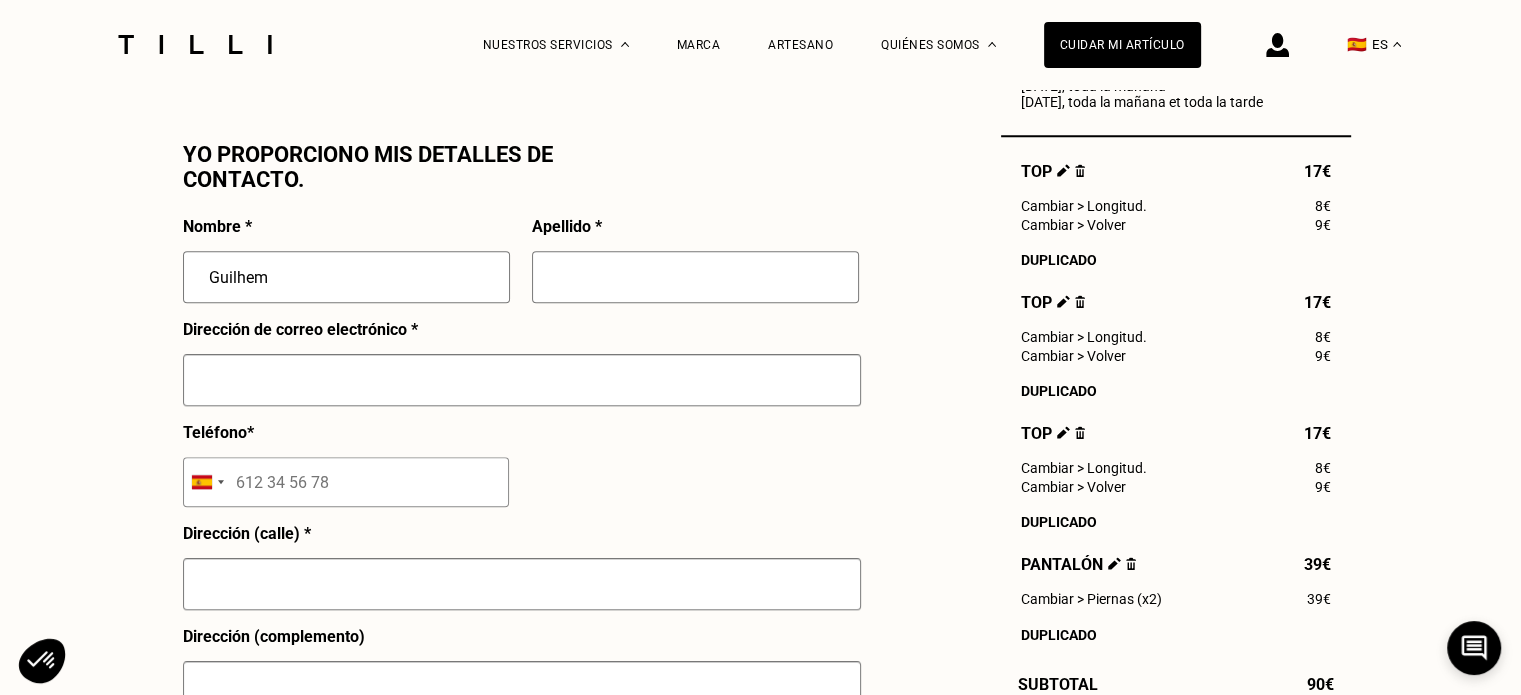type on "Hereau" 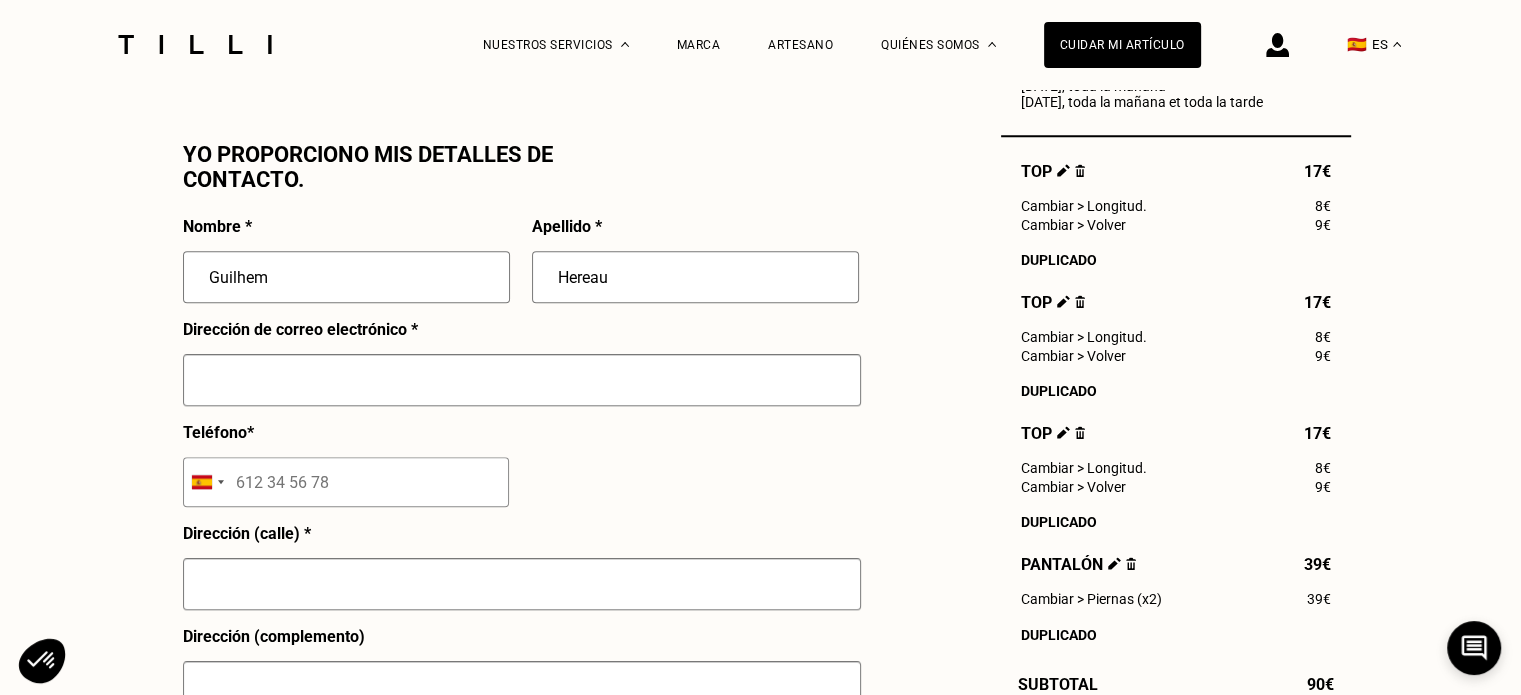 type on "[EMAIL_ADDRESS][DOMAIN_NAME]" 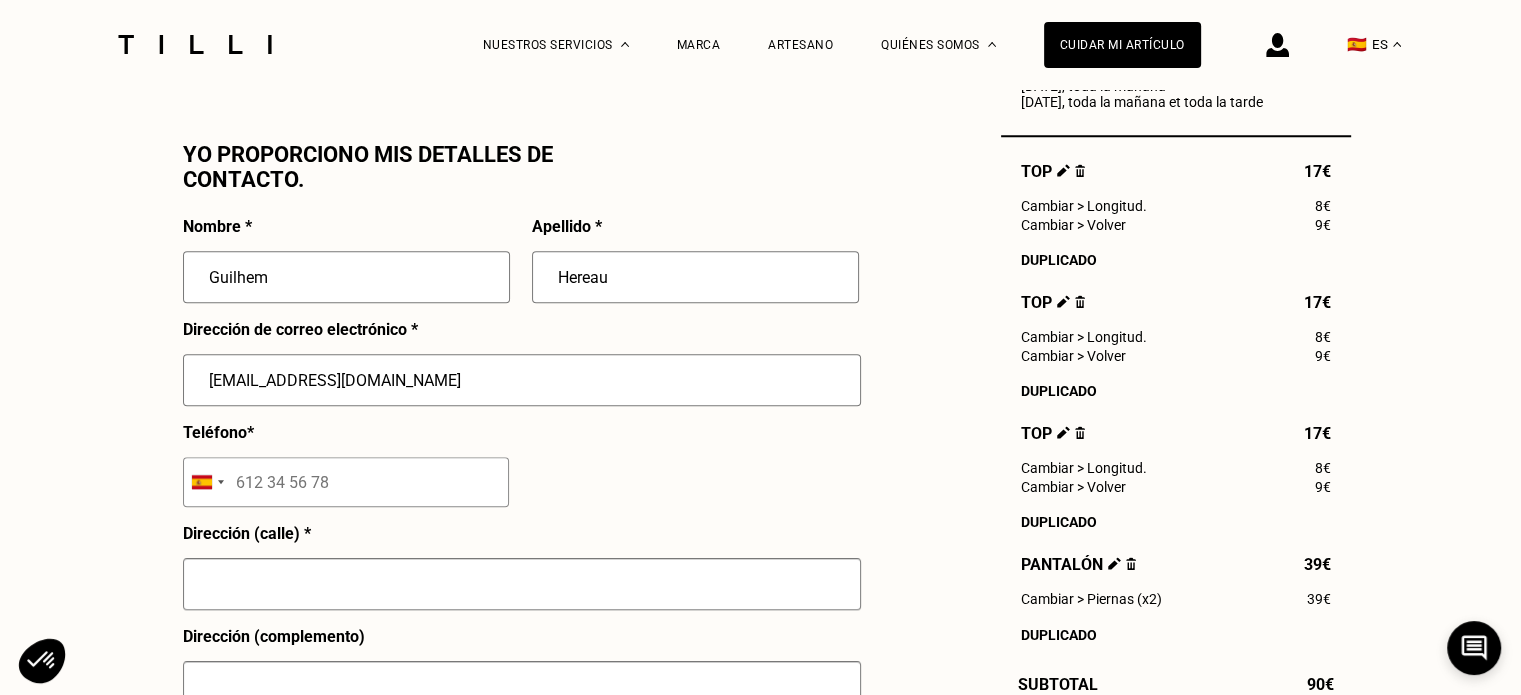 type on "[STREET_ADDRESS]" 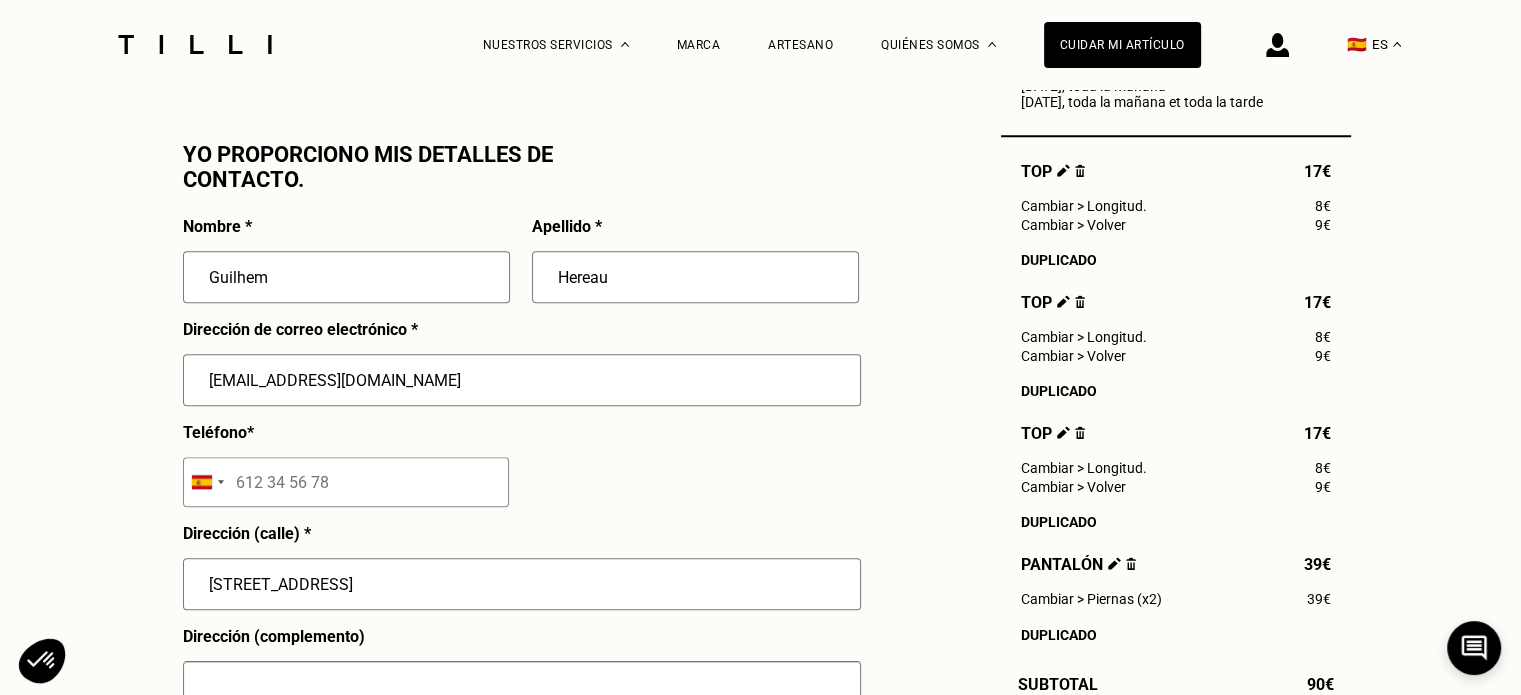 type on "Batiment B 5ème étage porte droite" 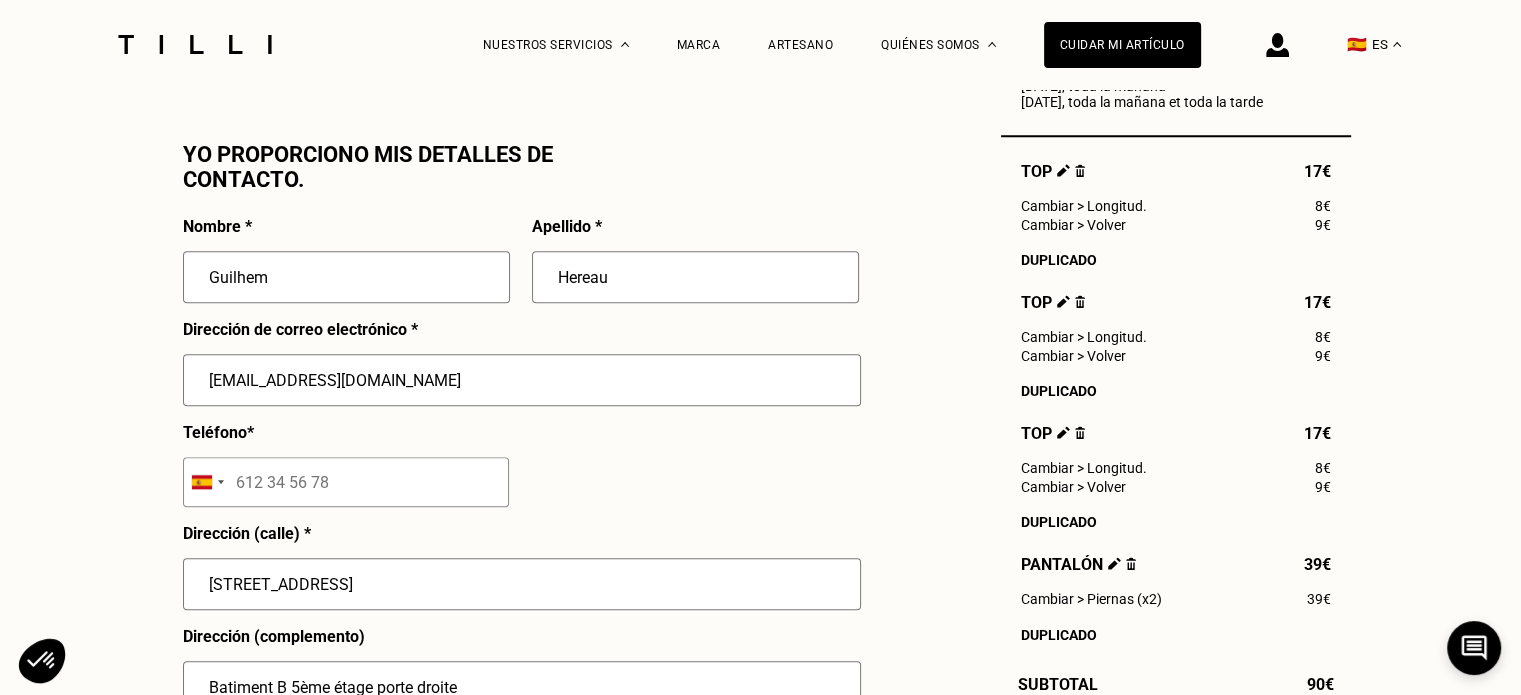 select on "FR" 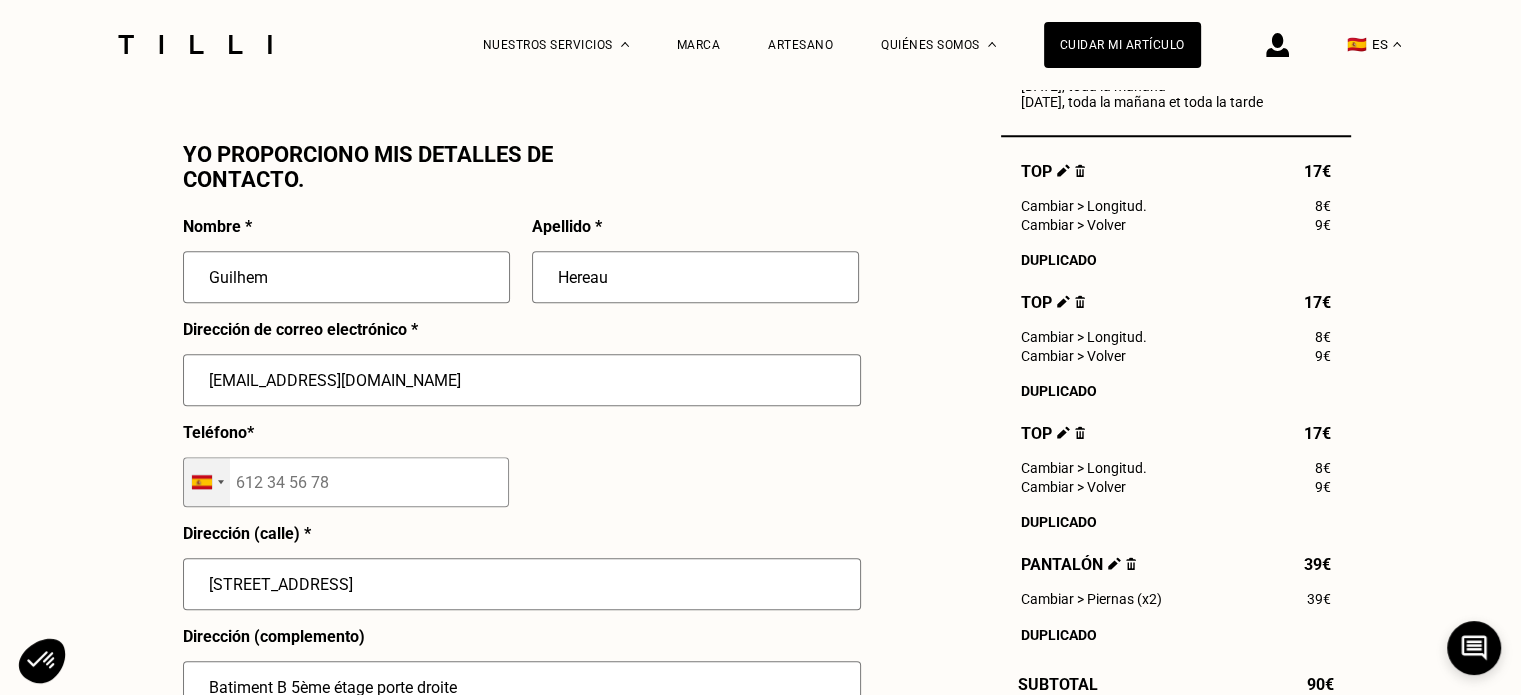 click at bounding box center [207, 482] 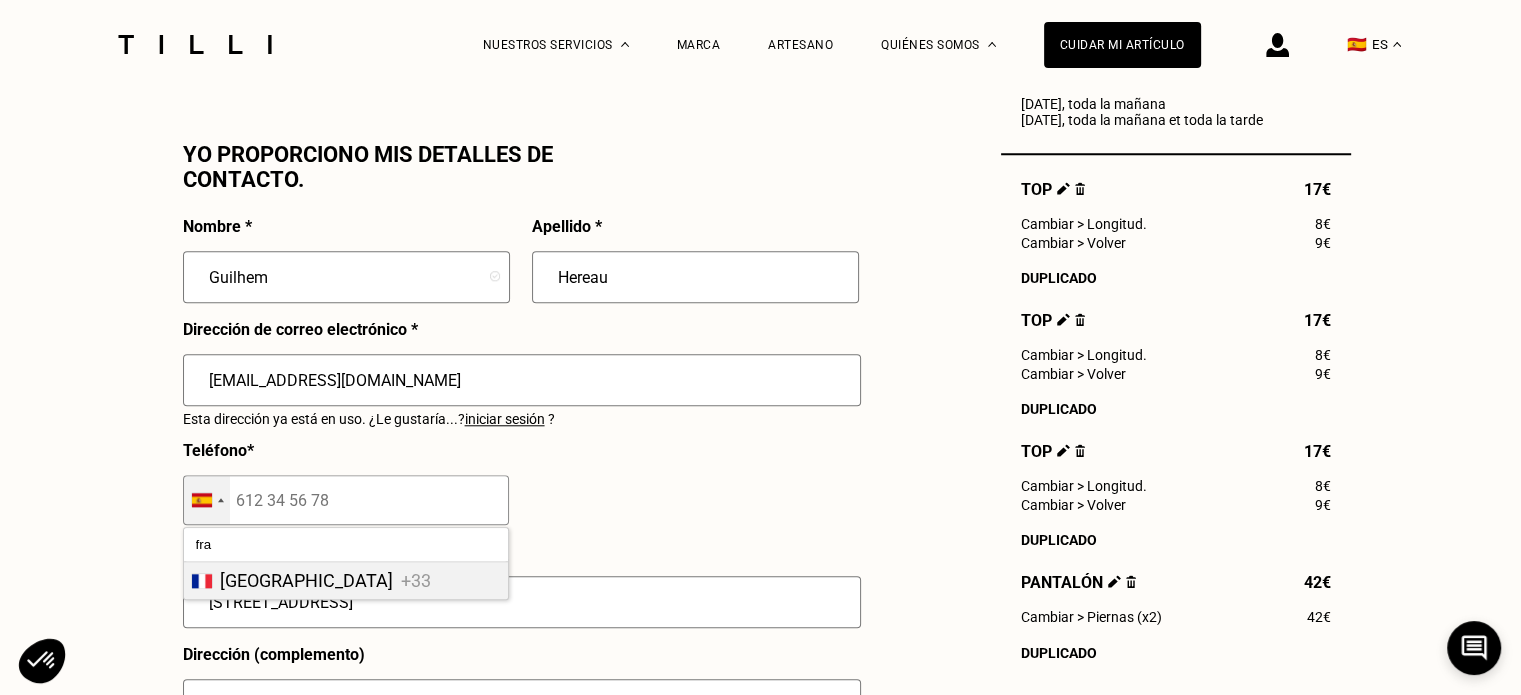 type on "fra" 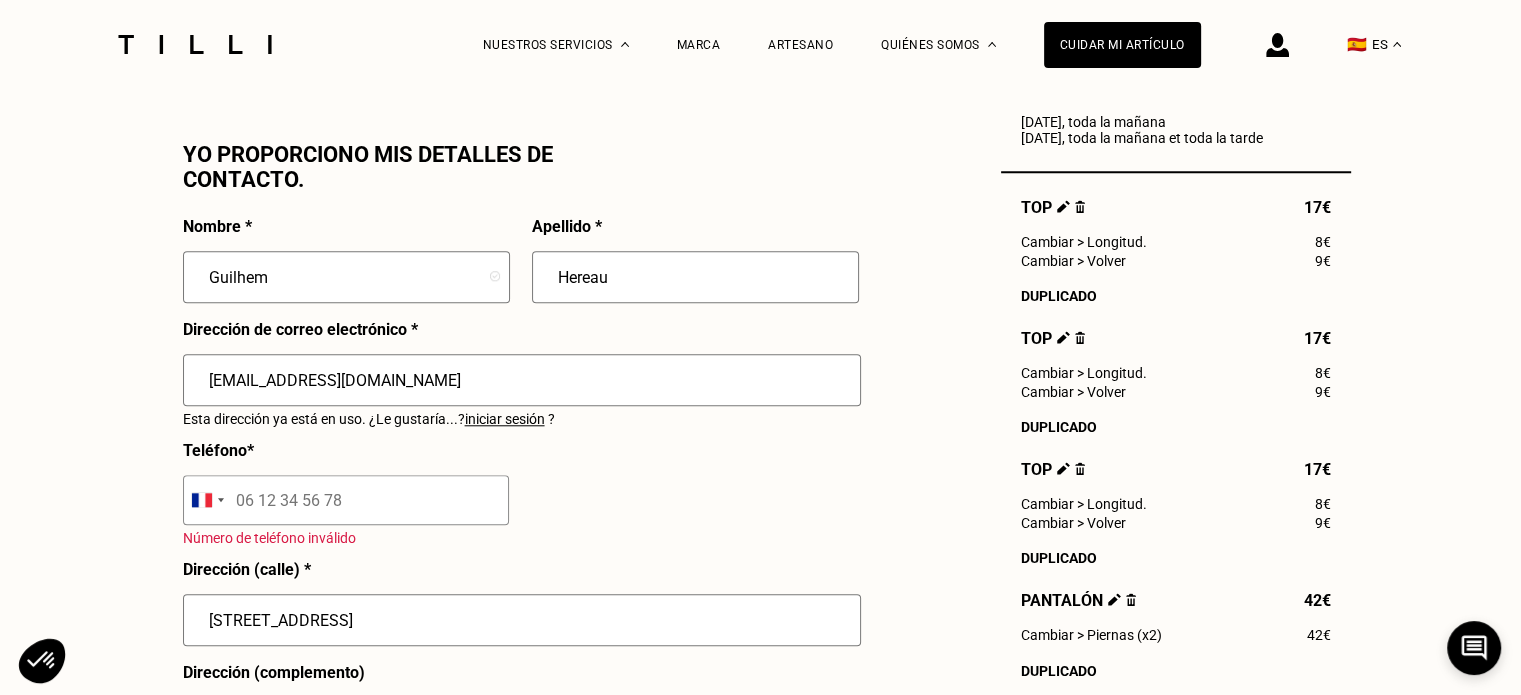 click at bounding box center [346, 500] 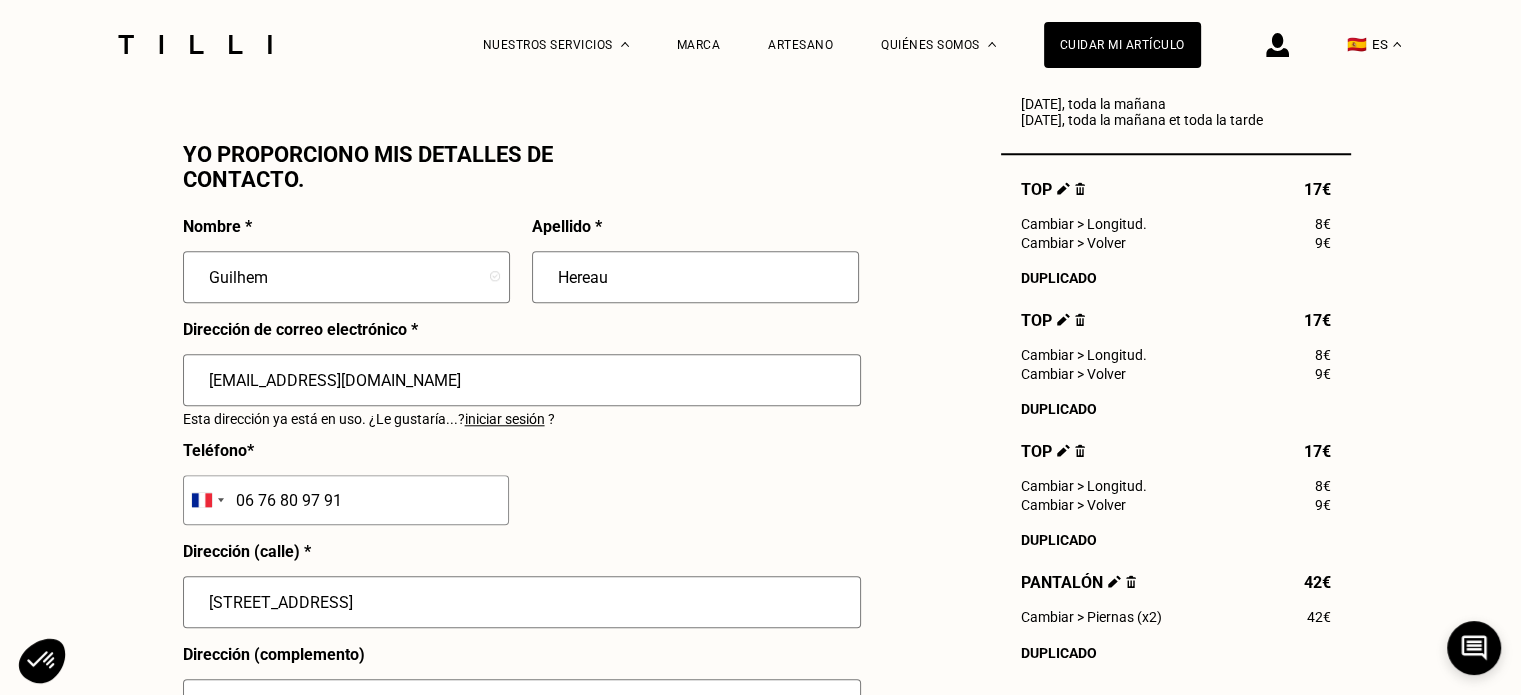 type on "06 76 80 97 91" 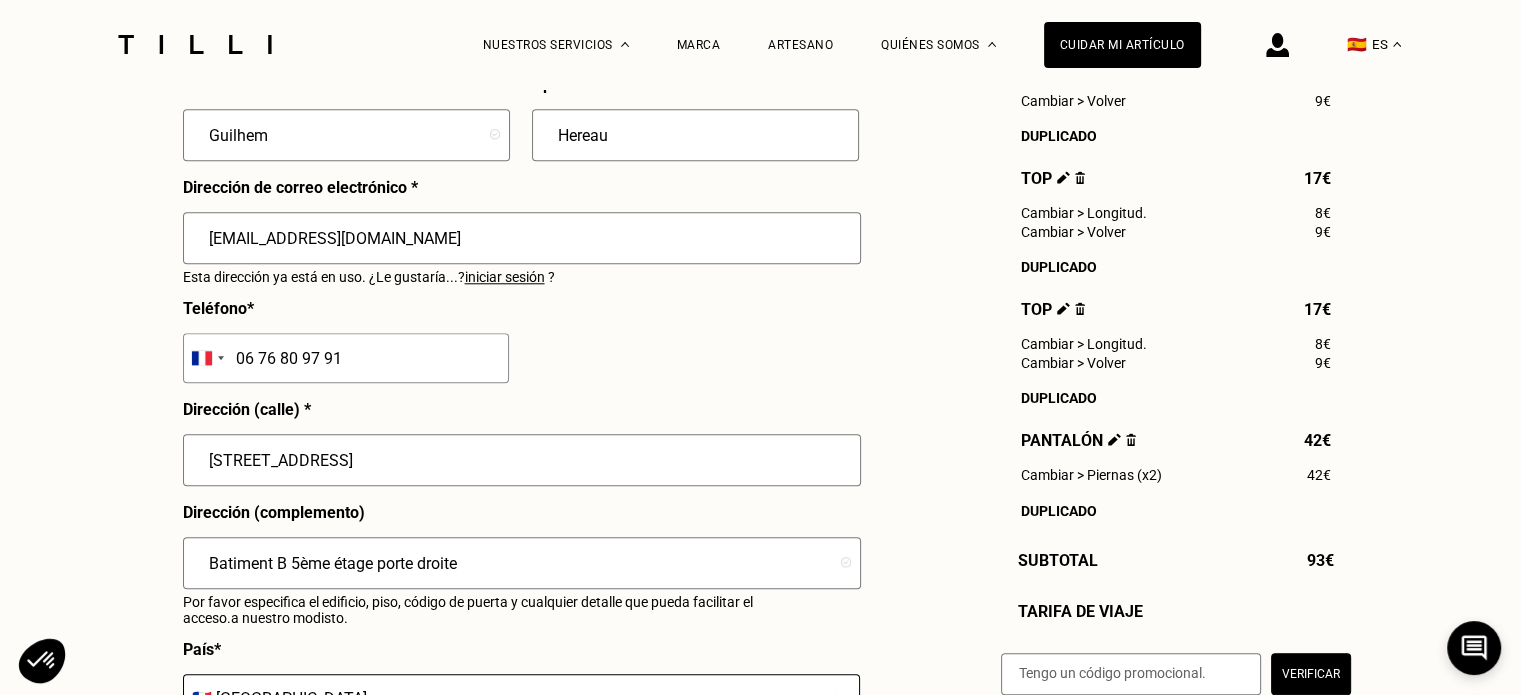 scroll, scrollTop: 2100, scrollLeft: 0, axis: vertical 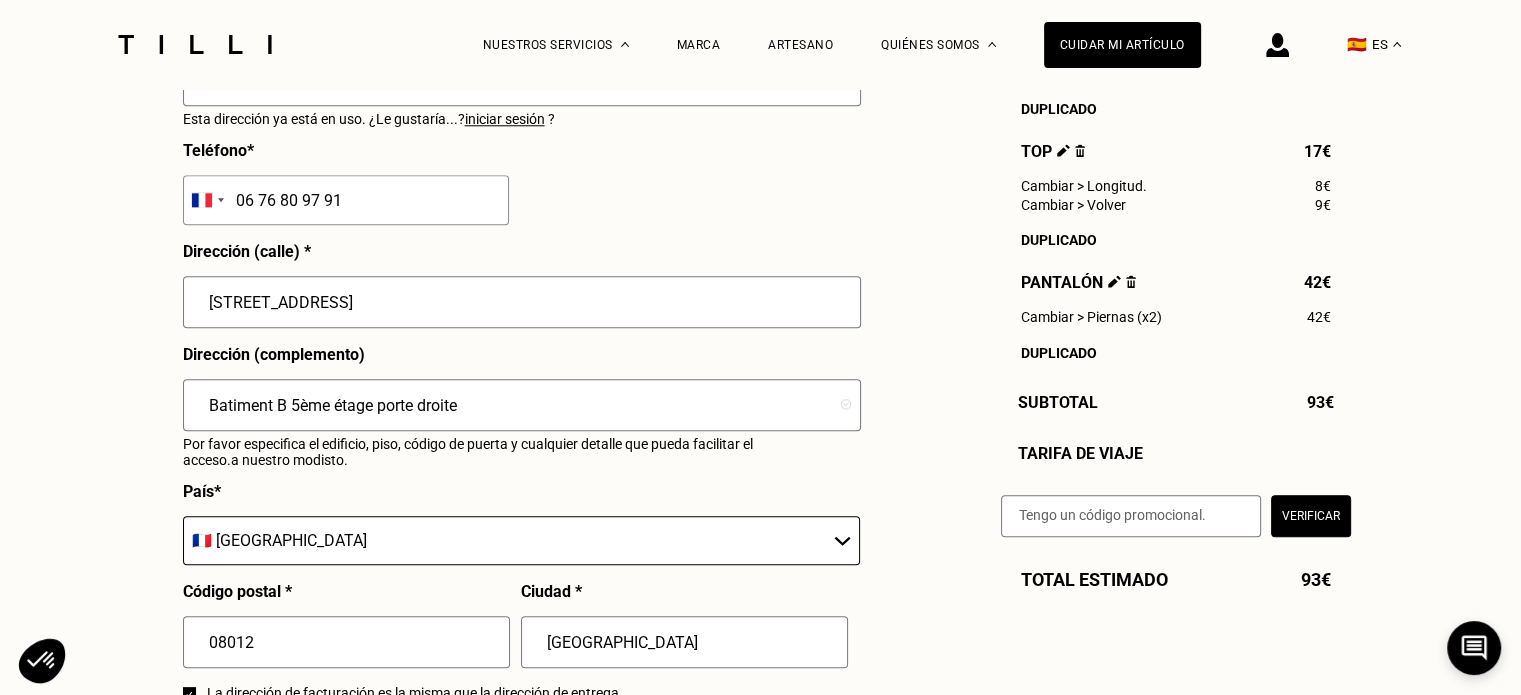 drag, startPoint x: 392, startPoint y: 312, endPoint x: 159, endPoint y: 306, distance: 233.07724 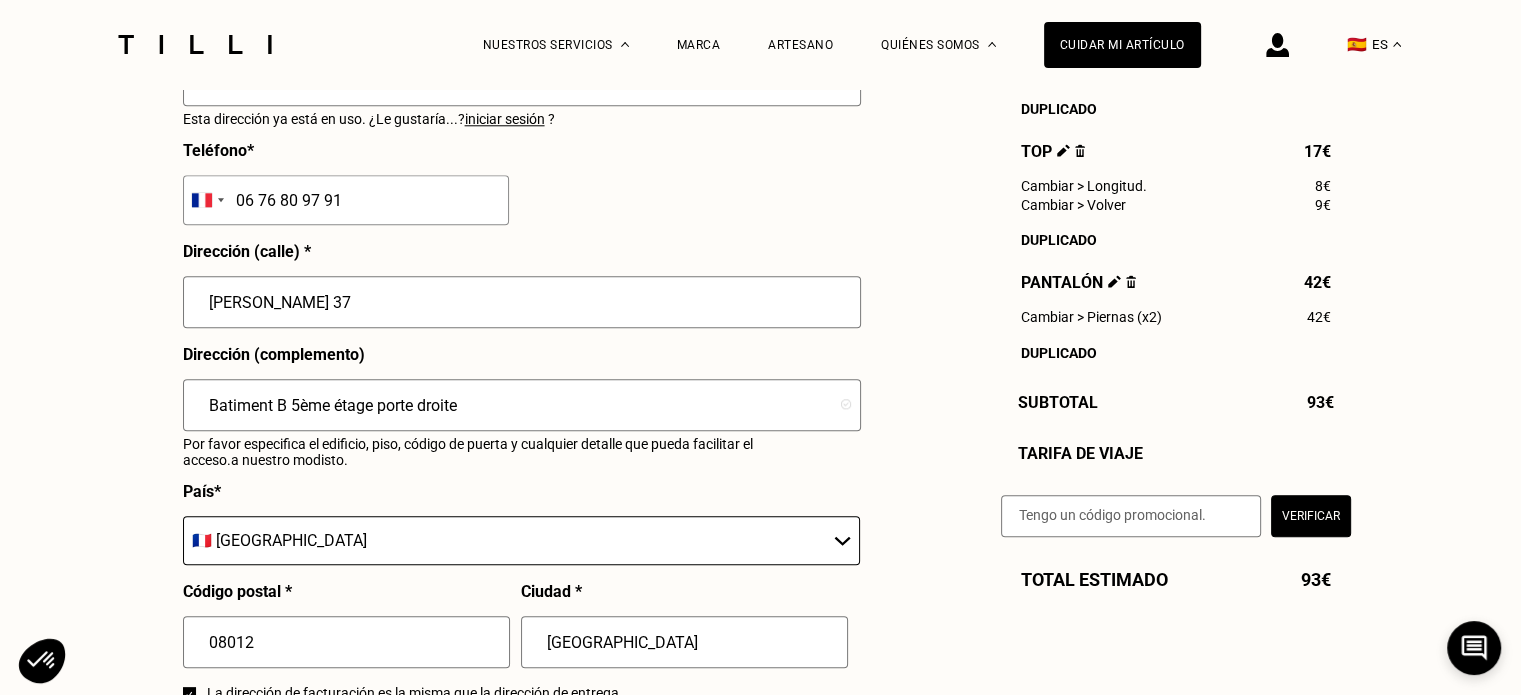 type on "[PERSON_NAME] 37" 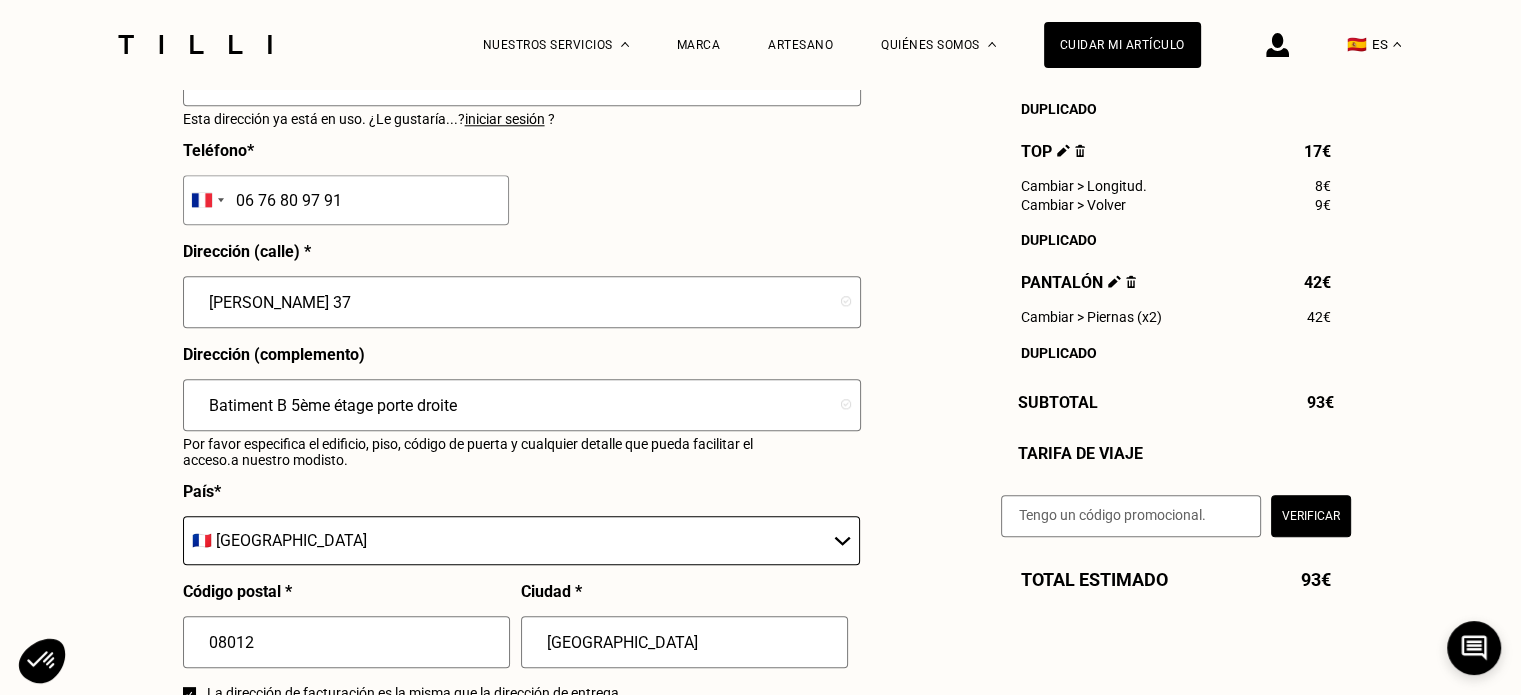 drag, startPoint x: 524, startPoint y: 412, endPoint x: 66, endPoint y: 379, distance: 459.18732 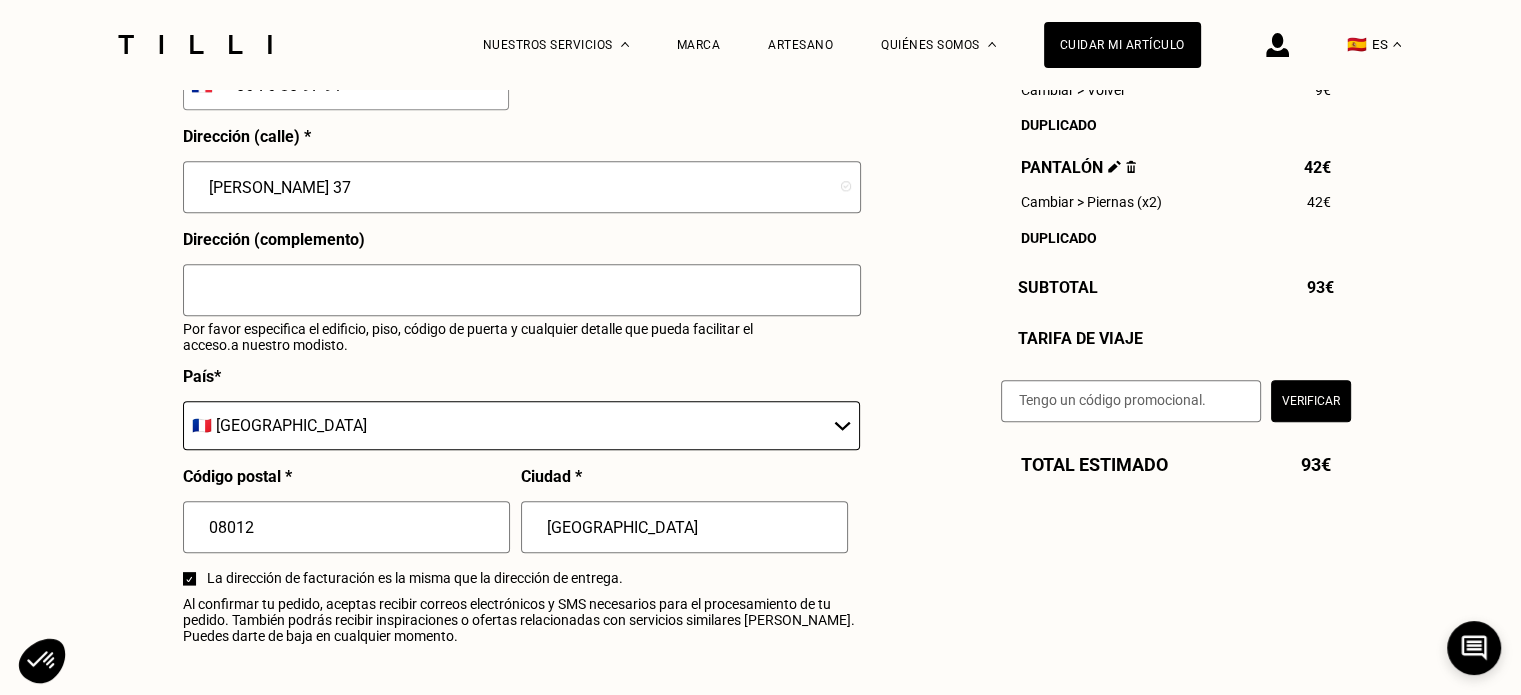 scroll, scrollTop: 2300, scrollLeft: 0, axis: vertical 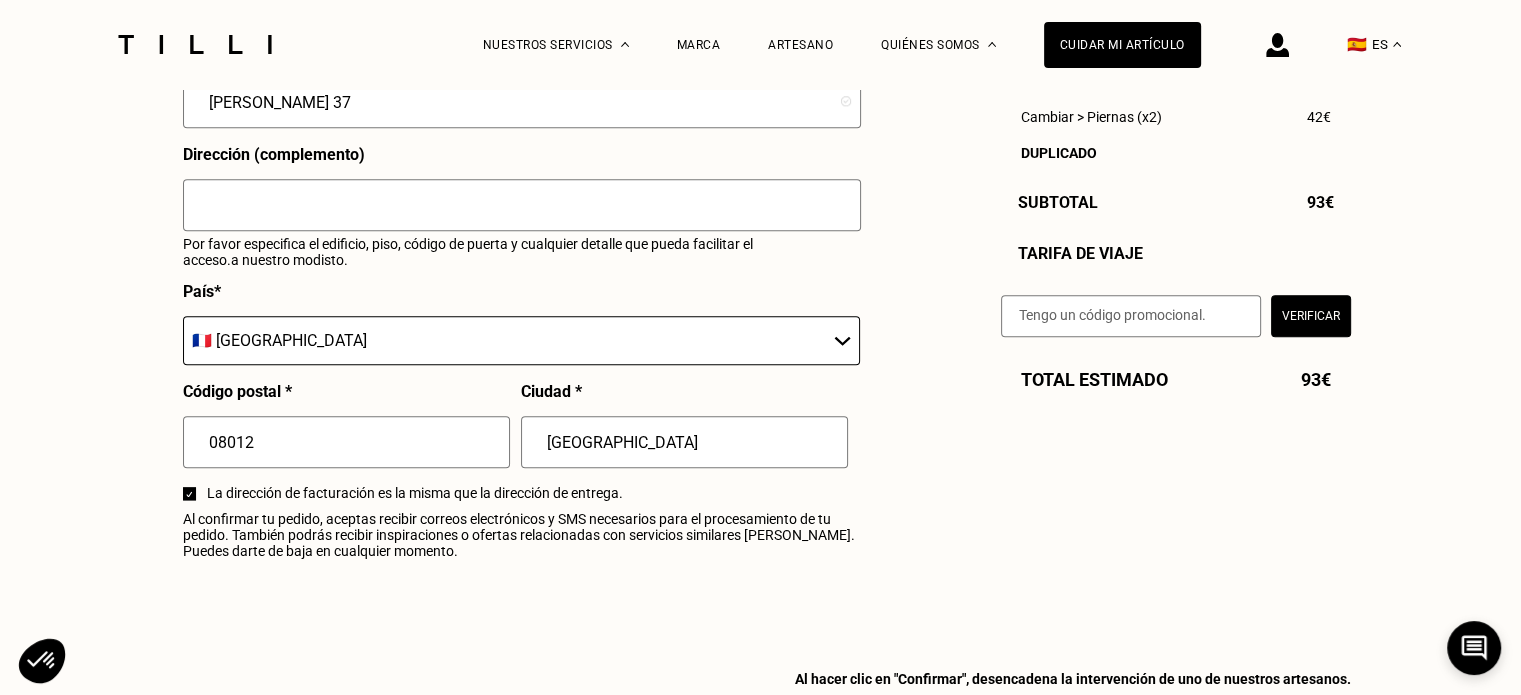 type 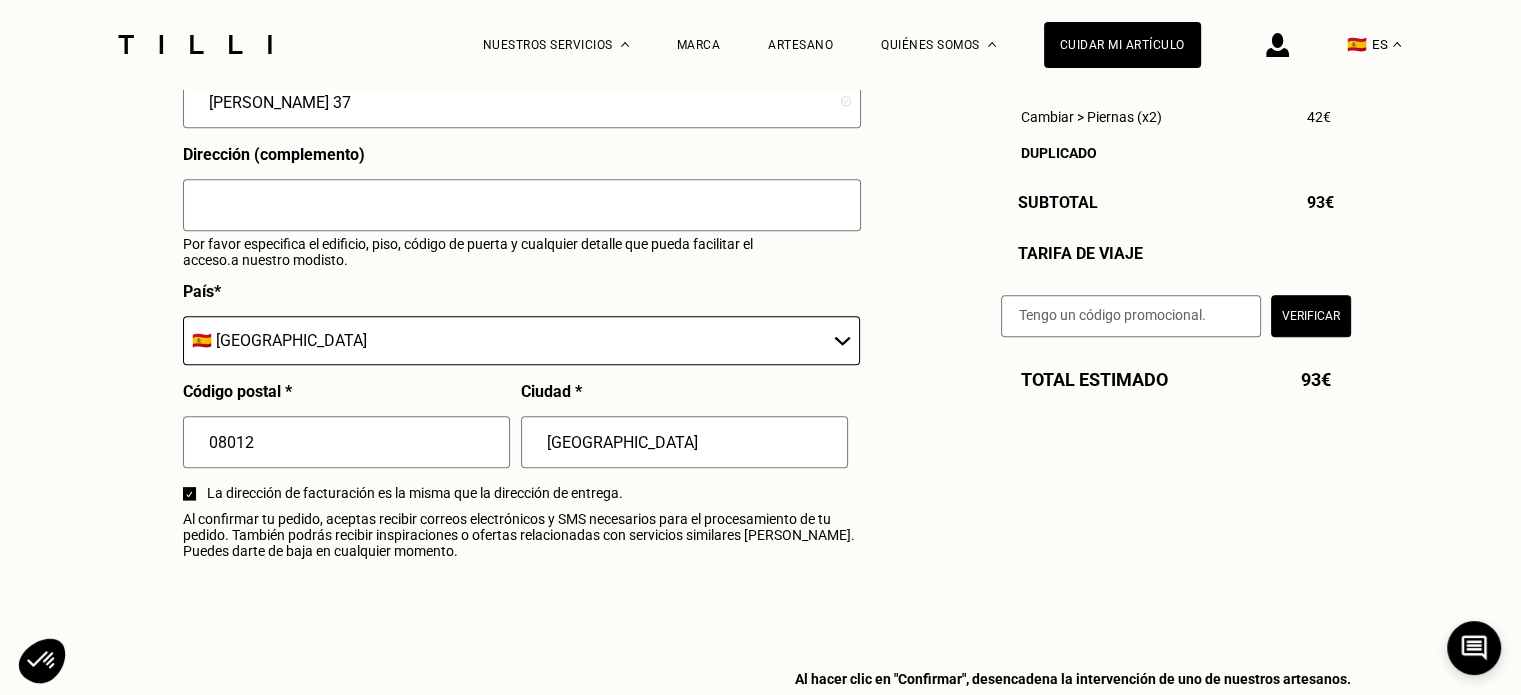 click on "🇩🇪   [GEOGRAPHIC_DATA] 🇦🇹   [GEOGRAPHIC_DATA] 🇧🇪   [GEOGRAPHIC_DATA] 🇧🇬   [GEOGRAPHIC_DATA] 🇨🇾   [GEOGRAPHIC_DATA] 🇭🇷   [GEOGRAPHIC_DATA] 🇩🇰   [GEOGRAPHIC_DATA] 🇸🇰   [GEOGRAPHIC_DATA] 🇸🇮   [GEOGRAPHIC_DATA] 🇪🇸   [GEOGRAPHIC_DATA] 🇪🇪   [GEOGRAPHIC_DATA] 🇫🇮   [GEOGRAPHIC_DATA] 🇫🇷   [GEOGRAPHIC_DATA] 🇬🇷   [GEOGRAPHIC_DATA] 🇭🇺   [GEOGRAPHIC_DATA] 🇮🇪   [GEOGRAPHIC_DATA] 🇮🇹   [GEOGRAPHIC_DATA] 🇱[GEOGRAPHIC_DATA]   [GEOGRAPHIC_DATA] 🇱🇮   [GEOGRAPHIC_DATA] 🇱🇹   [GEOGRAPHIC_DATA] 🇱🇺   [GEOGRAPHIC_DATA] 🇲🇹   [GEOGRAPHIC_DATA] 🇳🇴   [GEOGRAPHIC_DATA] 🇳🇱   [GEOGRAPHIC_DATA] 🇵🇱   [GEOGRAPHIC_DATA] 🇵🇹   [GEOGRAPHIC_DATA] 🇬🇧   [GEOGRAPHIC_DATA] 🇨🇿   [GEOGRAPHIC_DATA] 🇷🇴   [GEOGRAPHIC_DATA] 🇸🇪   [GEOGRAPHIC_DATA] 🇨🇭   [GEOGRAPHIC_DATA]" at bounding box center [521, 340] 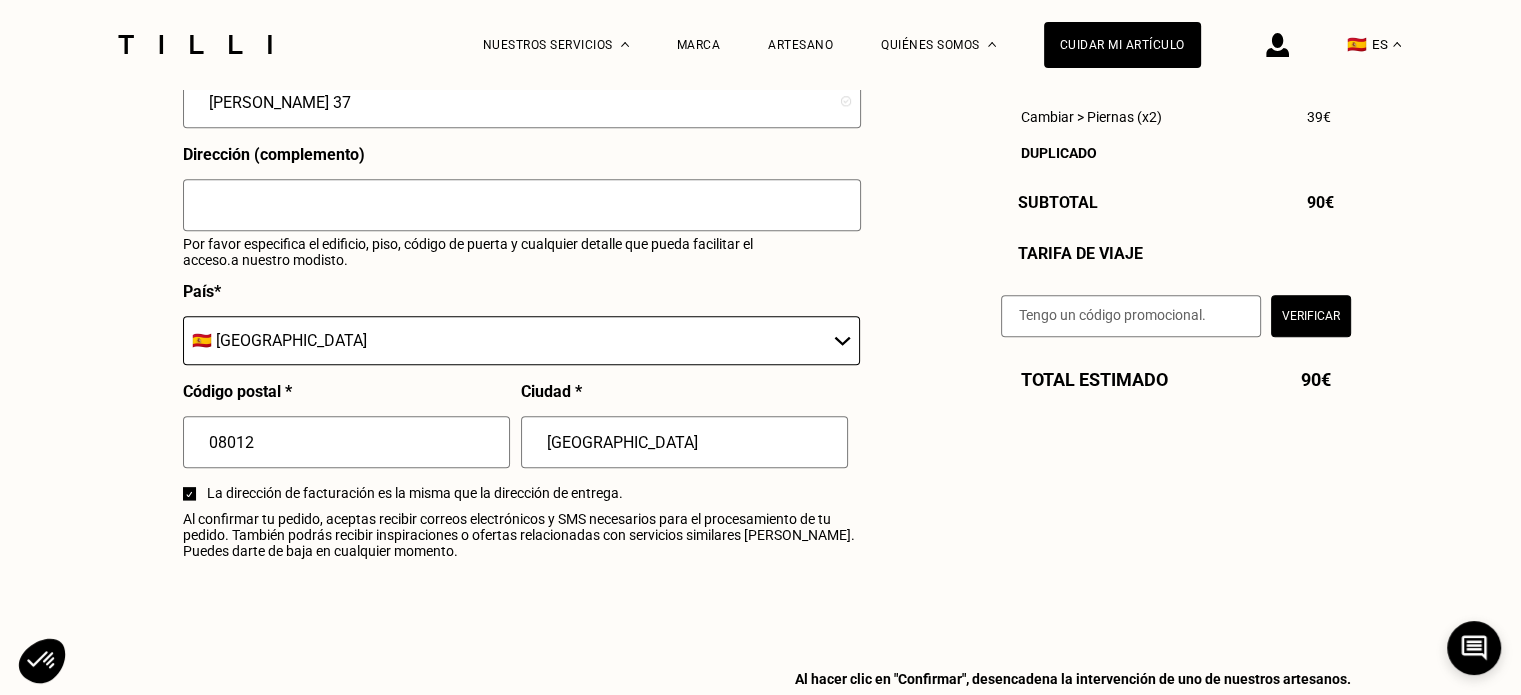 drag, startPoint x: 622, startPoint y: 461, endPoint x: 528, endPoint y: 453, distance: 94.33981 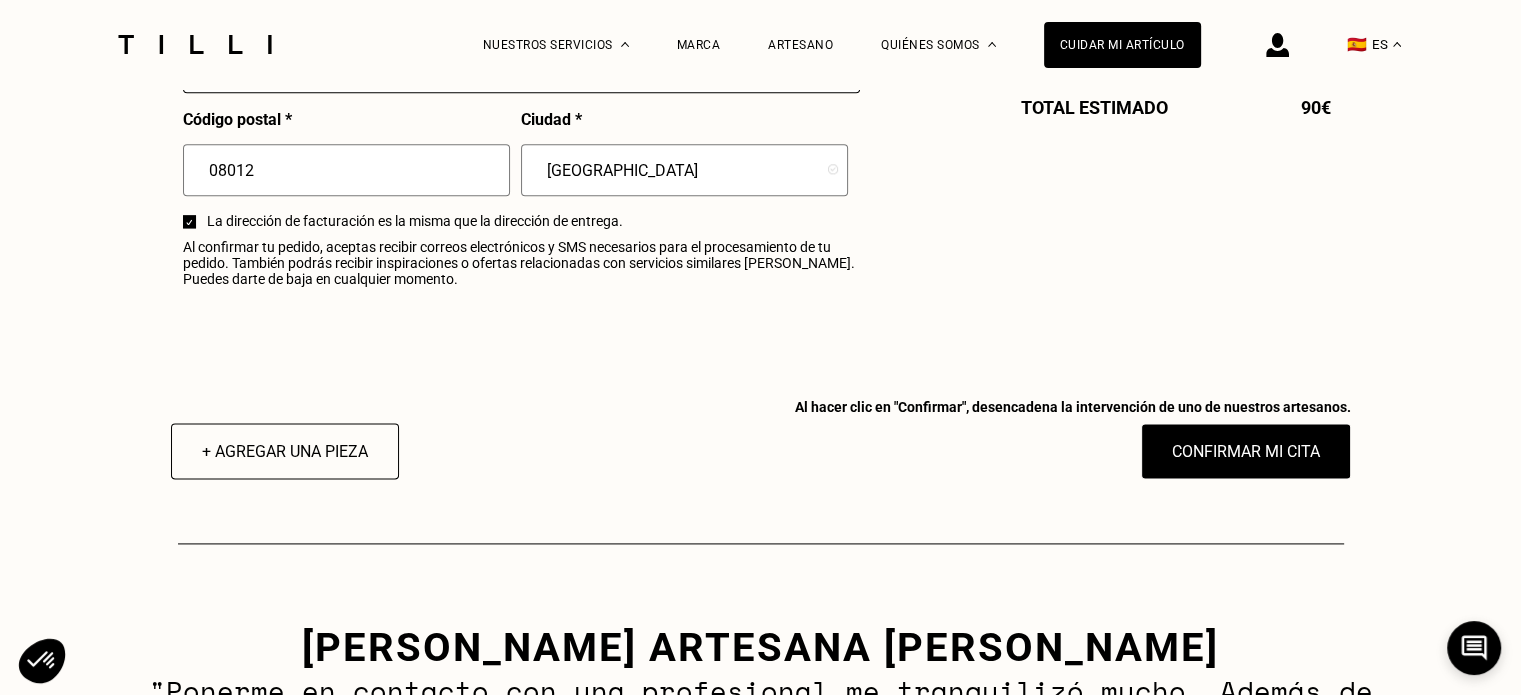 scroll, scrollTop: 2573, scrollLeft: 0, axis: vertical 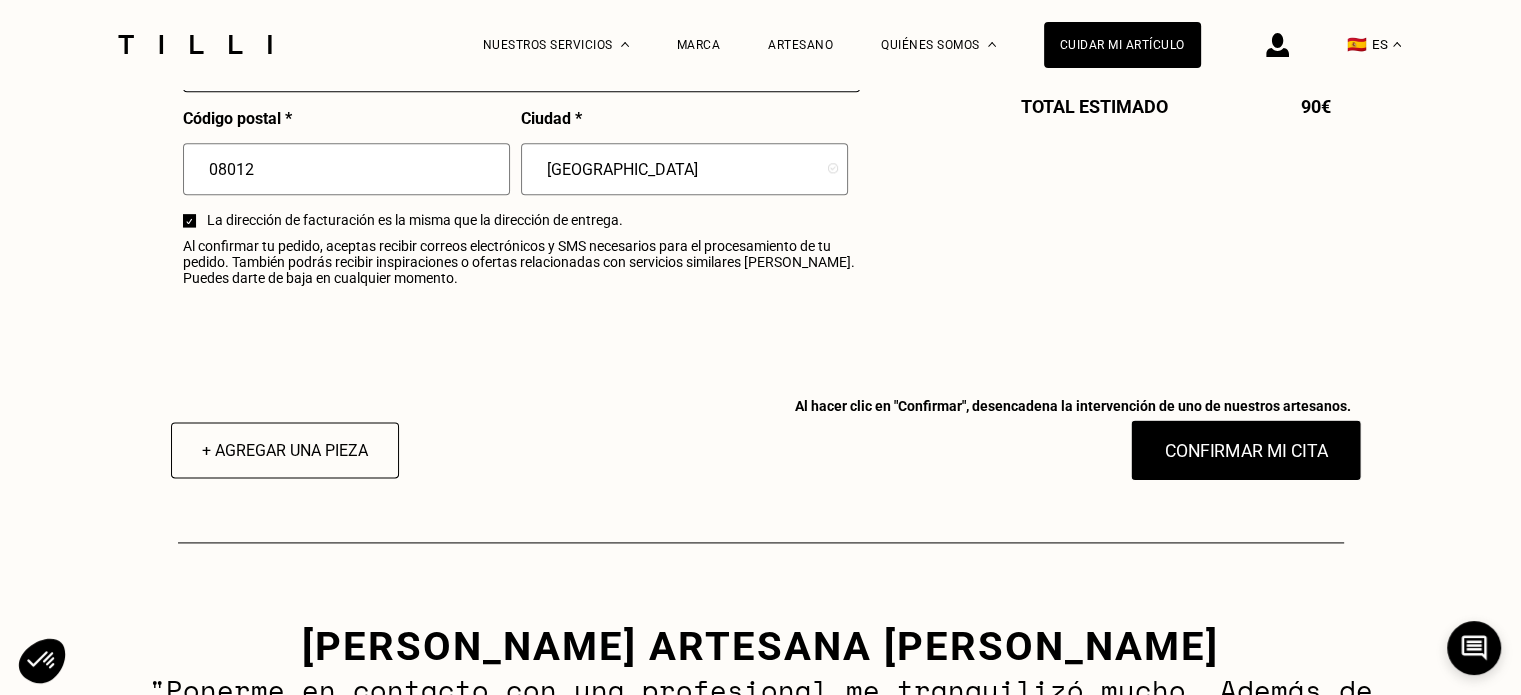 click on "Confirmar mi cita" at bounding box center (1245, 450) 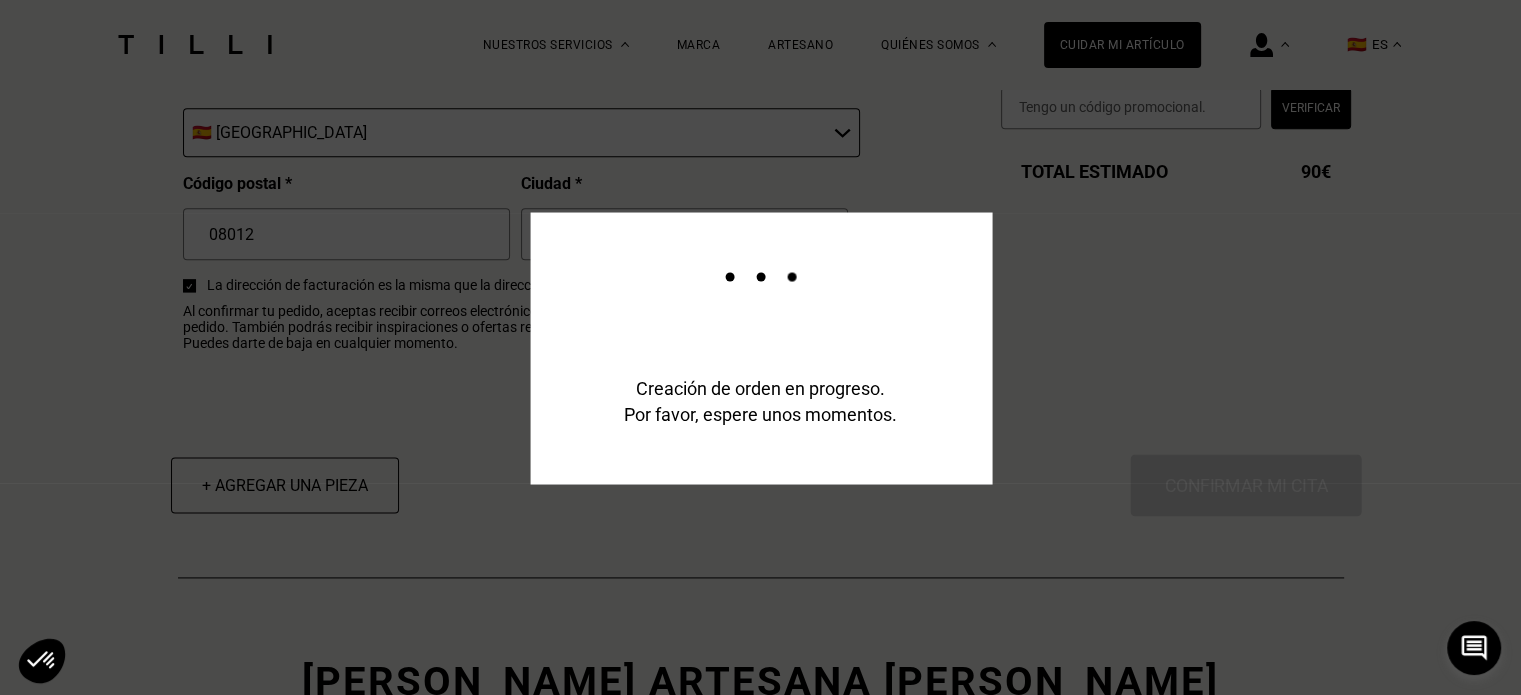 scroll, scrollTop: 2640, scrollLeft: 0, axis: vertical 